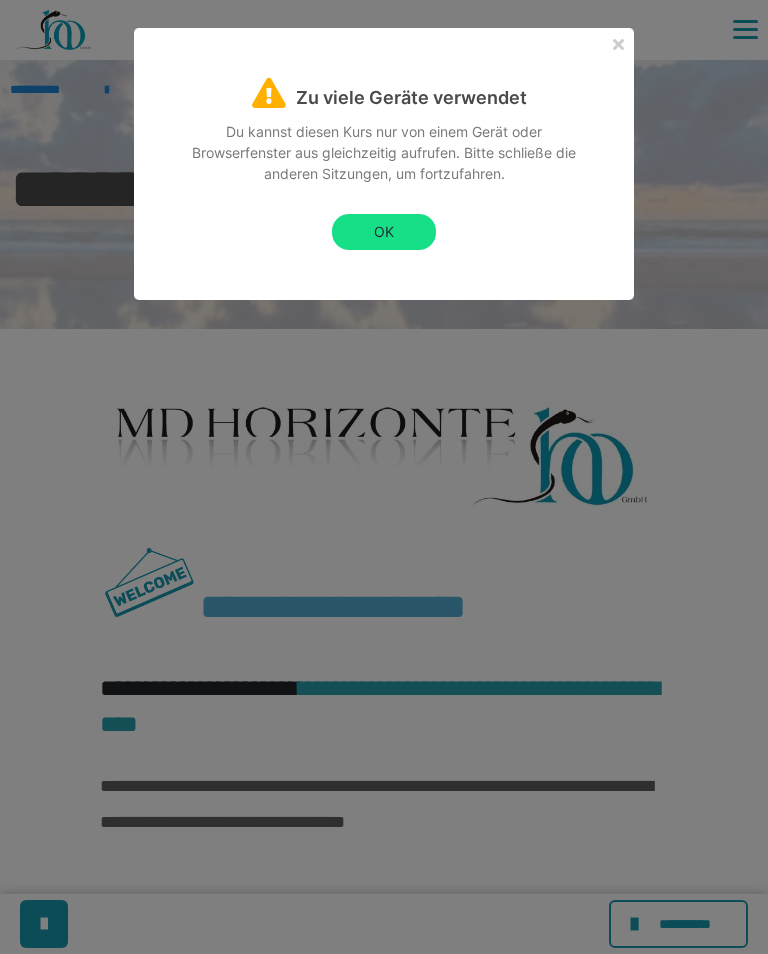 scroll, scrollTop: 4585, scrollLeft: 0, axis: vertical 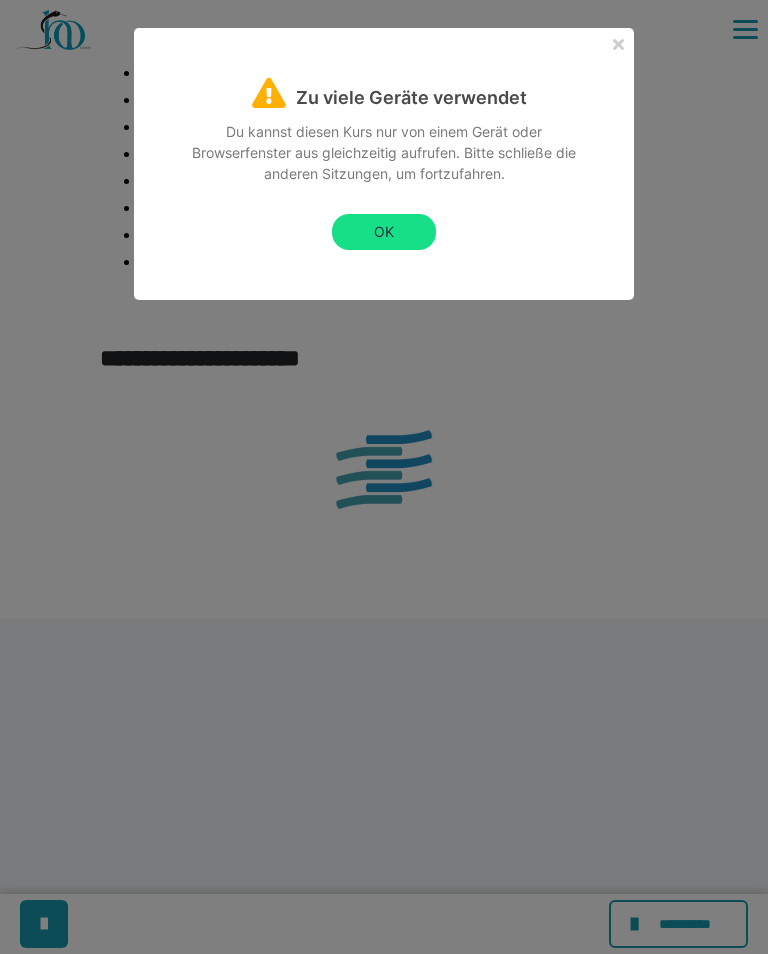 click on "OK" at bounding box center (384, 232) 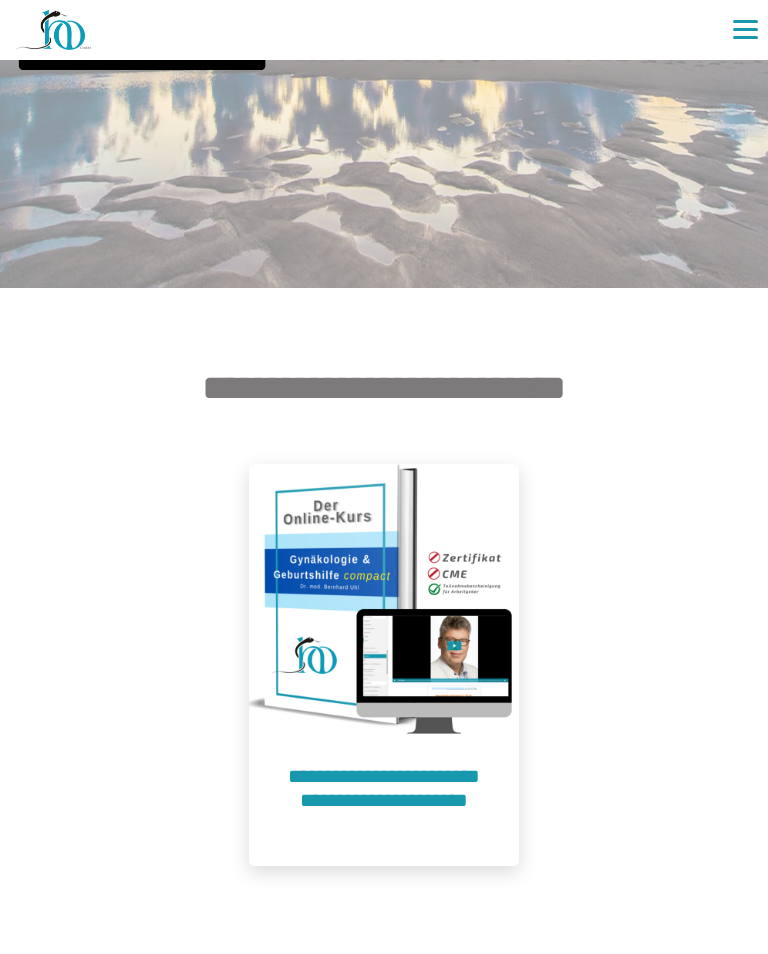 scroll, scrollTop: 370, scrollLeft: 0, axis: vertical 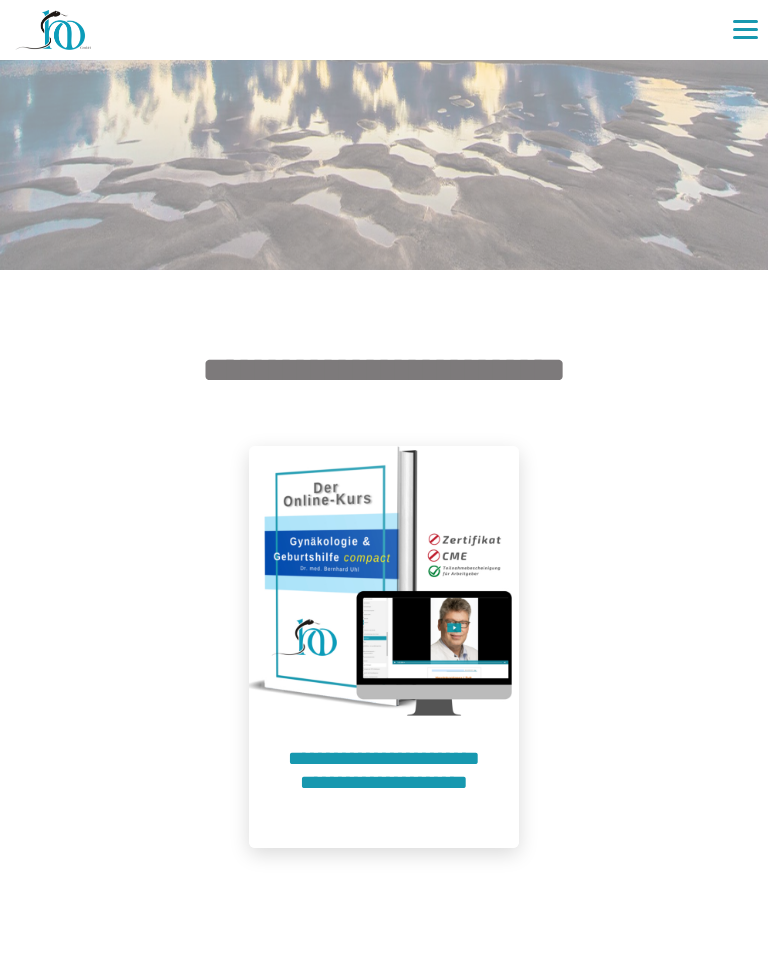 click at bounding box center [384, 581] 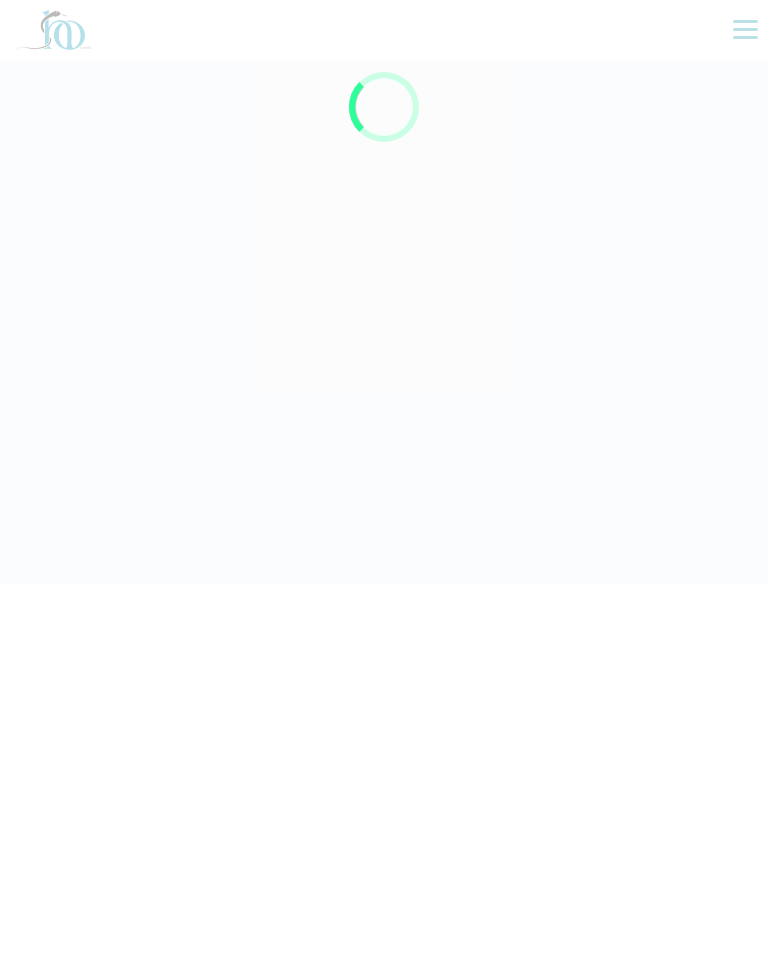 scroll, scrollTop: 0, scrollLeft: 0, axis: both 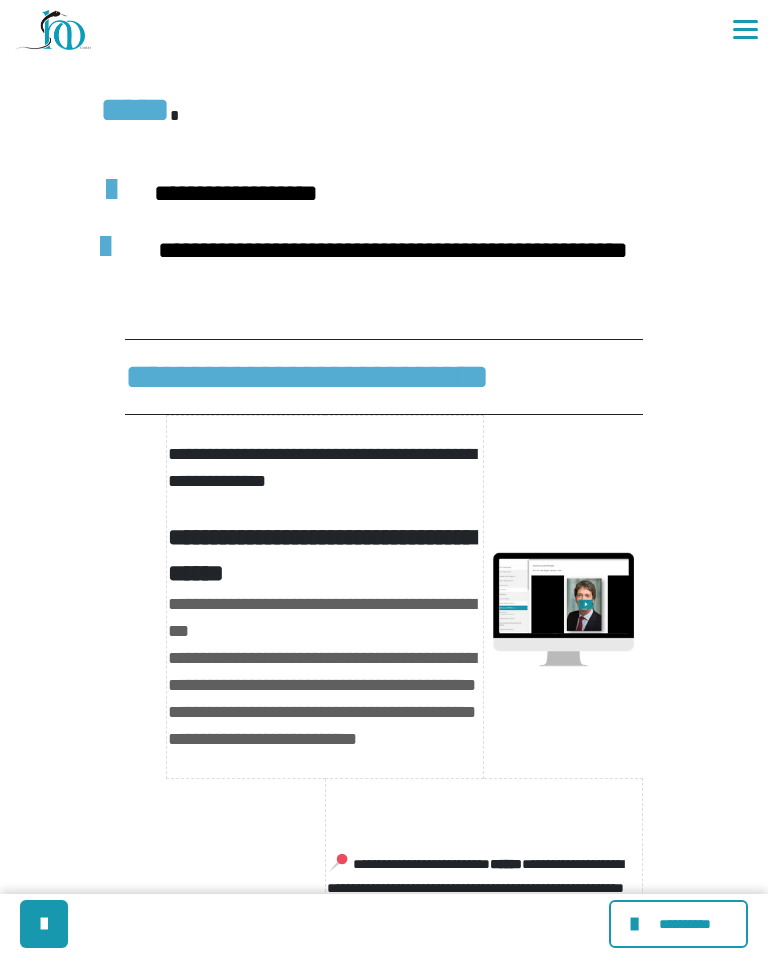 click on "**********" at bounding box center [685, 924] 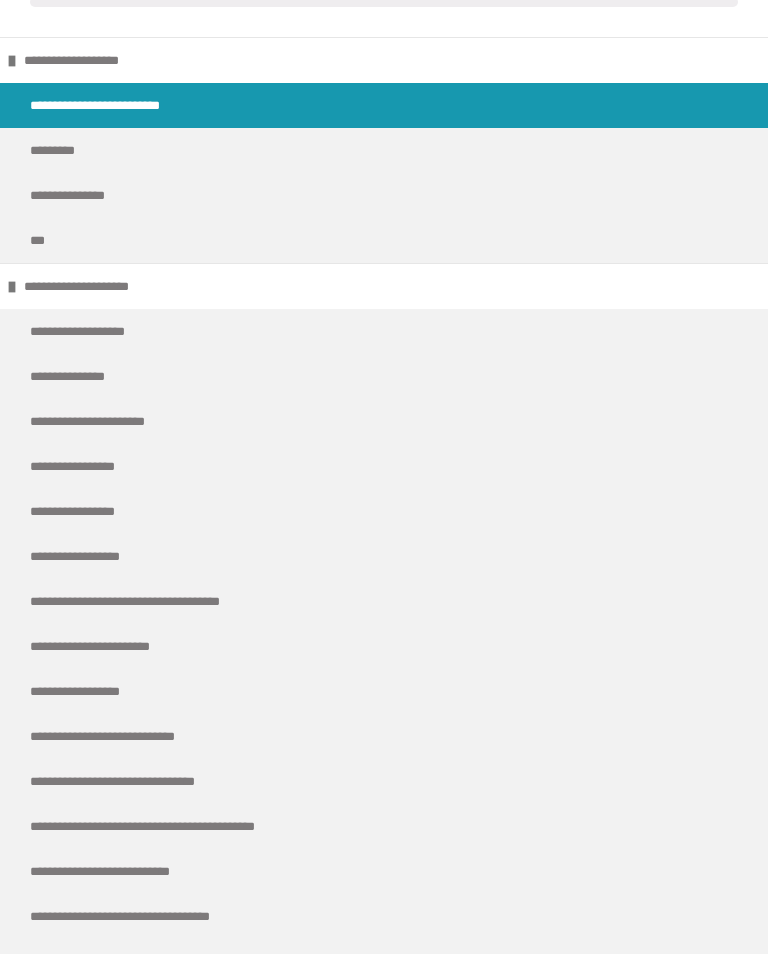 scroll, scrollTop: 94, scrollLeft: 0, axis: vertical 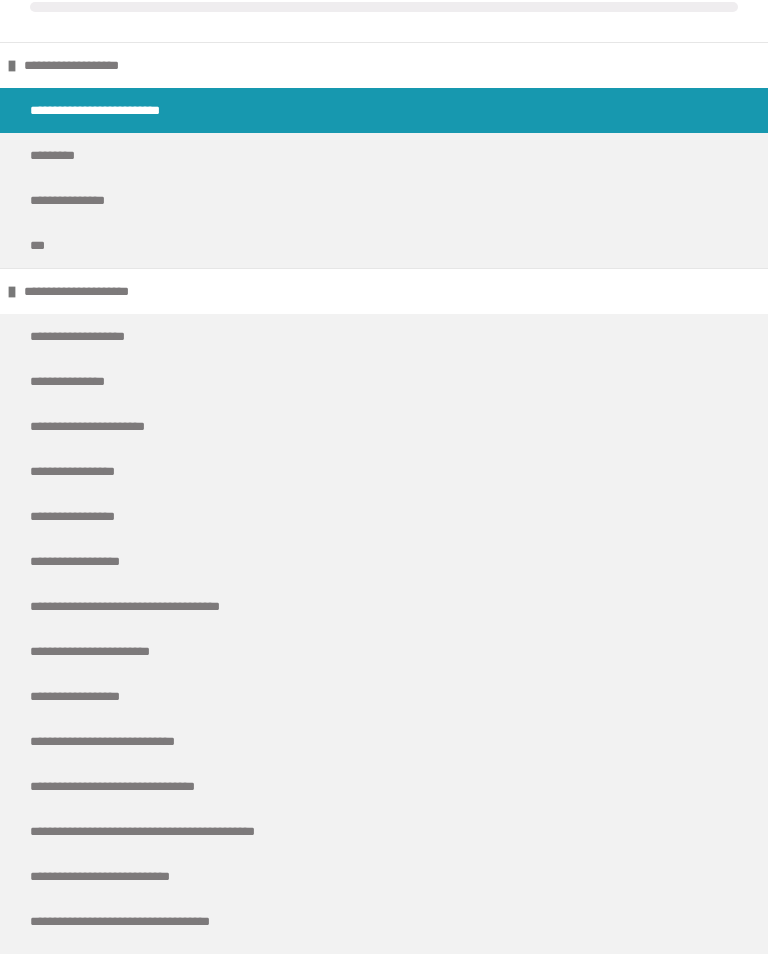 click on "**********" at bounding box center [103, 336] 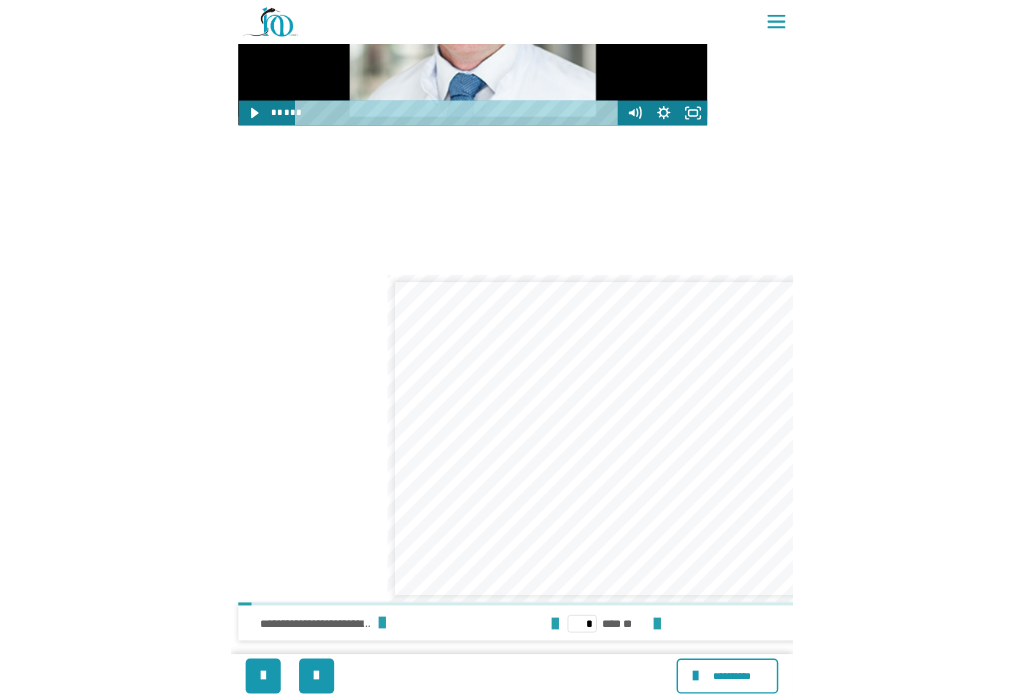 scroll, scrollTop: 1985, scrollLeft: 0, axis: vertical 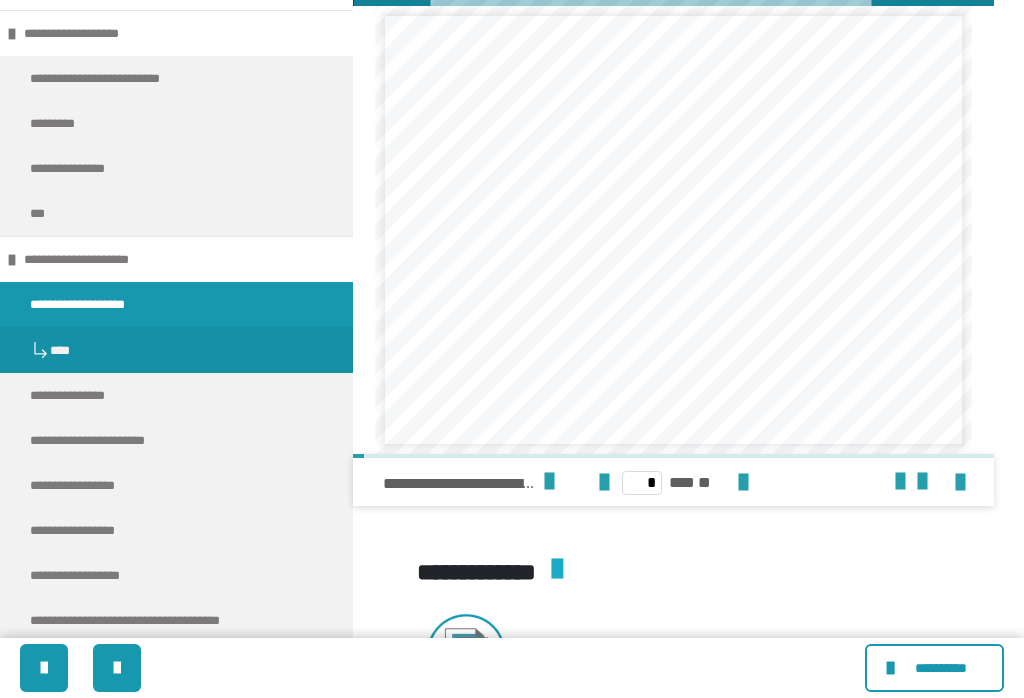 click 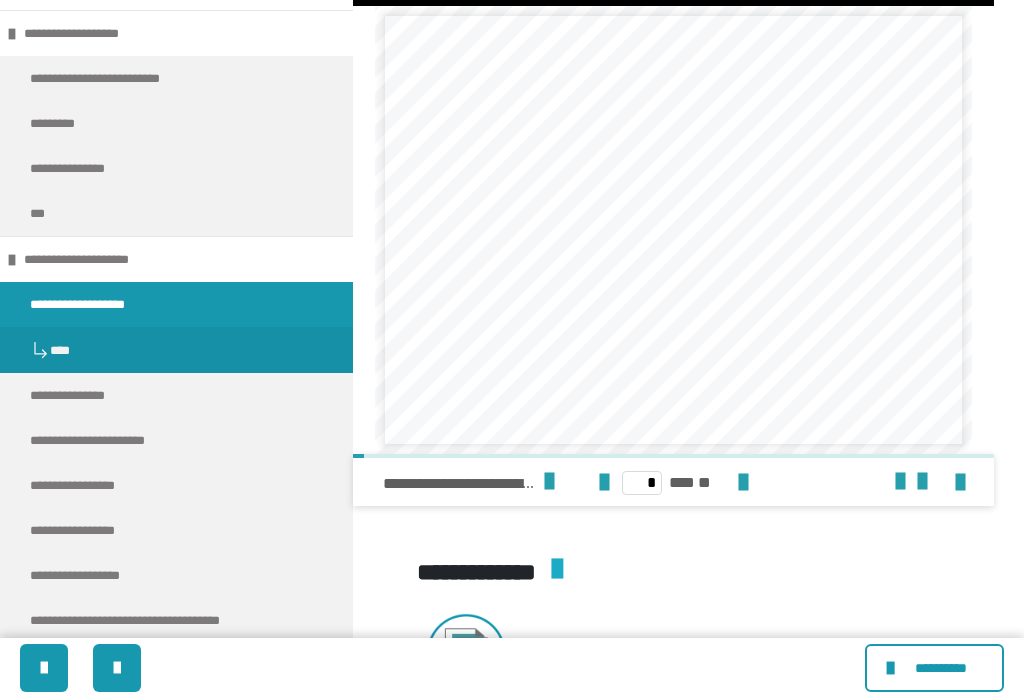 click at bounding box center [673, -174] 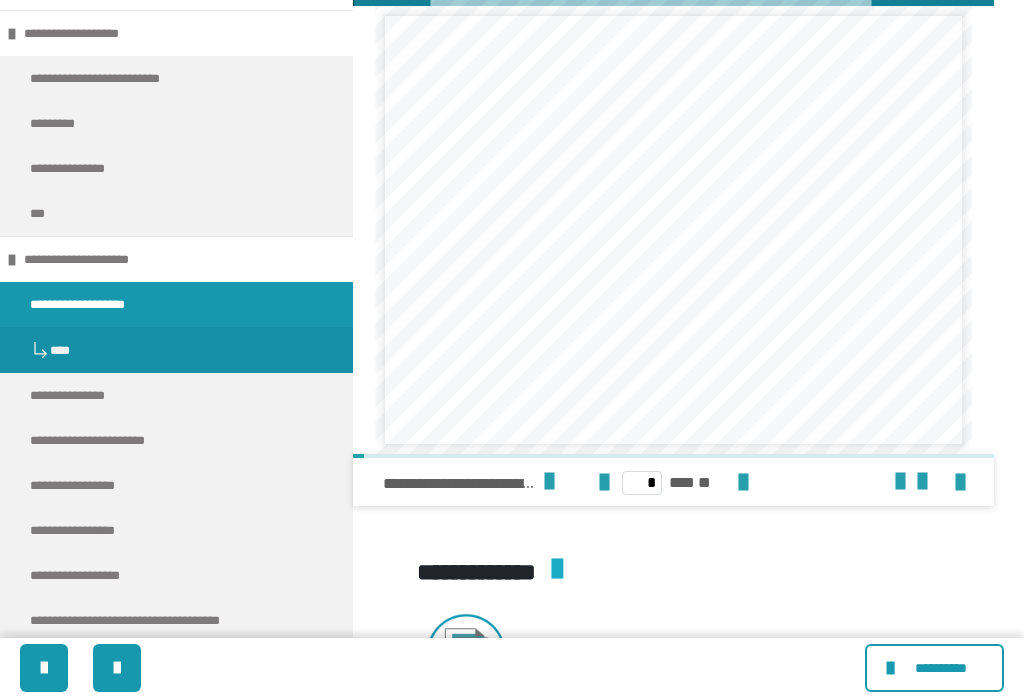 click at bounding box center [673, -174] 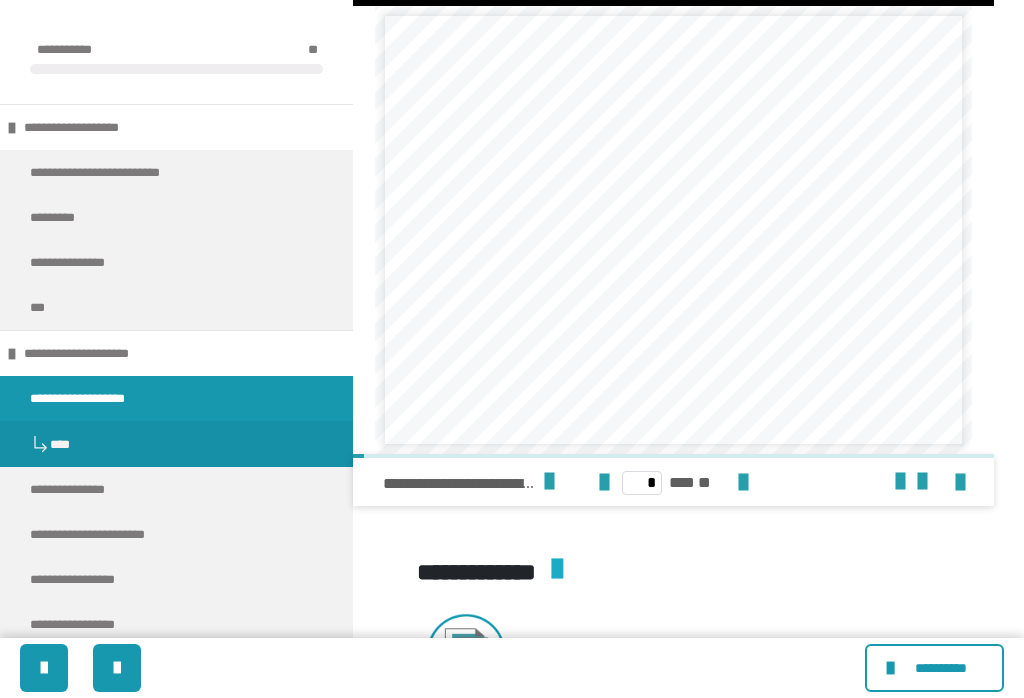 scroll, scrollTop: 0, scrollLeft: 0, axis: both 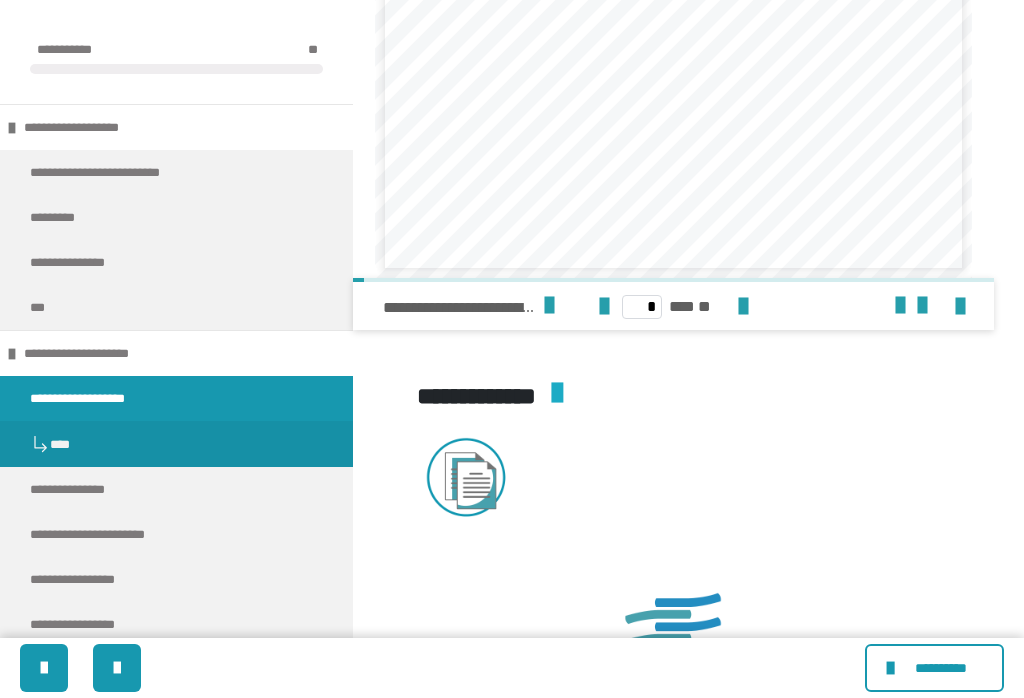 click at bounding box center (960, 307) 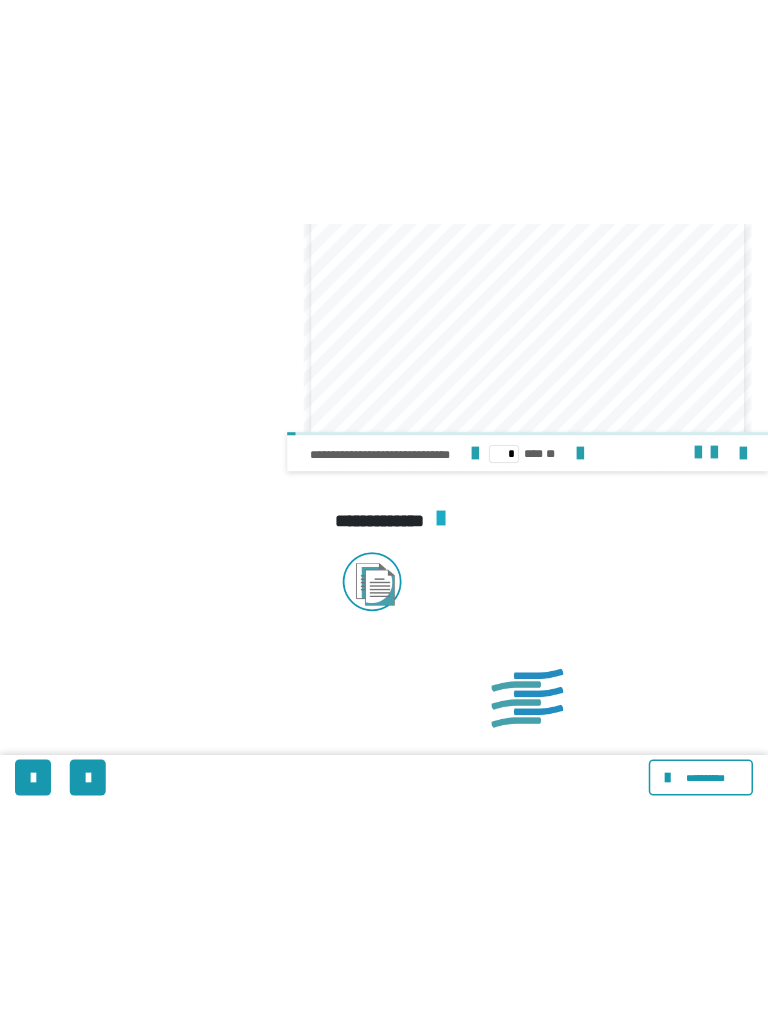 scroll, scrollTop: 0, scrollLeft: 0, axis: both 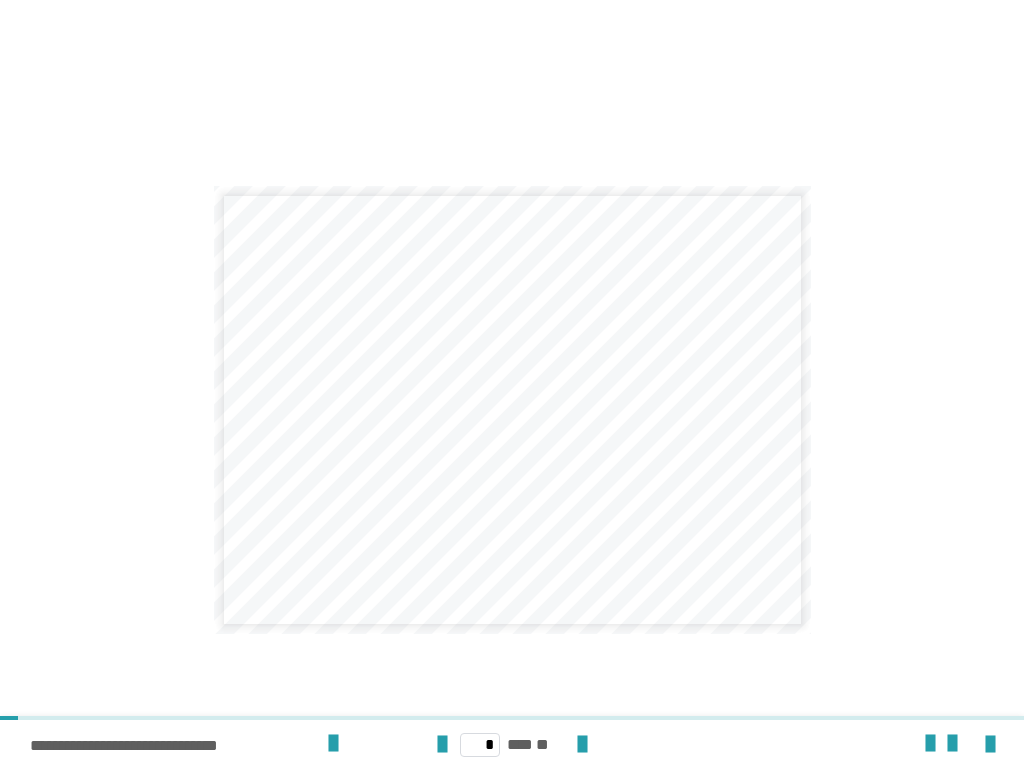 click at bounding box center (582, 744) 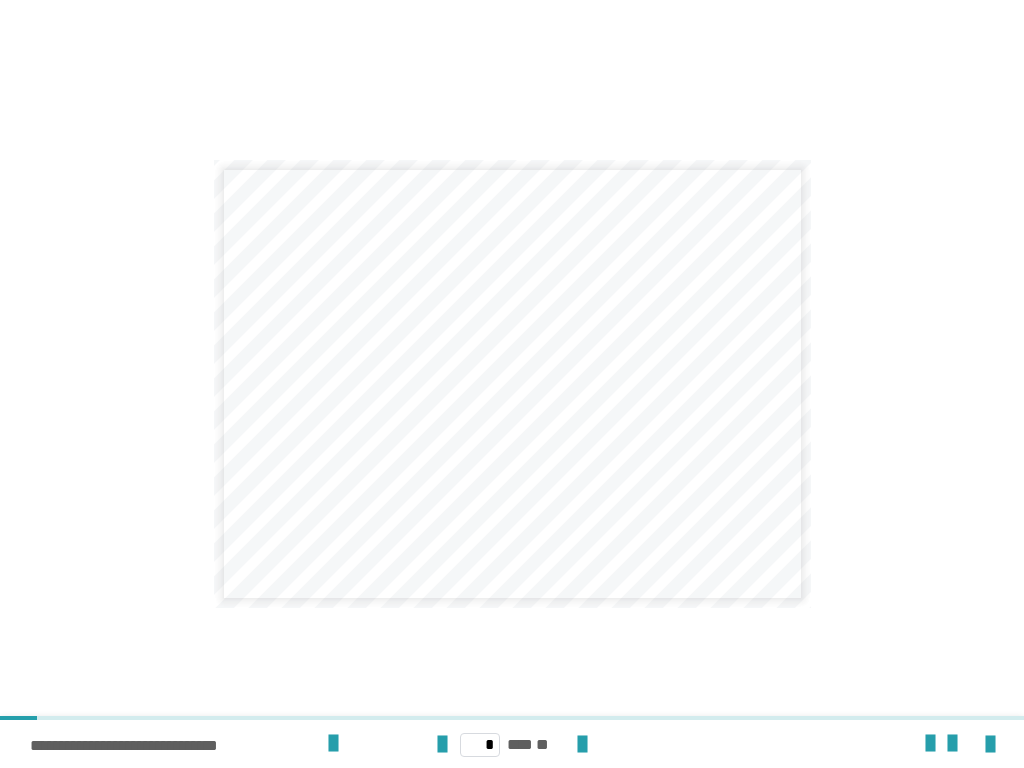 click at bounding box center (442, 745) 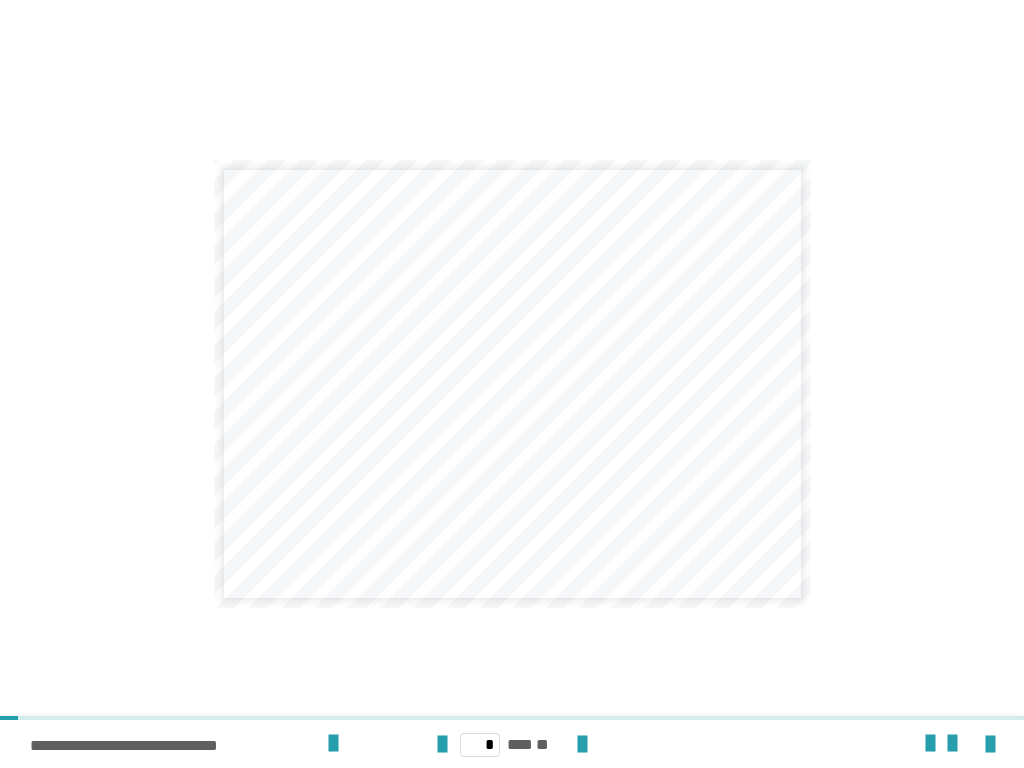 click at bounding box center (582, 745) 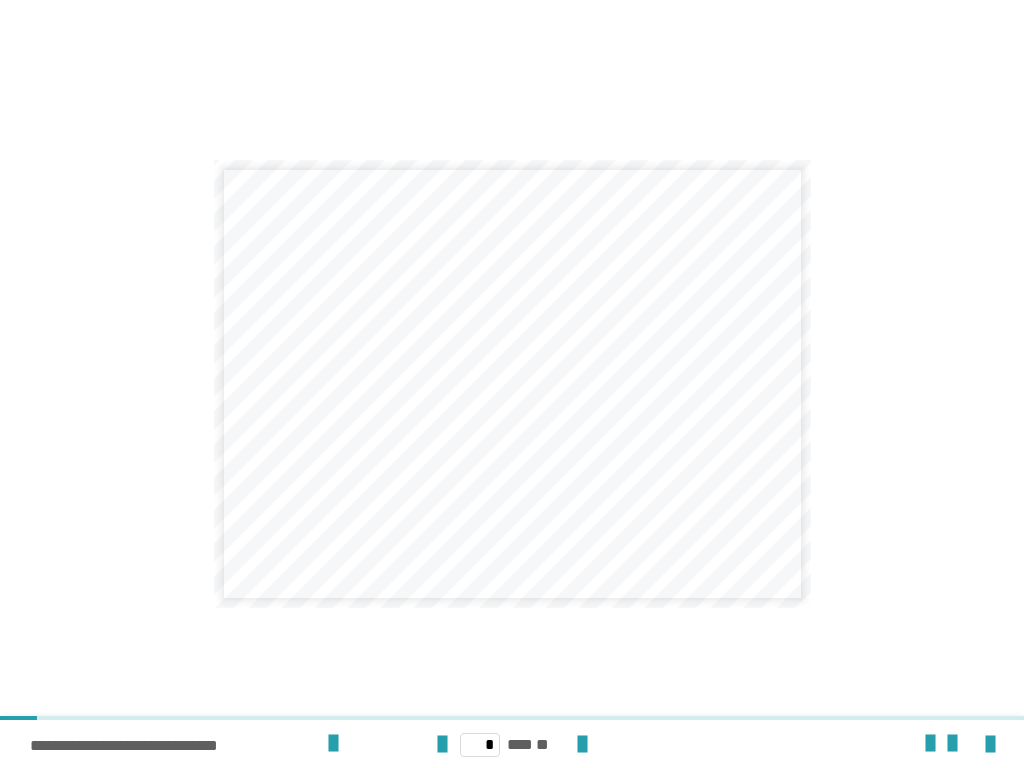 click at bounding box center (582, 745) 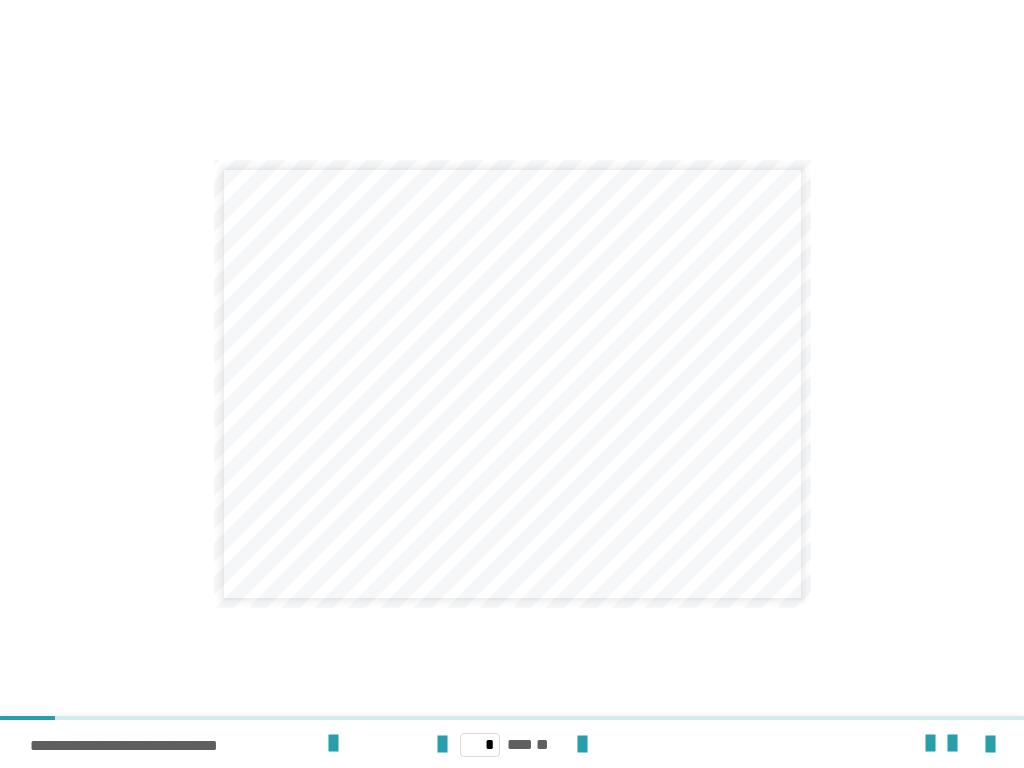 click at bounding box center (582, 745) 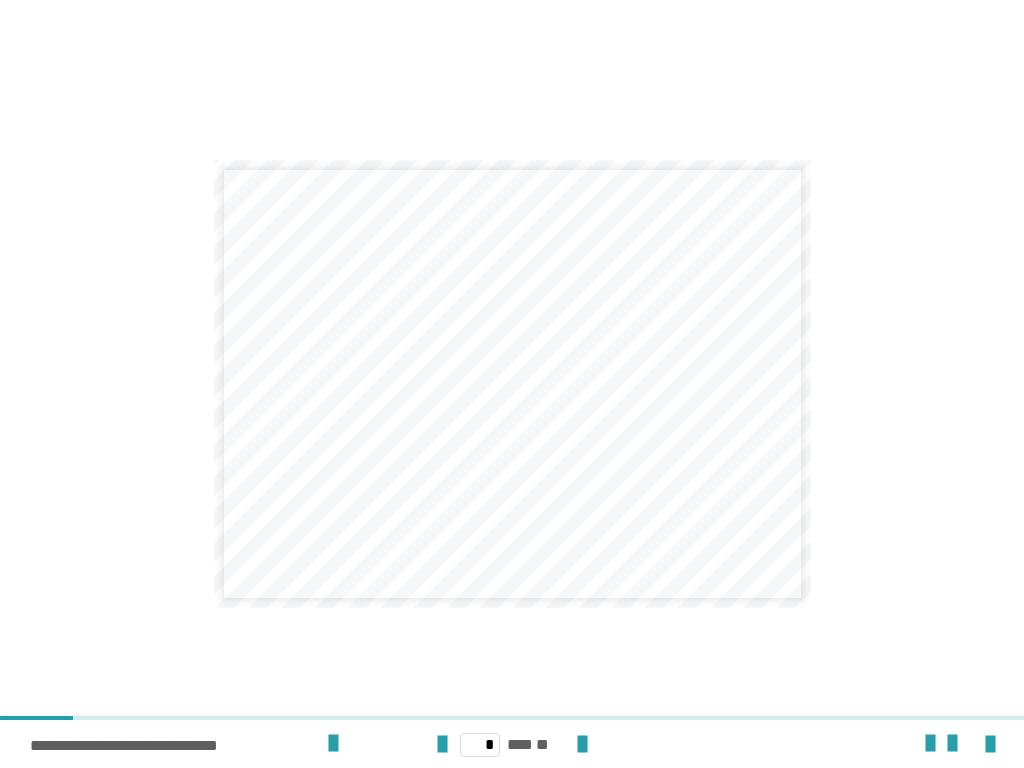 click at bounding box center [582, 745] 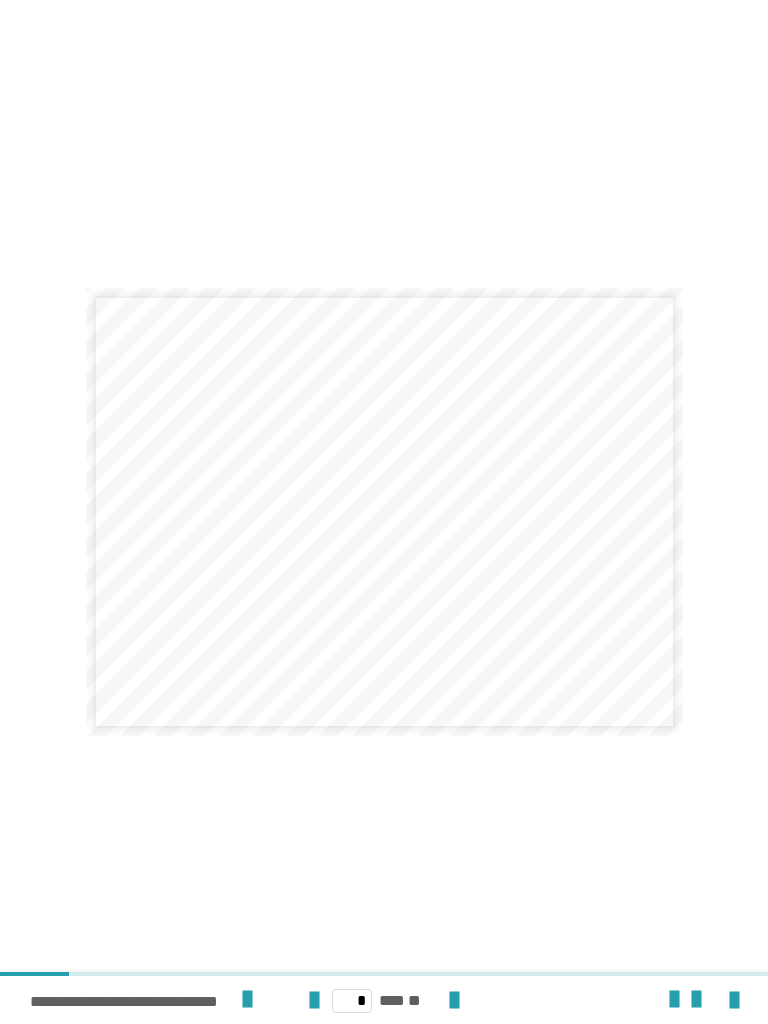 click at bounding box center [734, 1001] 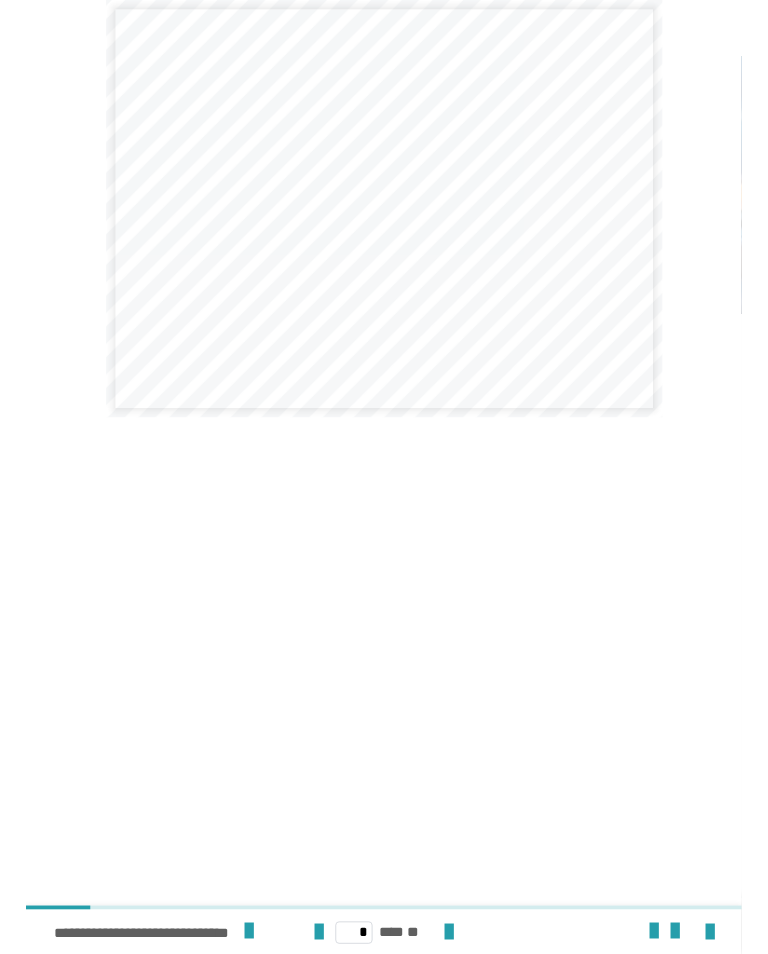 scroll, scrollTop: 2161, scrollLeft: 0, axis: vertical 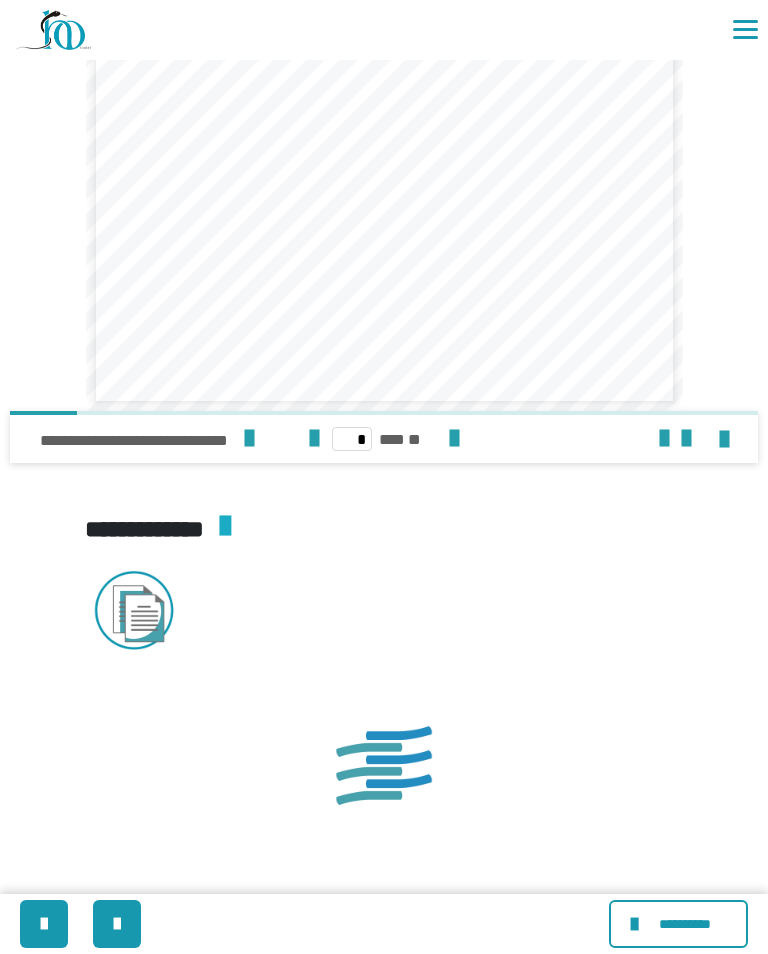 click at bounding box center (384, -248) 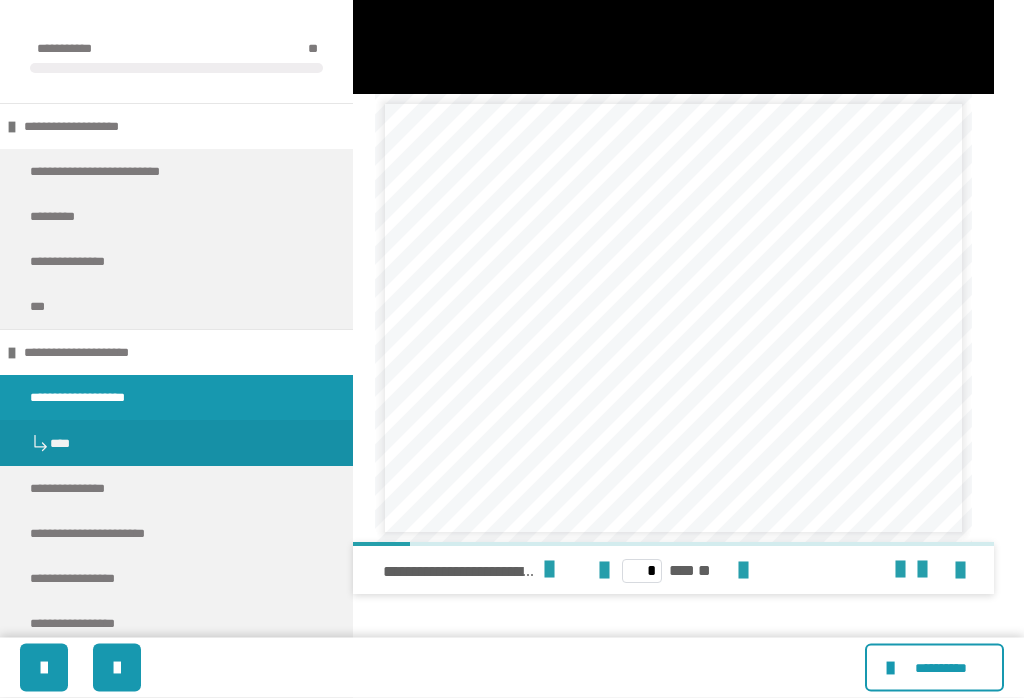 scroll, scrollTop: 2012, scrollLeft: 0, axis: vertical 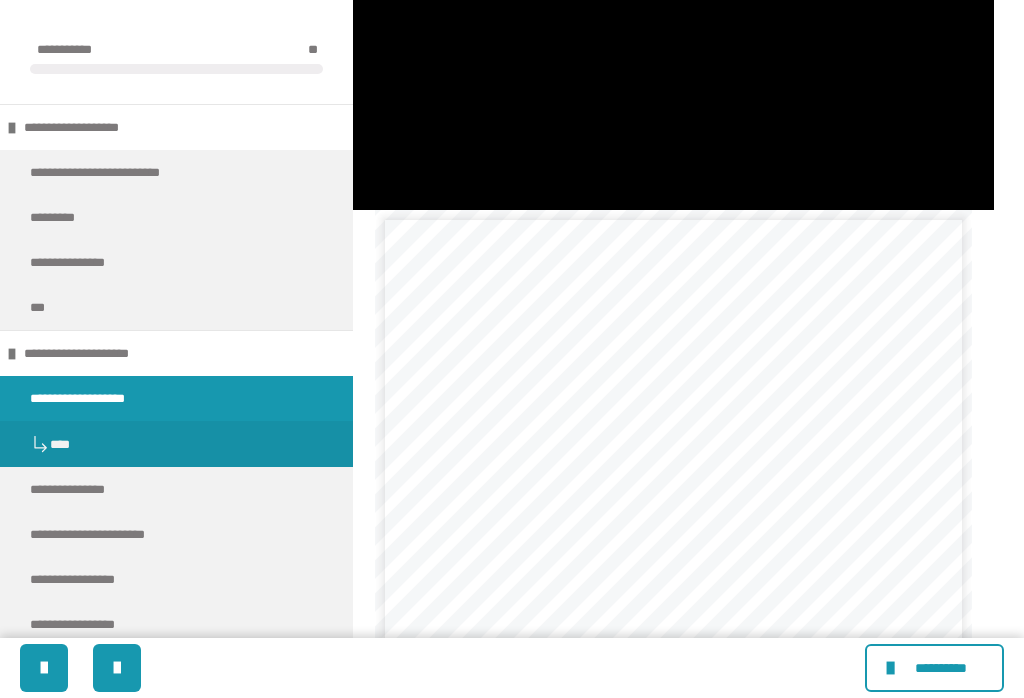 click at bounding box center [673, 29] 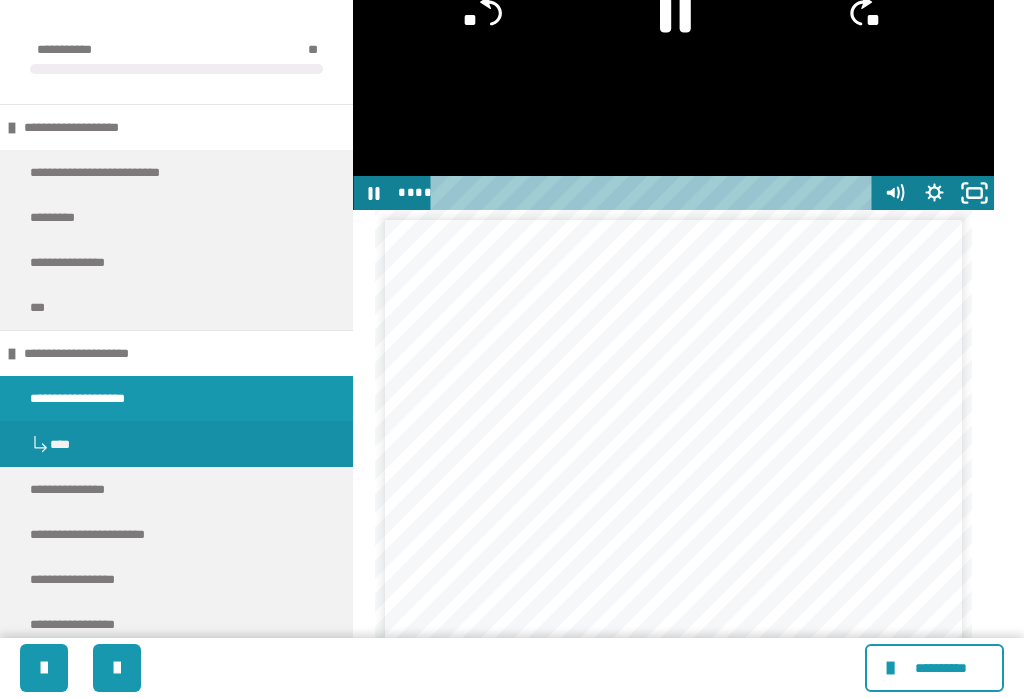 click 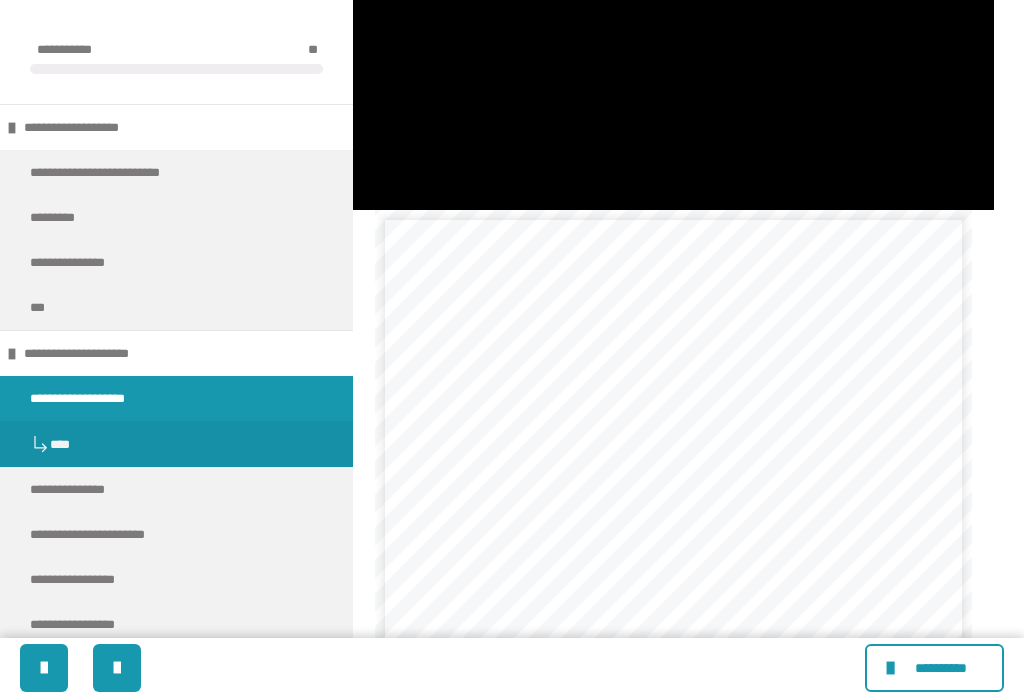 click at bounding box center [673, 29] 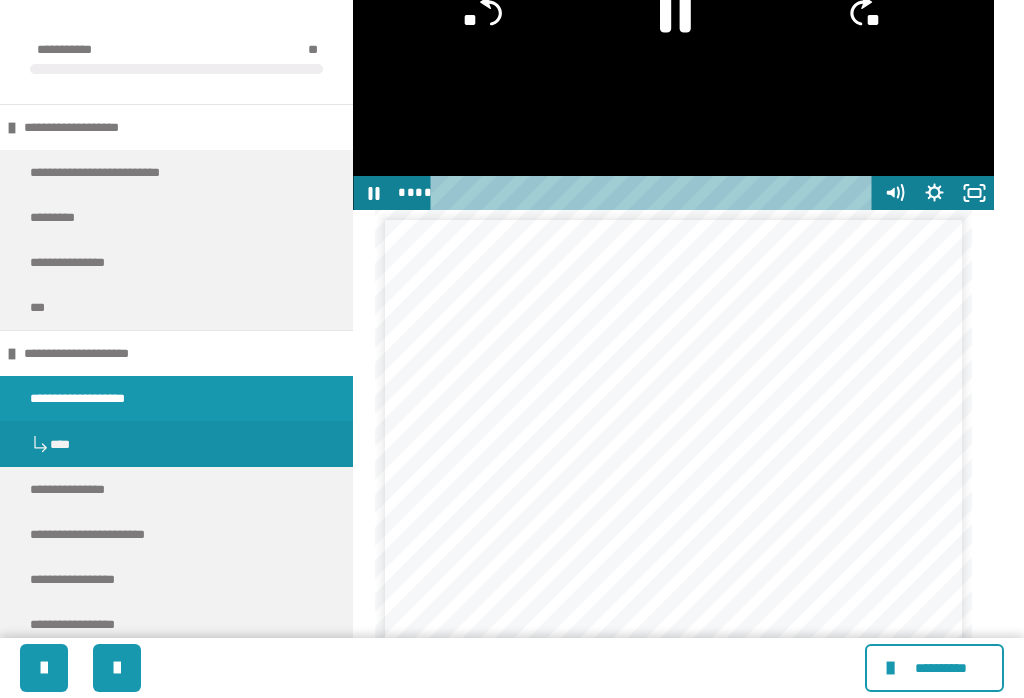 click 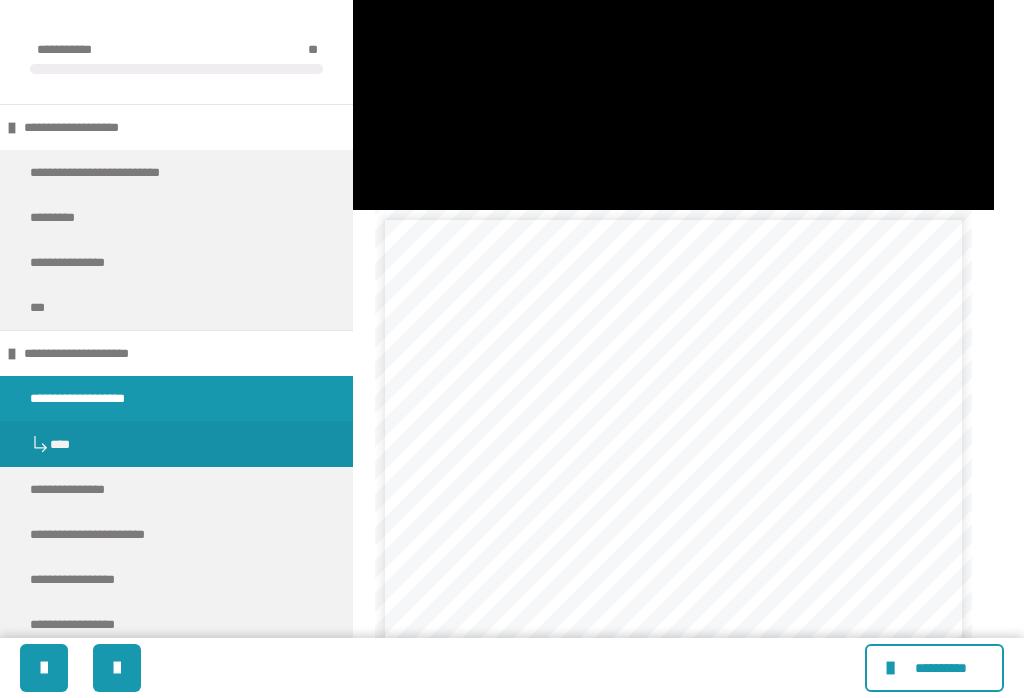 click at bounding box center (673, 29) 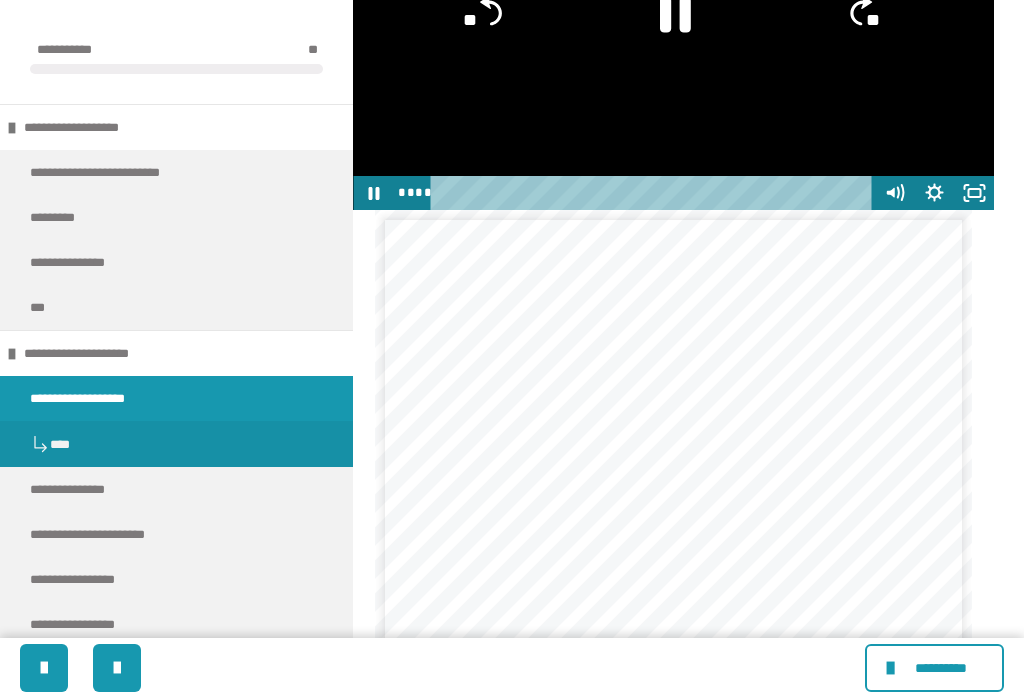 click 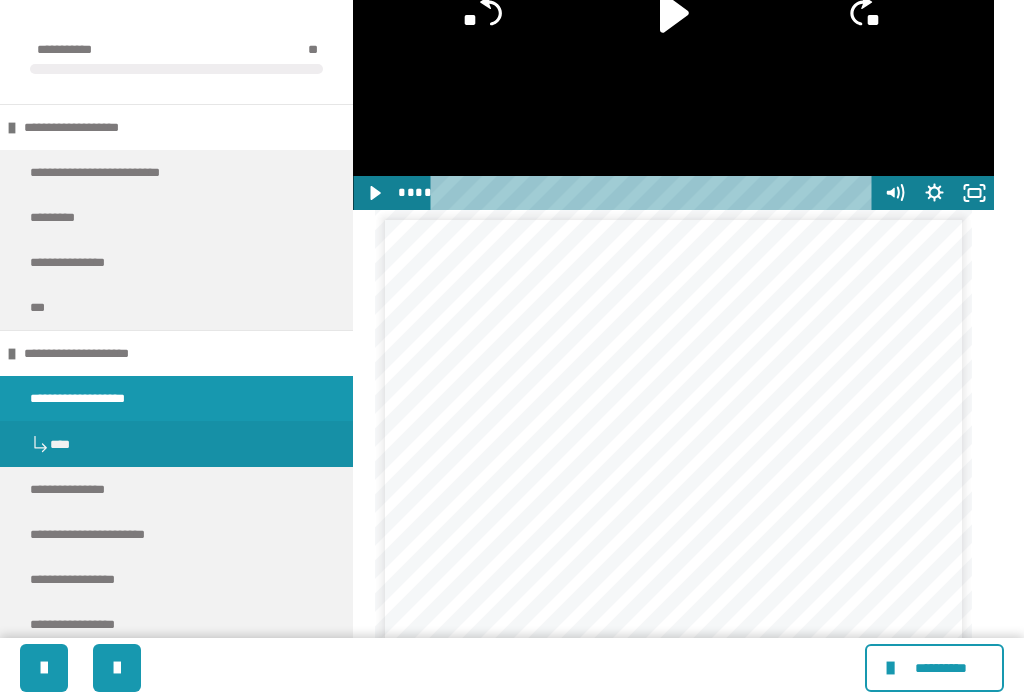 click 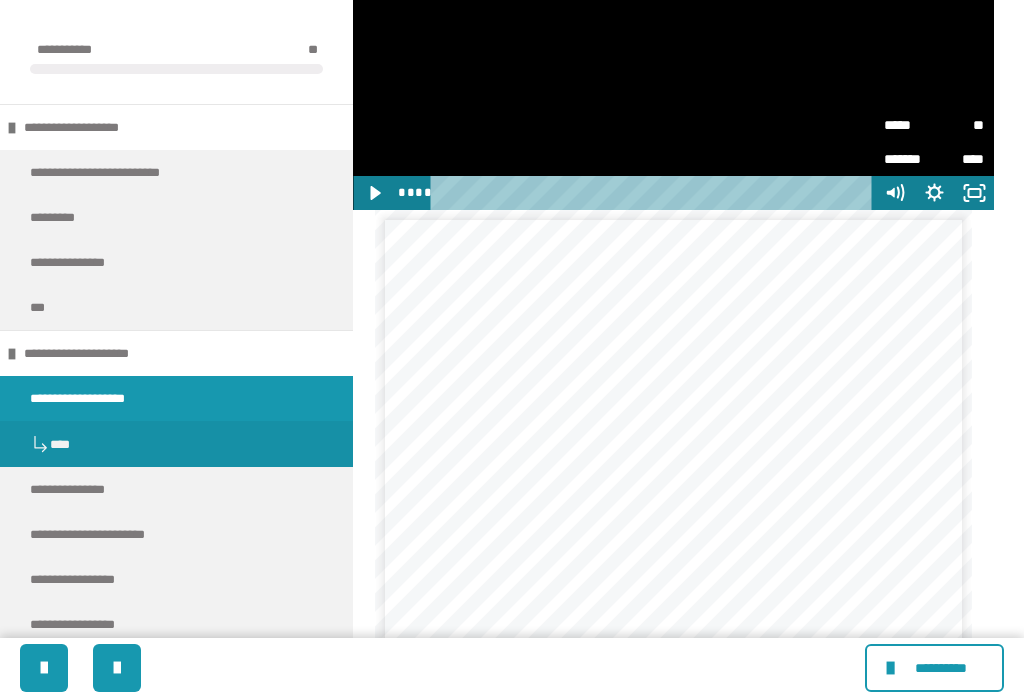 click 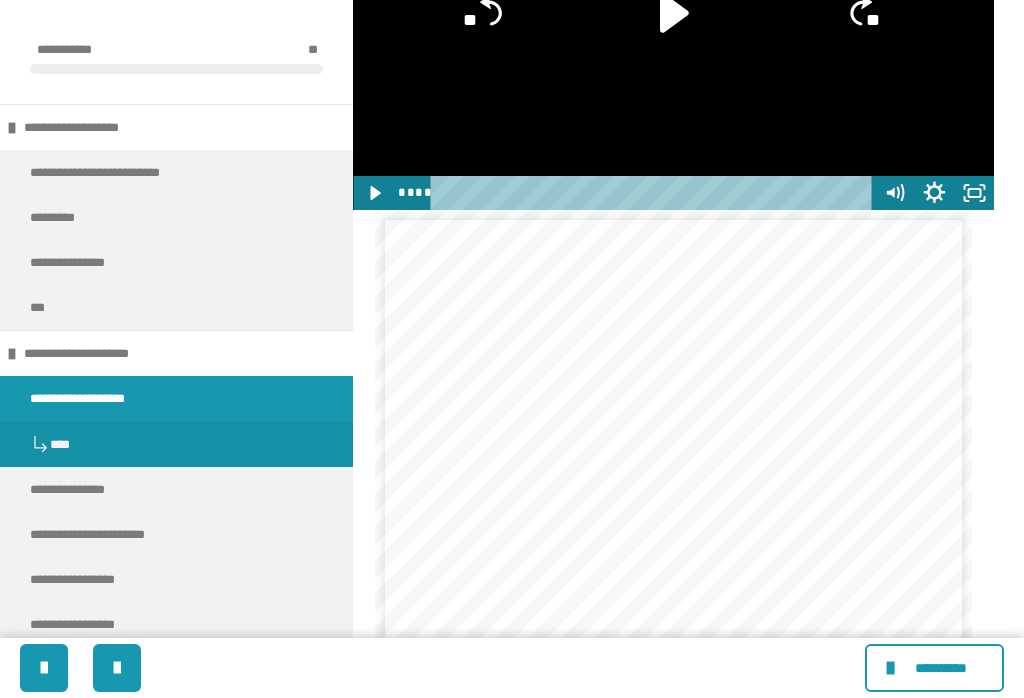 click 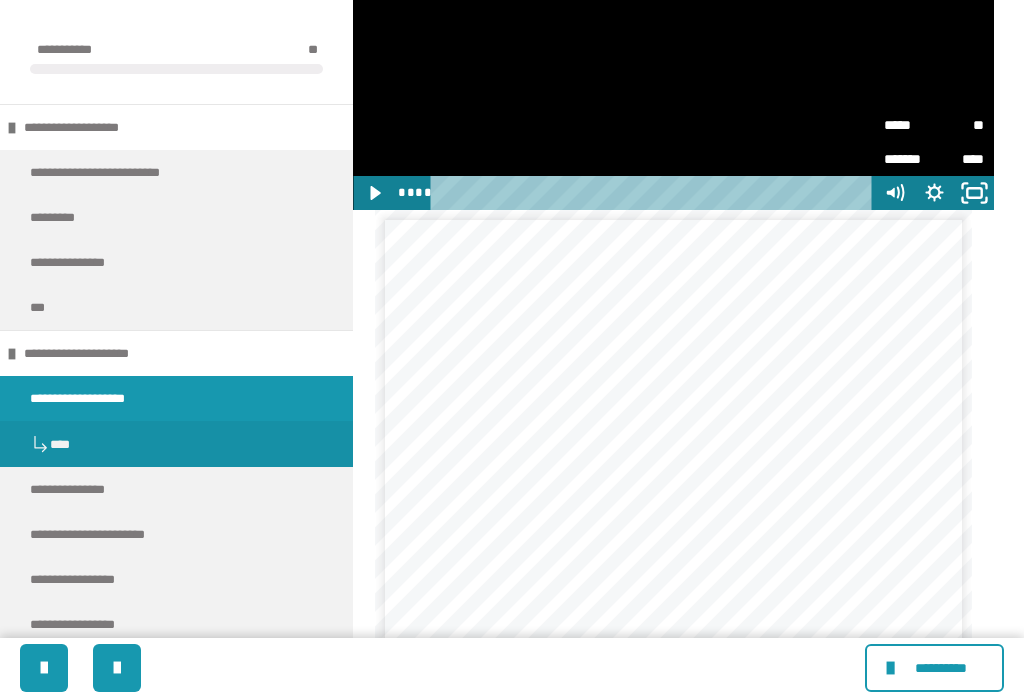 click 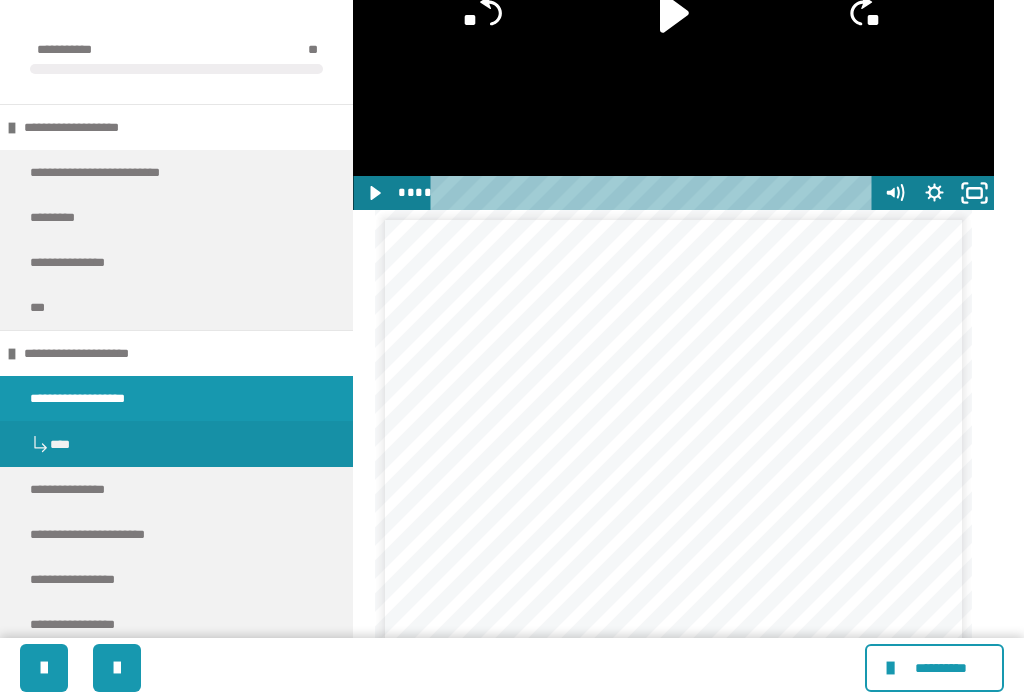 click 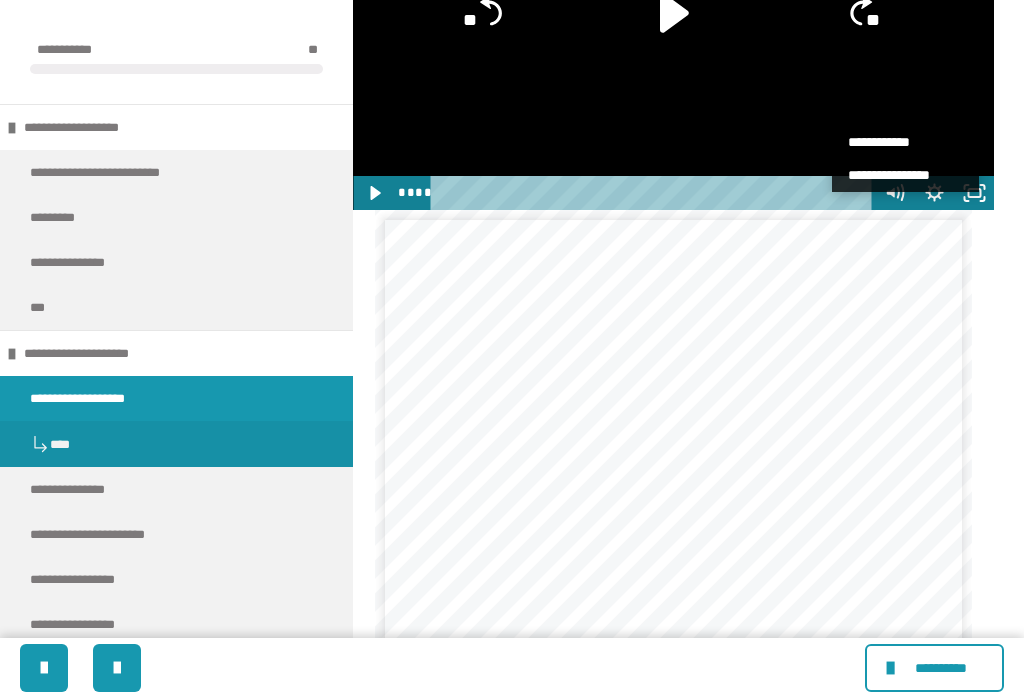 click at bounding box center (673, 29) 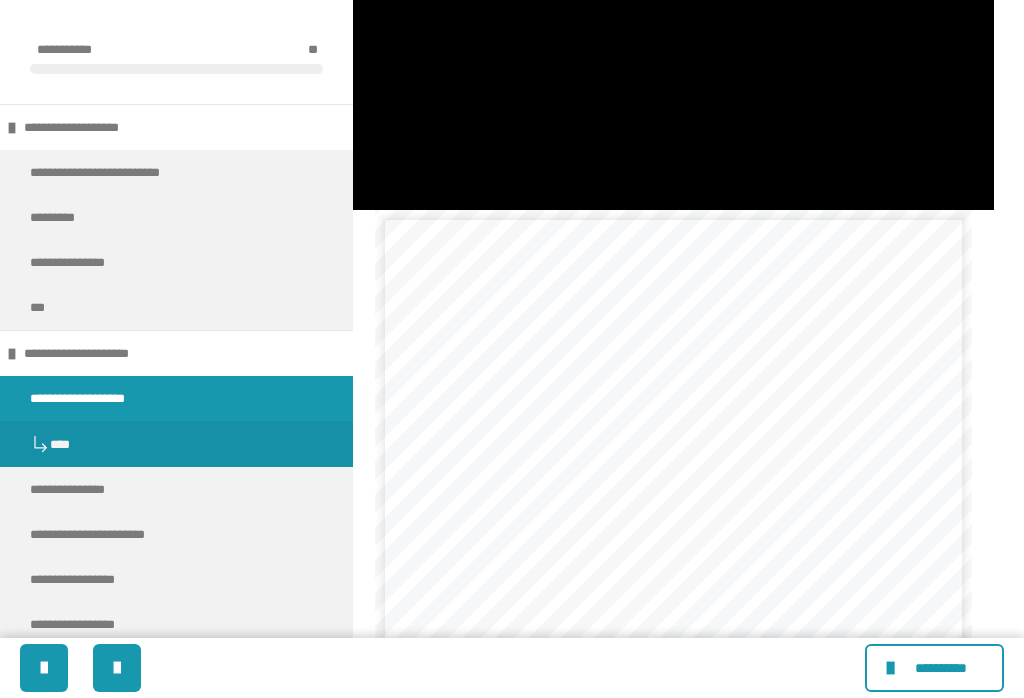 click at bounding box center [673, 29] 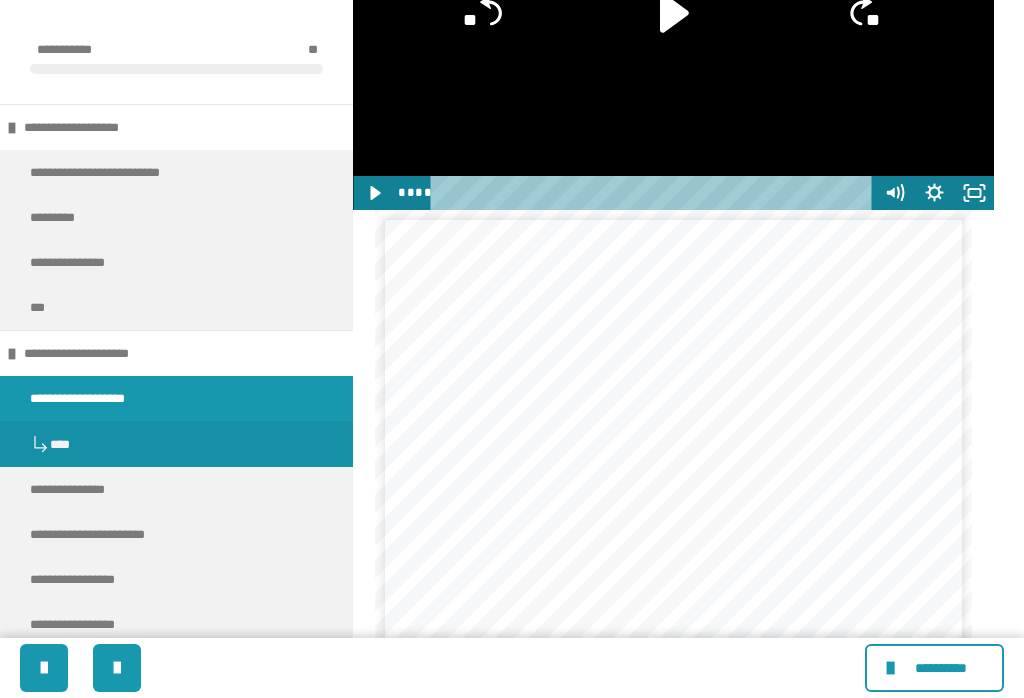 click at bounding box center [673, 29] 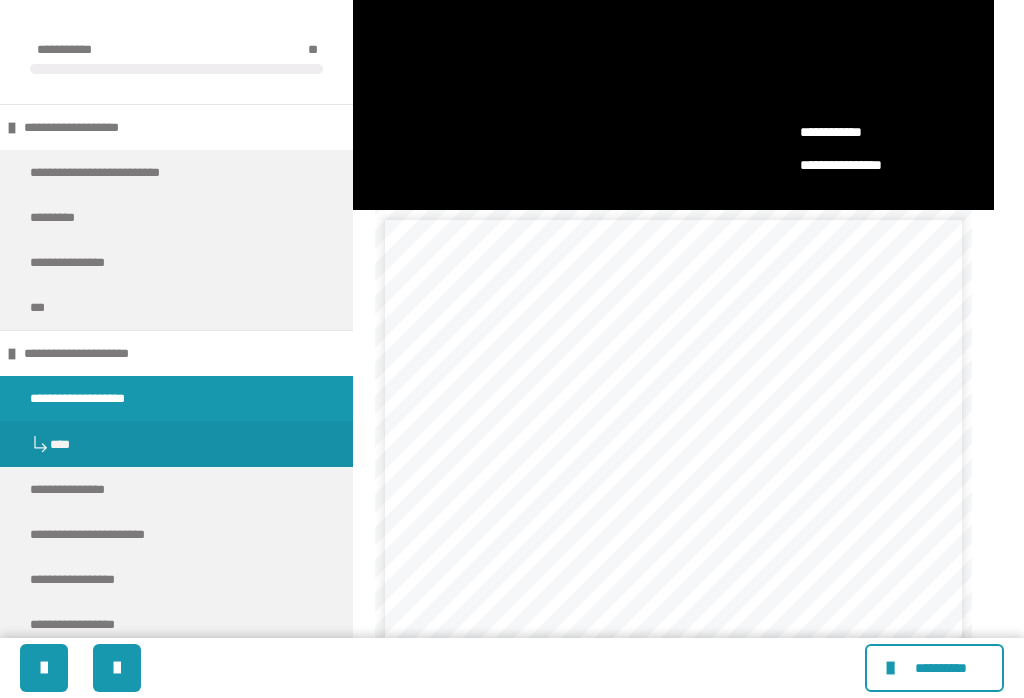 click at bounding box center [673, 29] 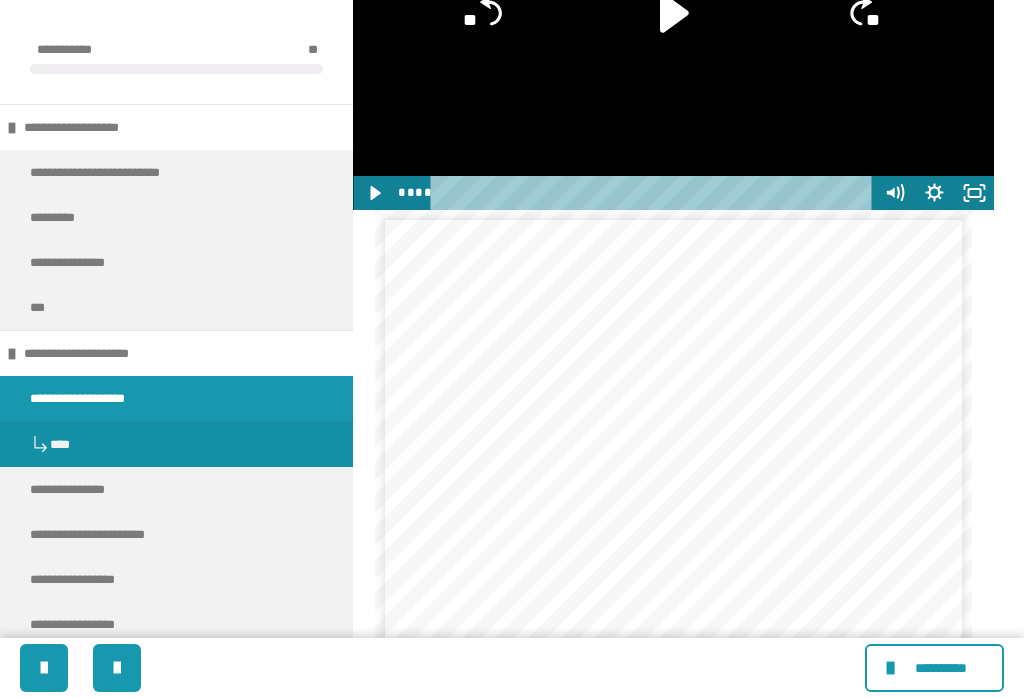 click 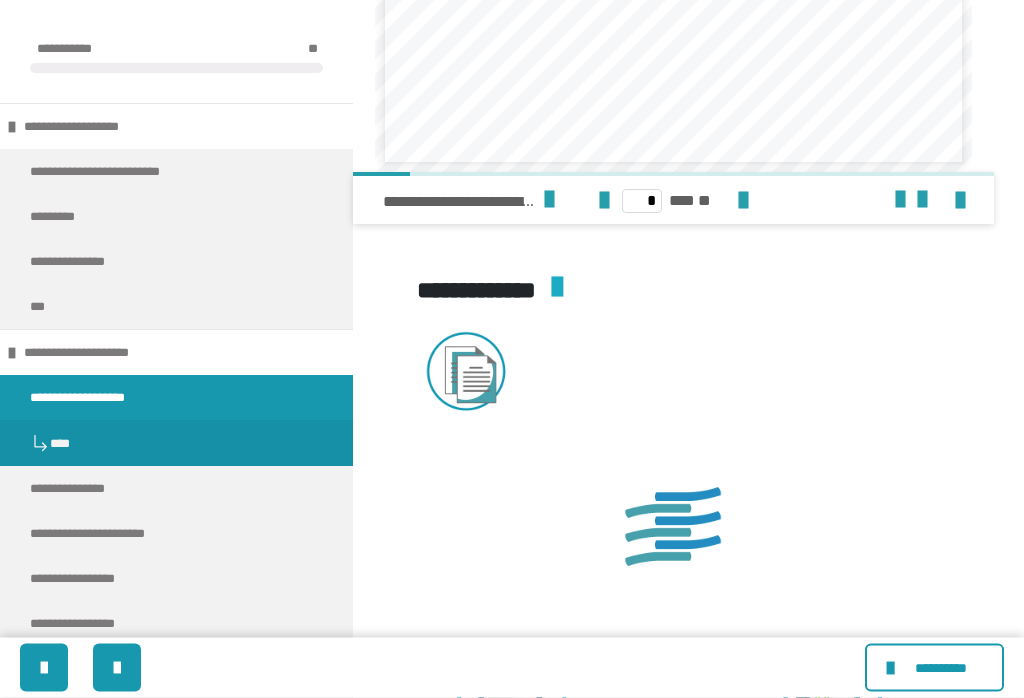 scroll, scrollTop: 2488, scrollLeft: 0, axis: vertical 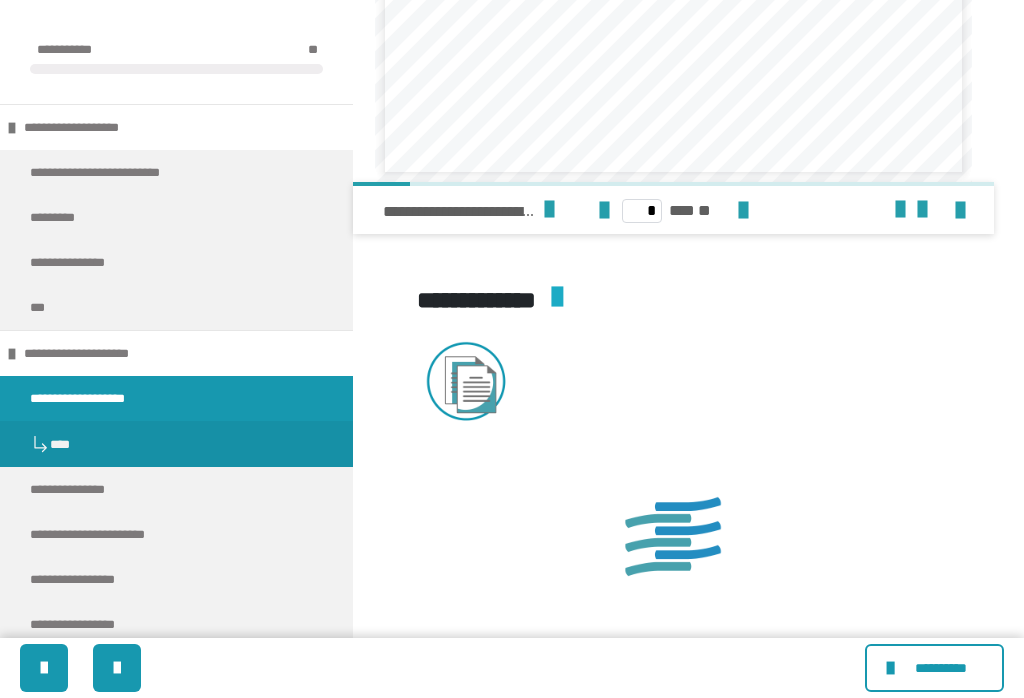click at bounding box center (960, 211) 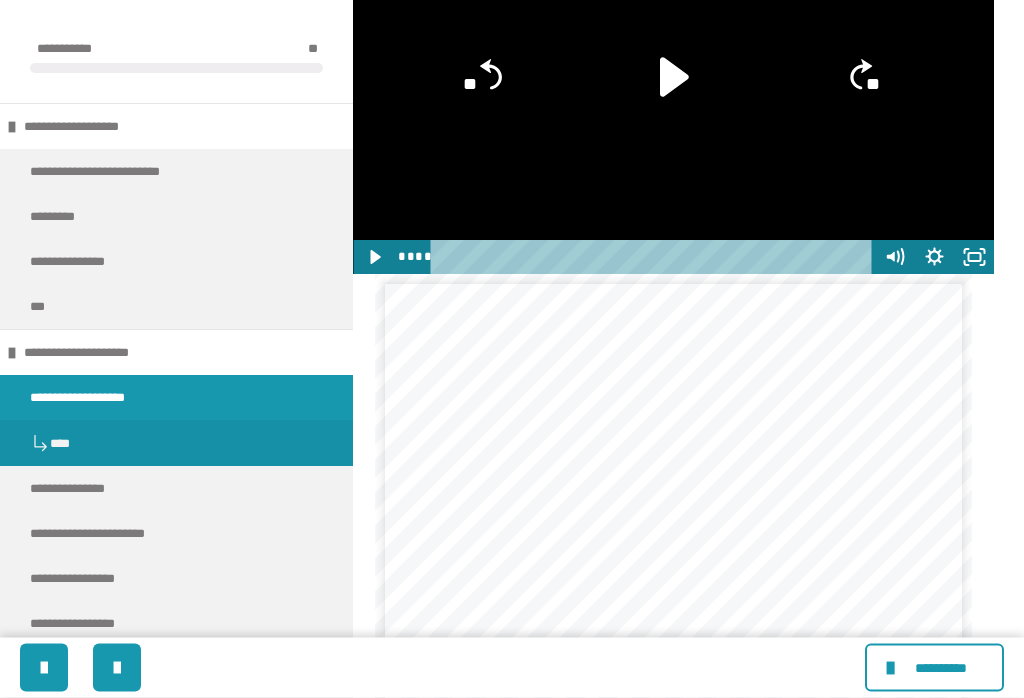 scroll, scrollTop: 1948, scrollLeft: 0, axis: vertical 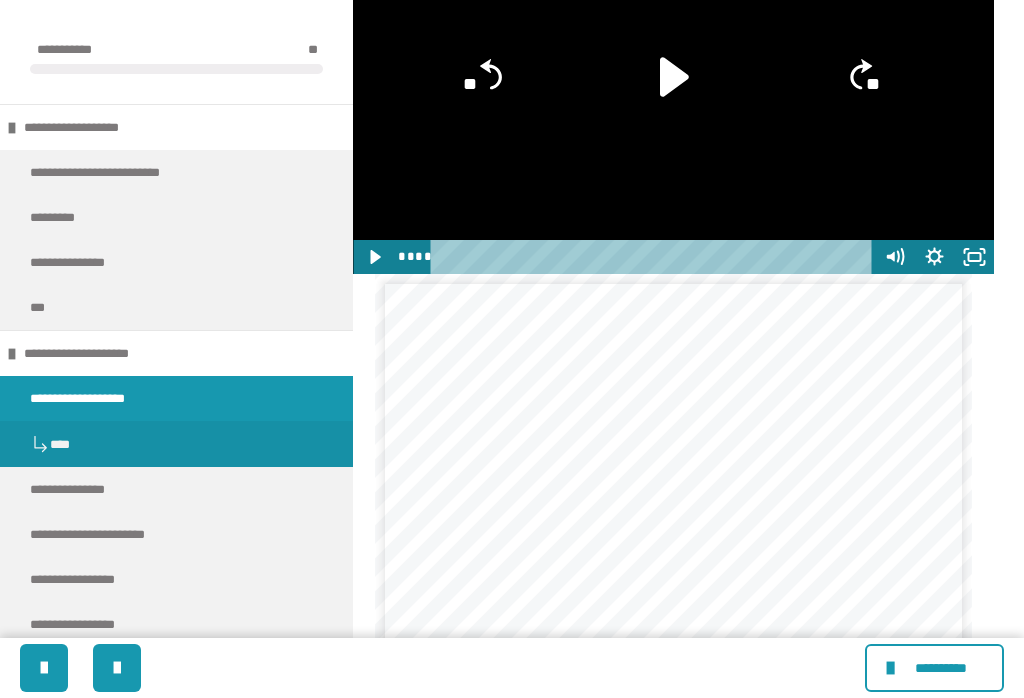 click 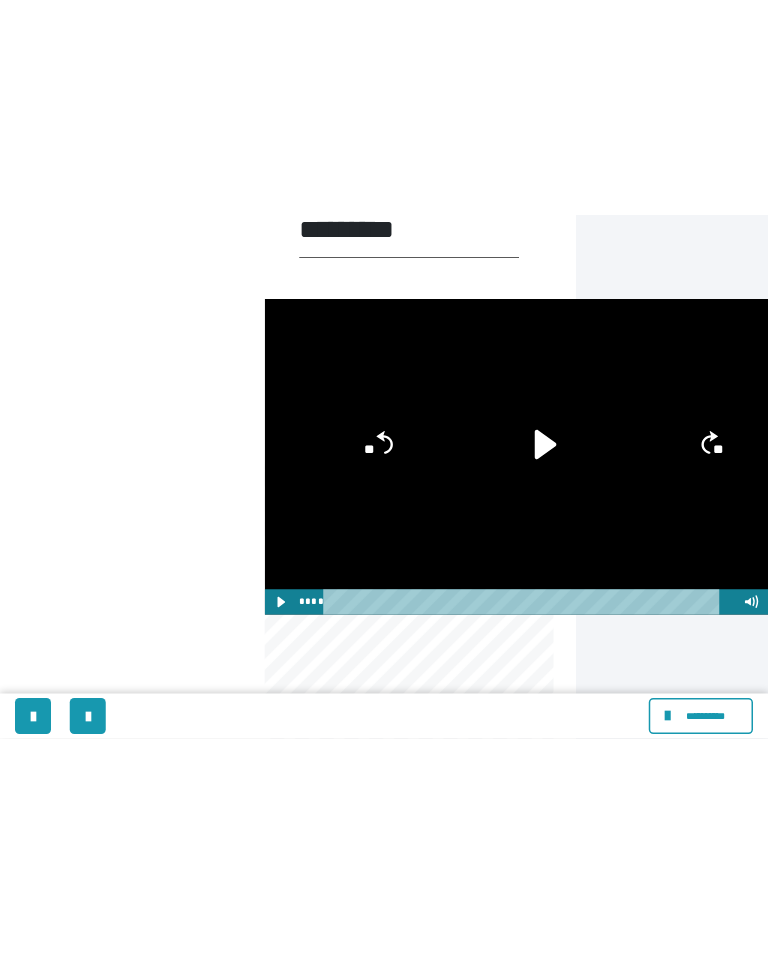 scroll, scrollTop: 1588, scrollLeft: 0, axis: vertical 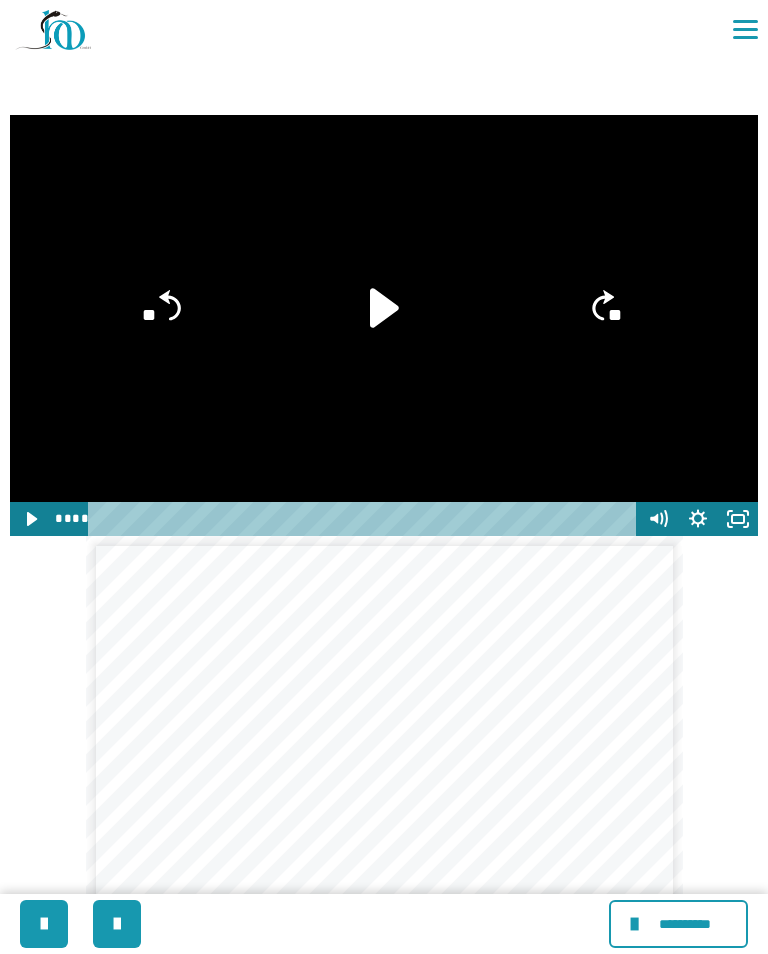 click on "**********" at bounding box center [384, 576] 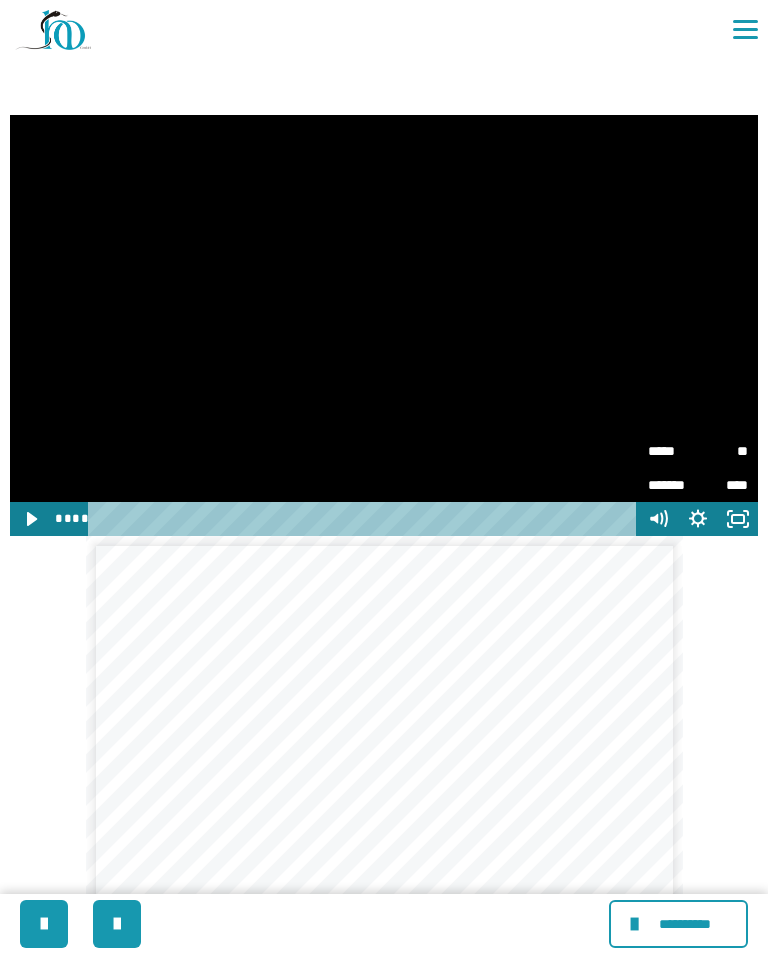 click on "*******" at bounding box center (673, 484) 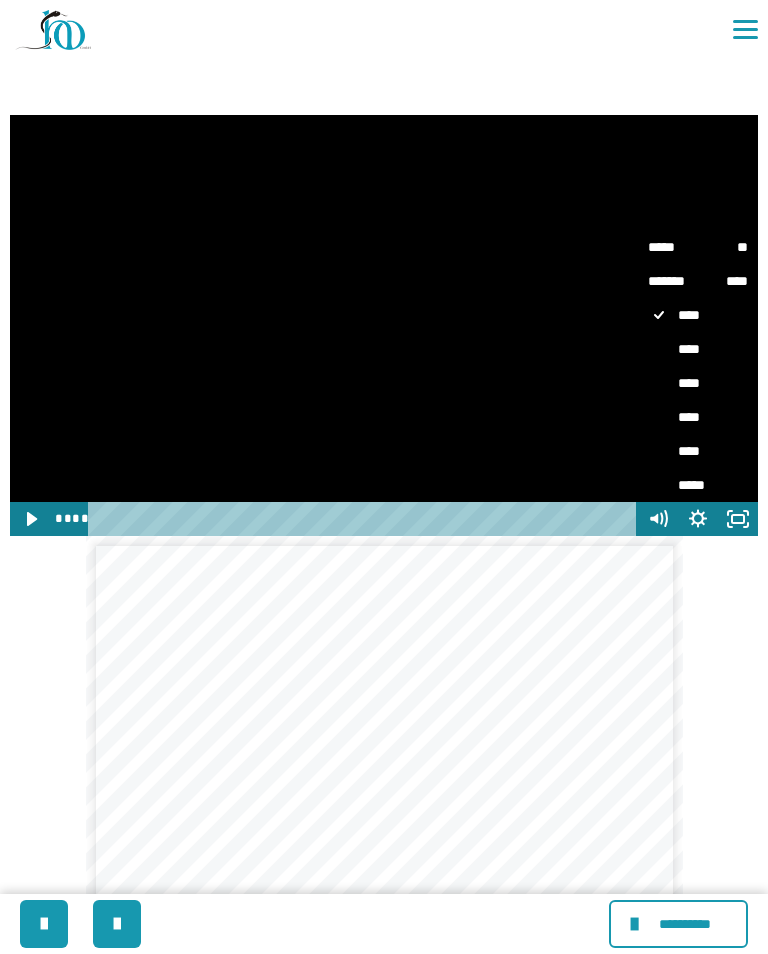 click on "******* ****" at bounding box center [698, 281] 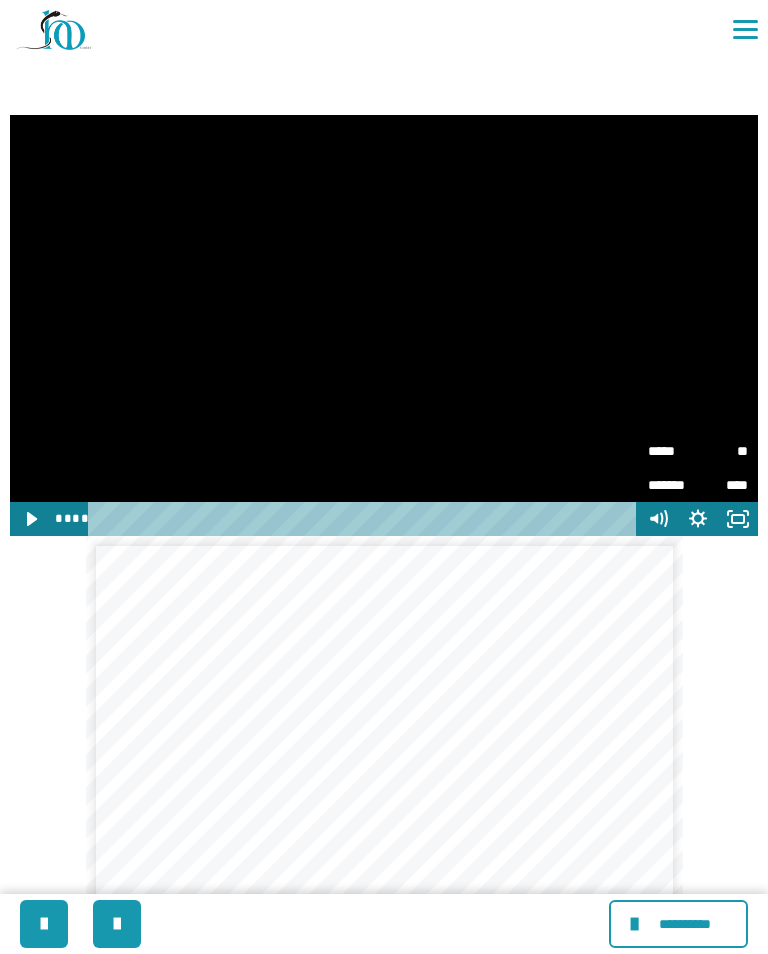 click 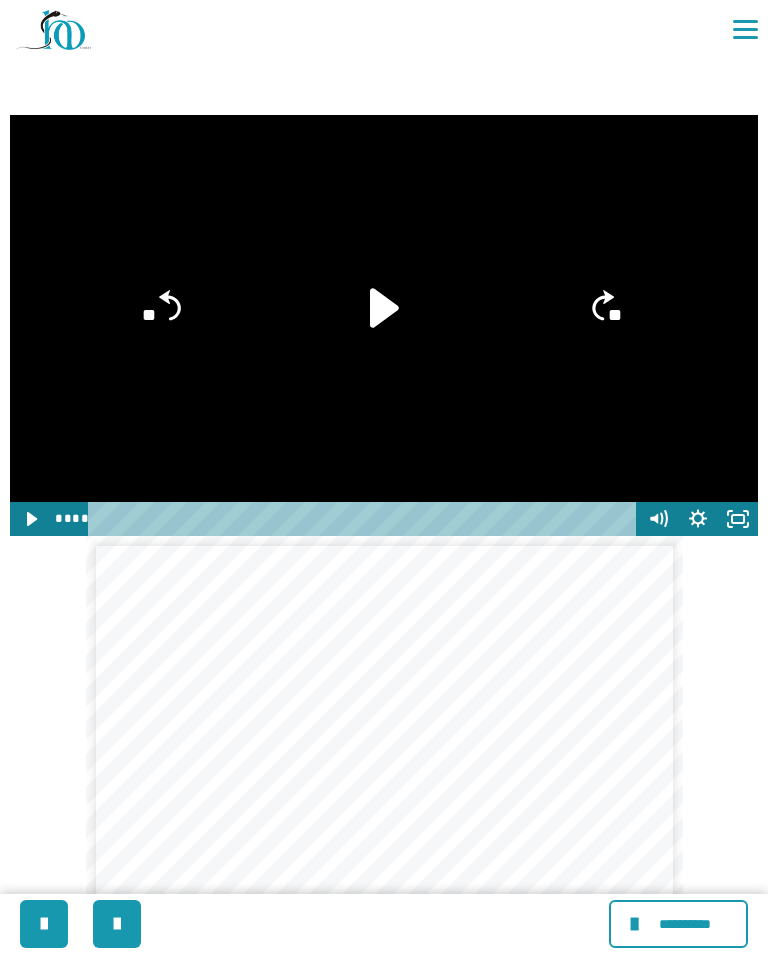 click 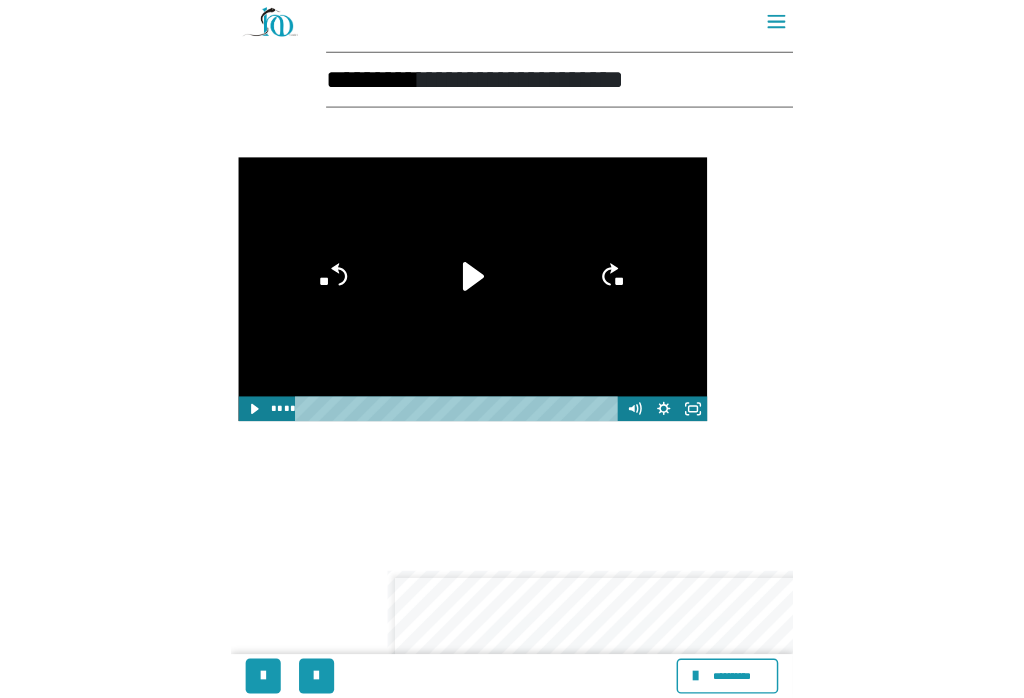 scroll, scrollTop: 1965, scrollLeft: 0, axis: vertical 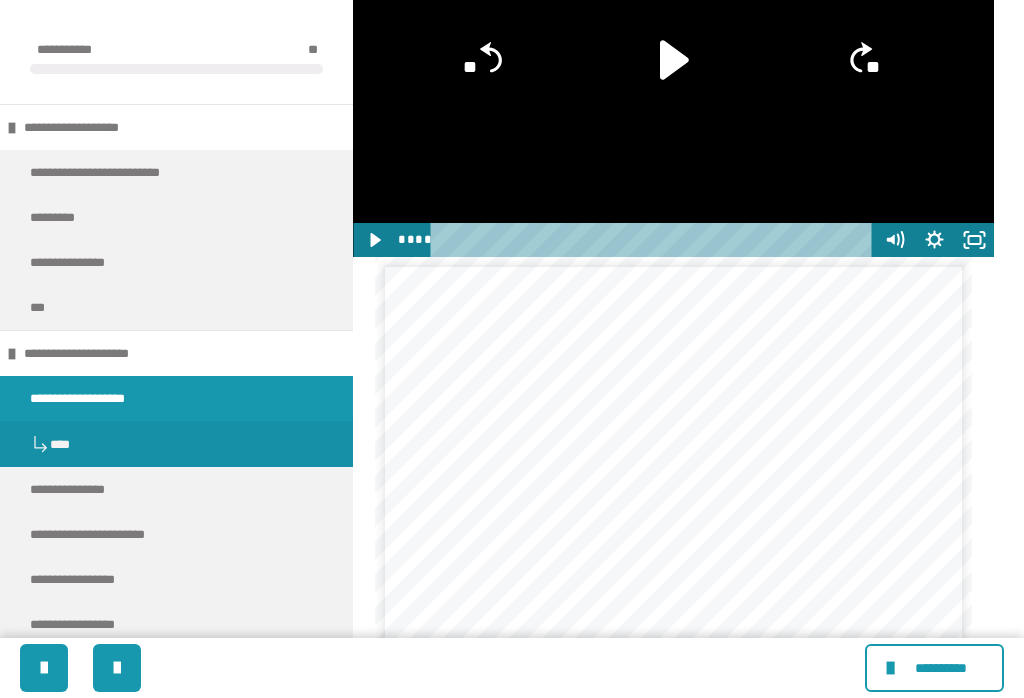 click on "**********" at bounding box center [103, 398] 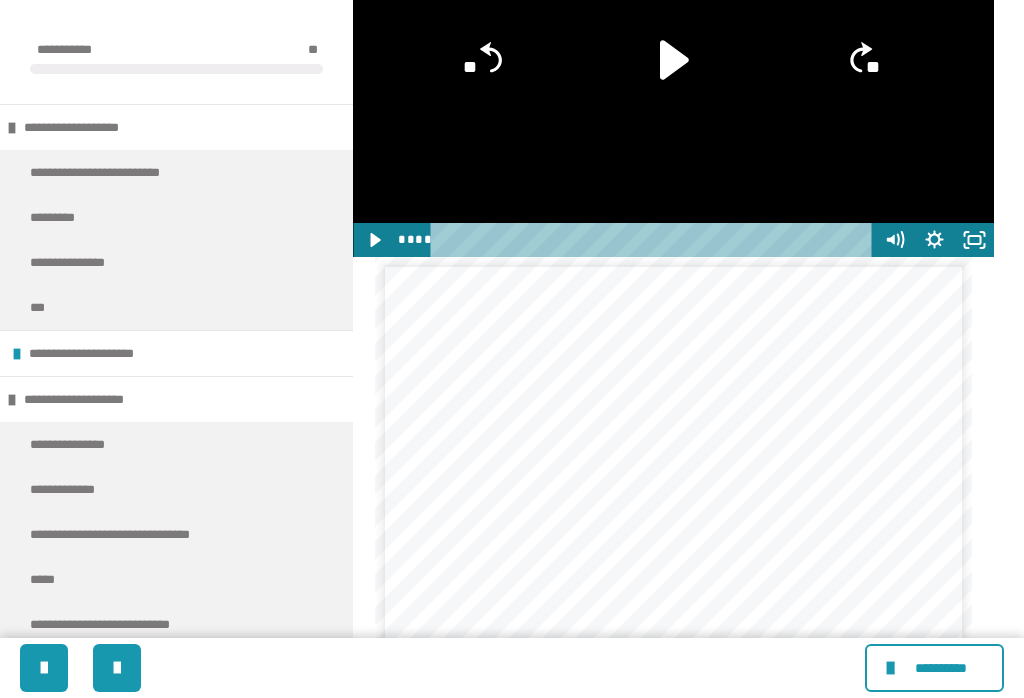 click on "**********" at bounding box center [99, 353] 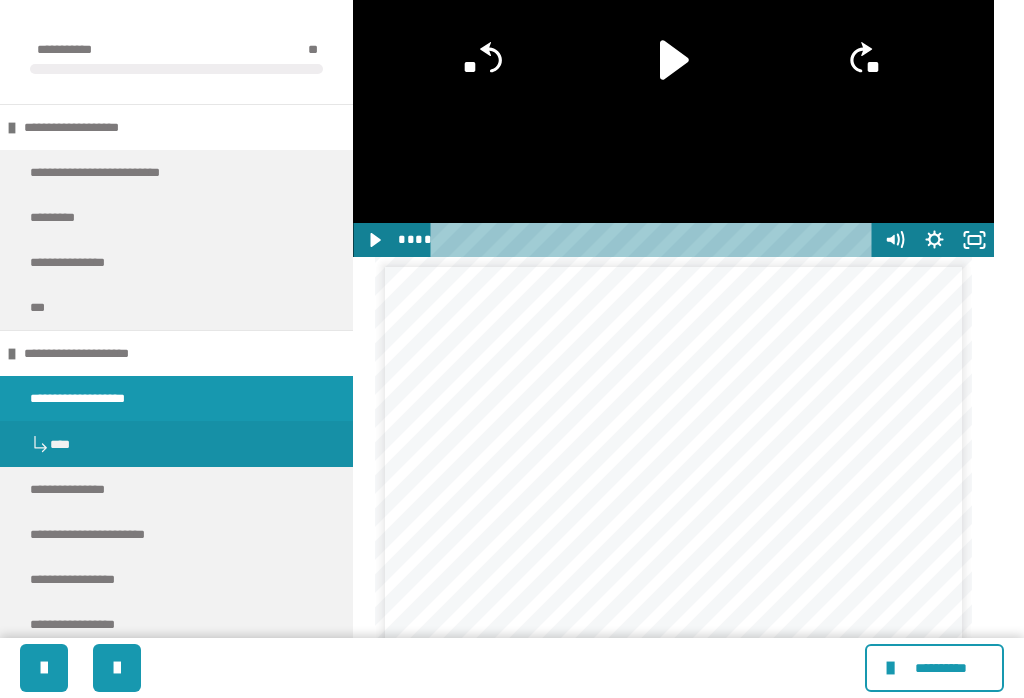 click 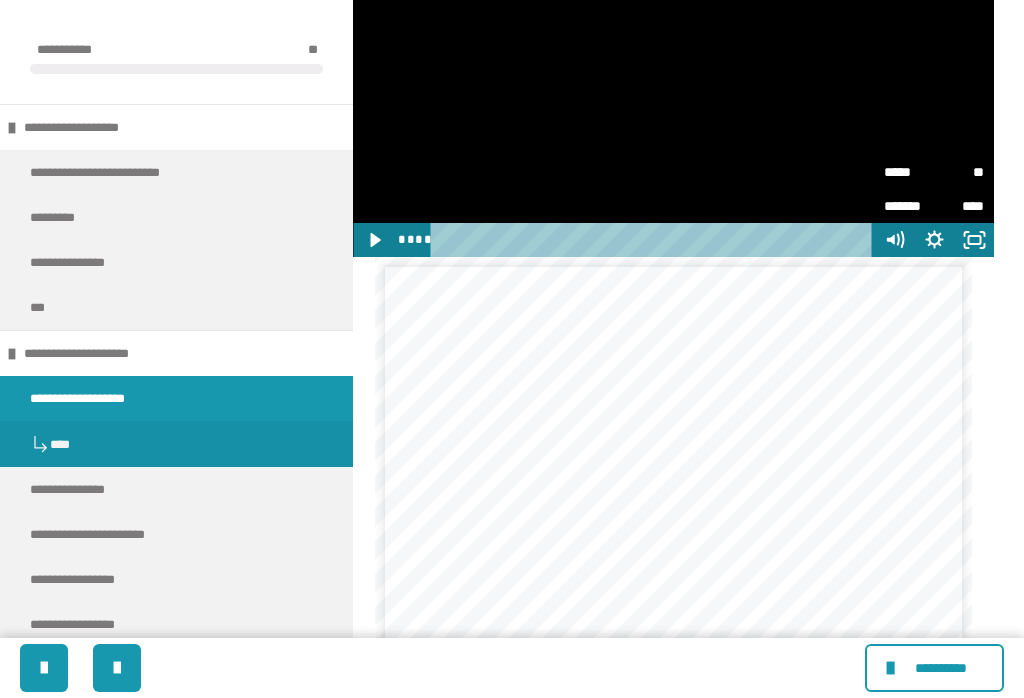 click 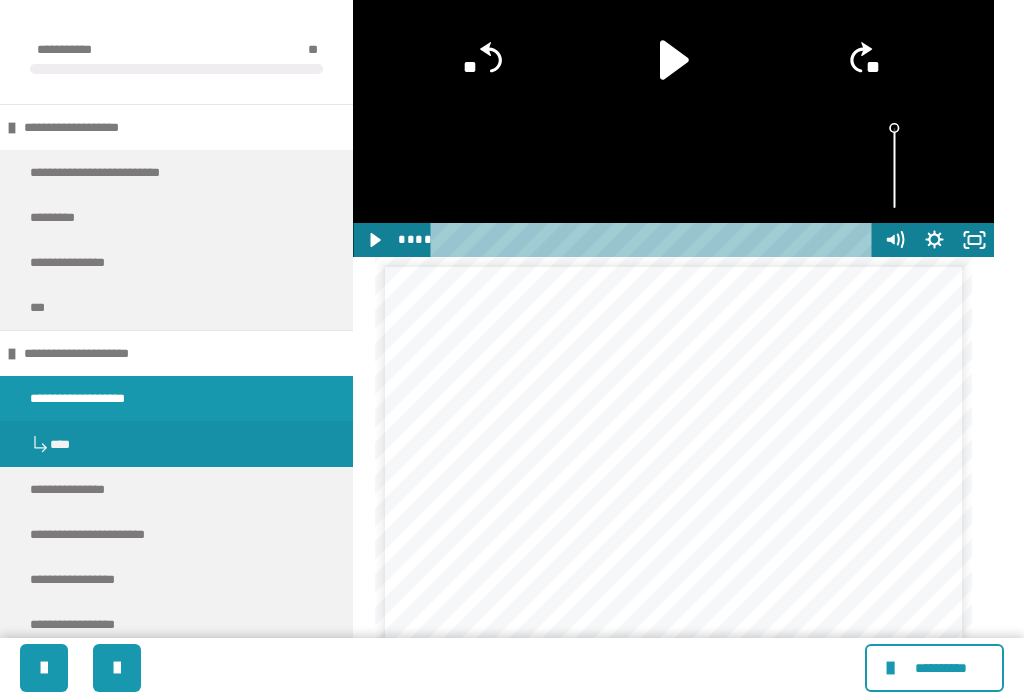 click 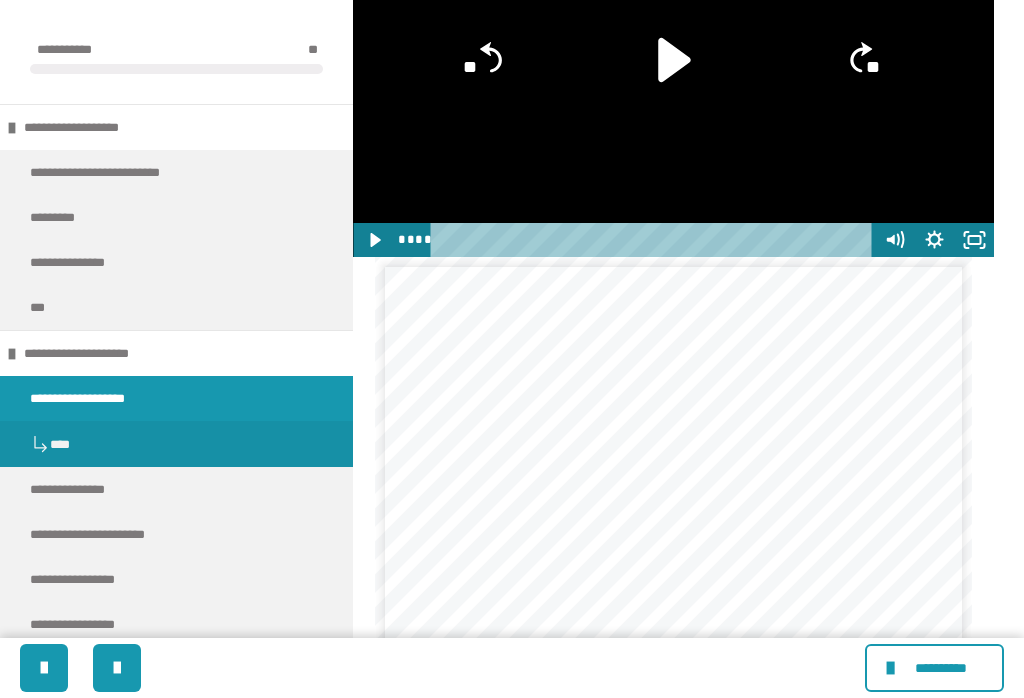 click 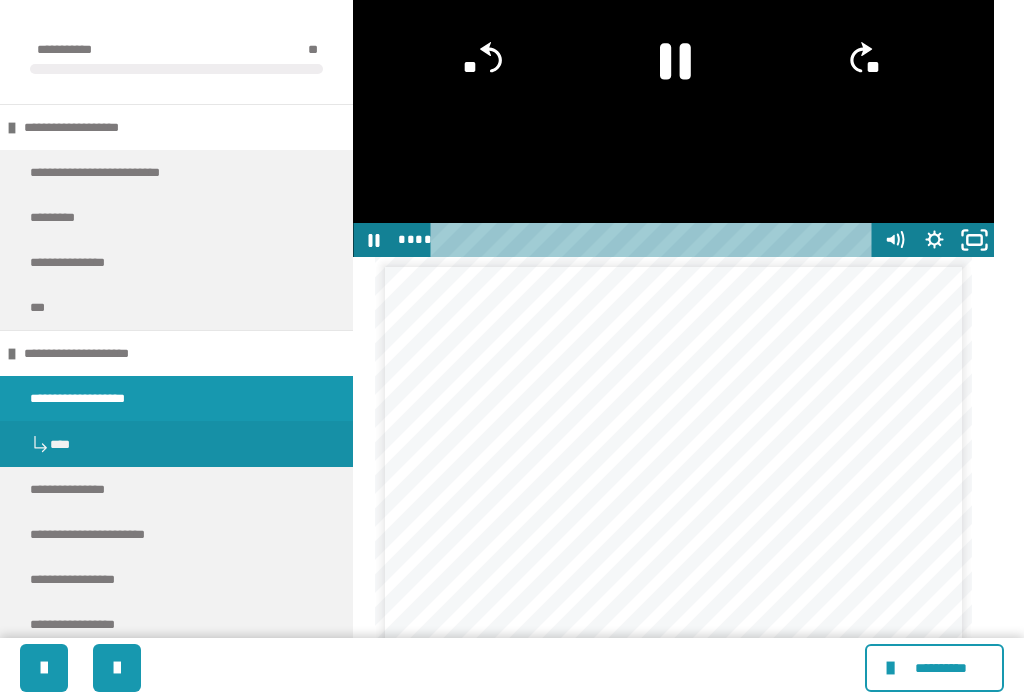 click 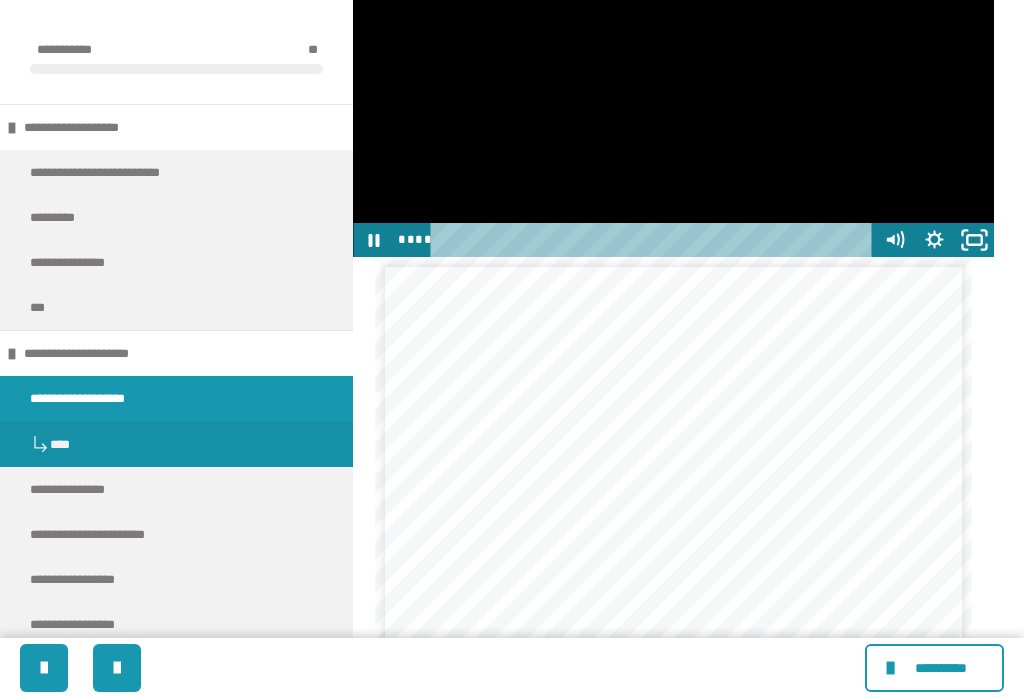 click 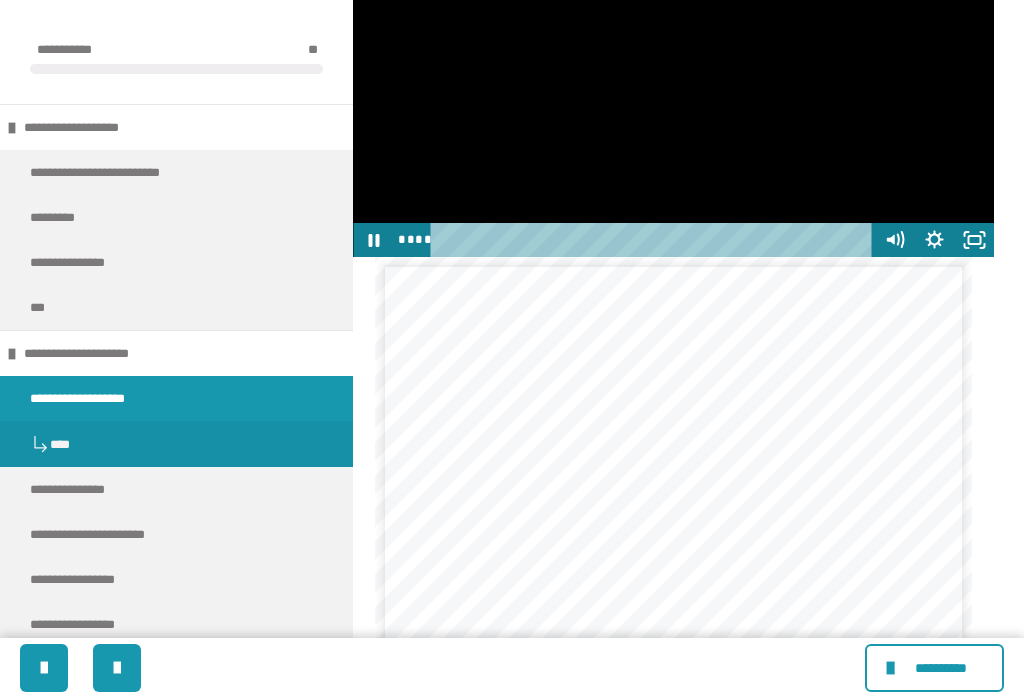 click 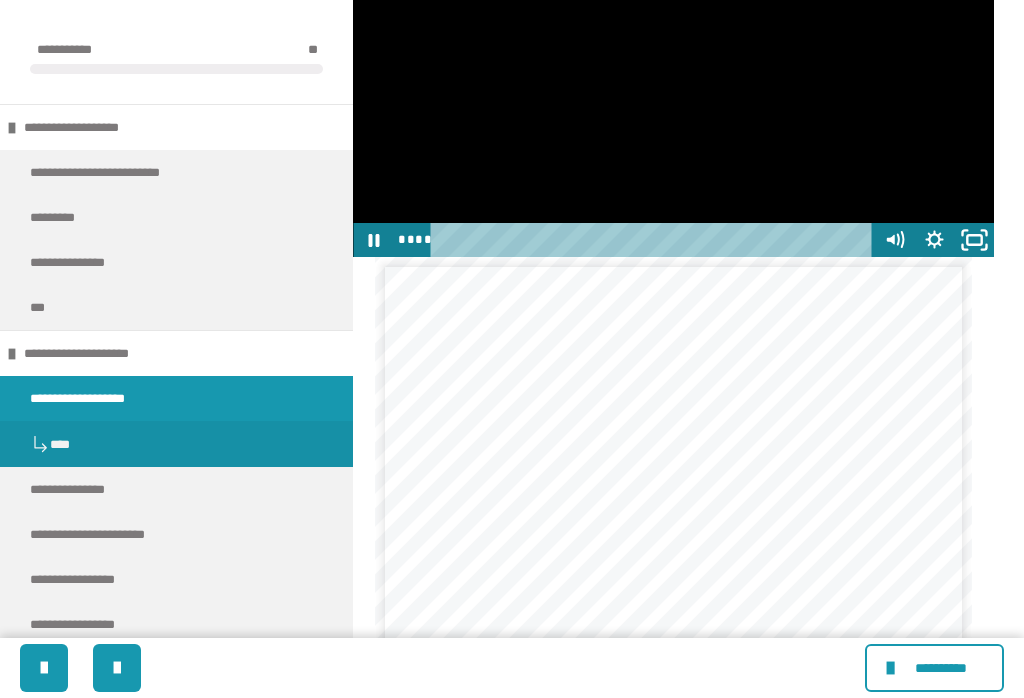 click 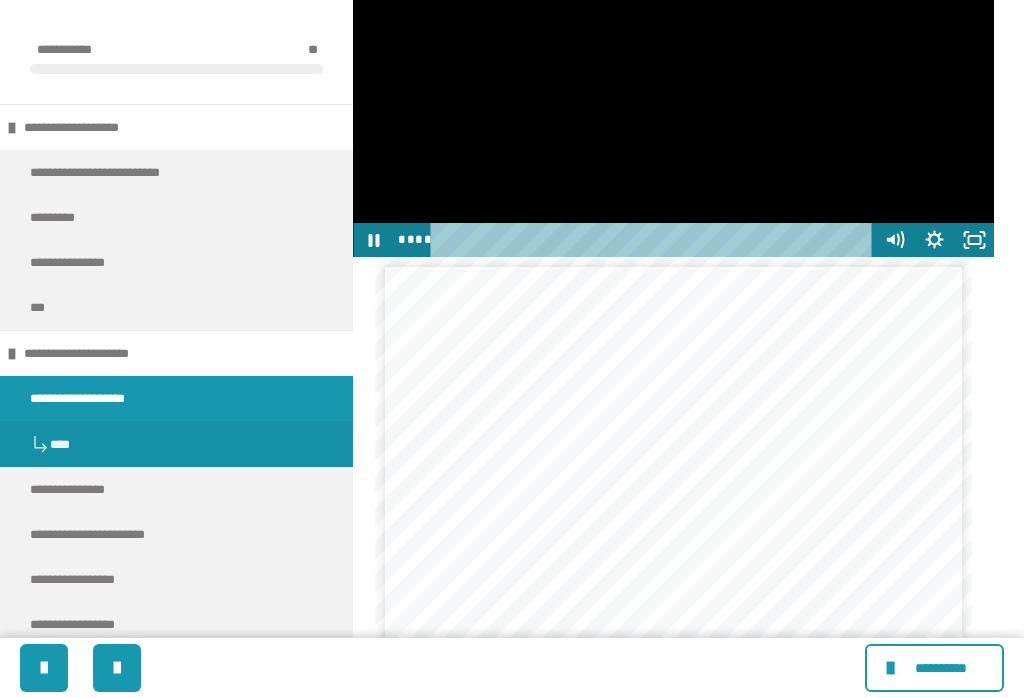 click 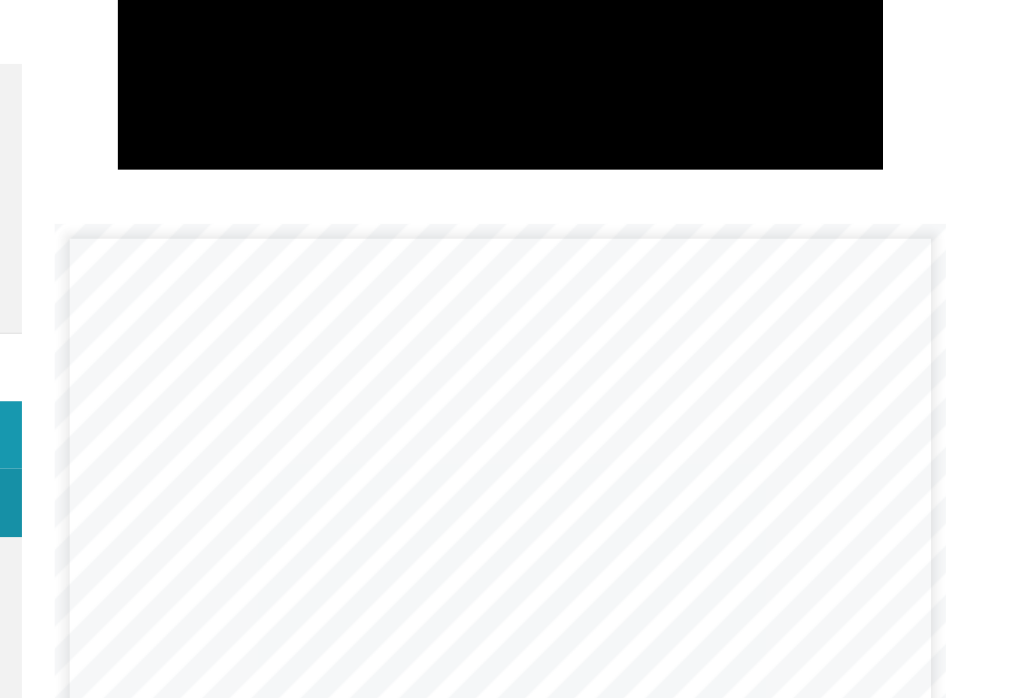 scroll, scrollTop: 1965, scrollLeft: 0, axis: vertical 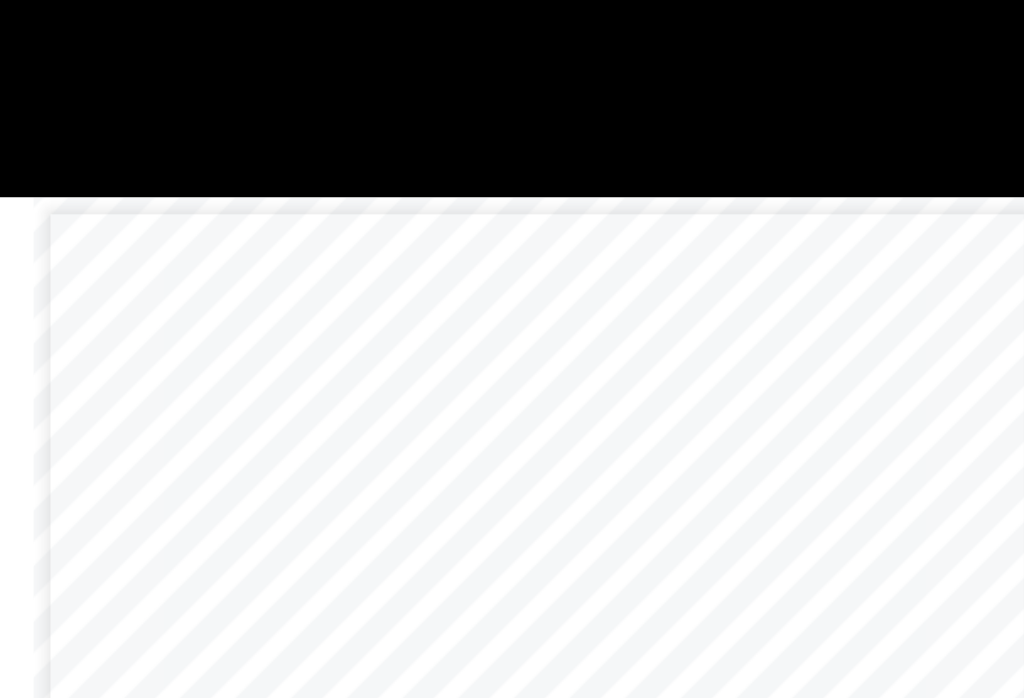click at bounding box center [673, 76] 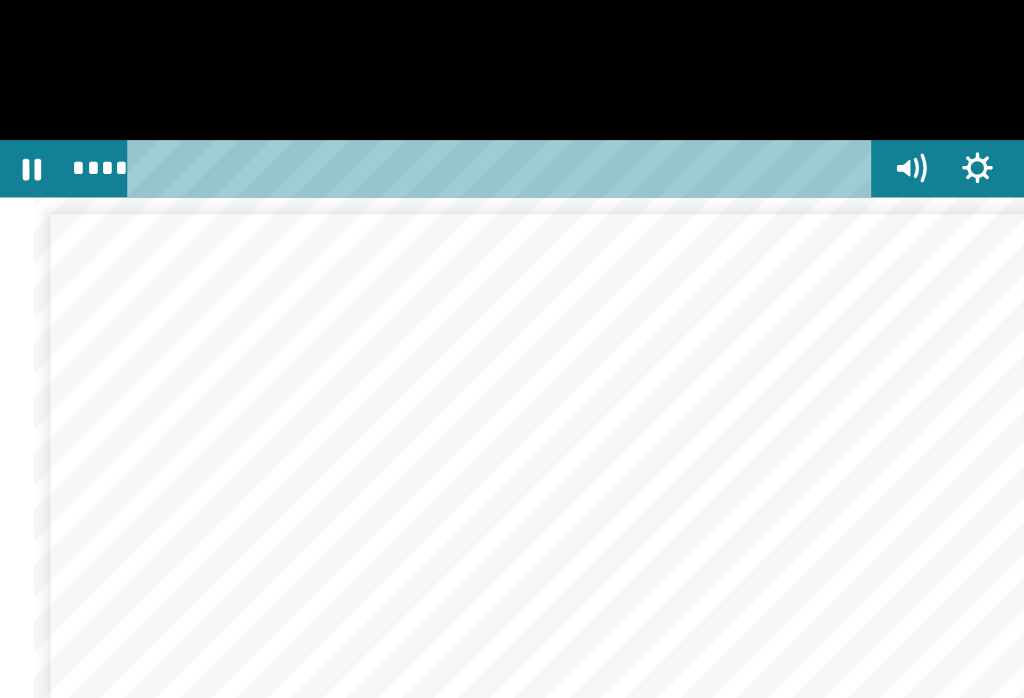 click 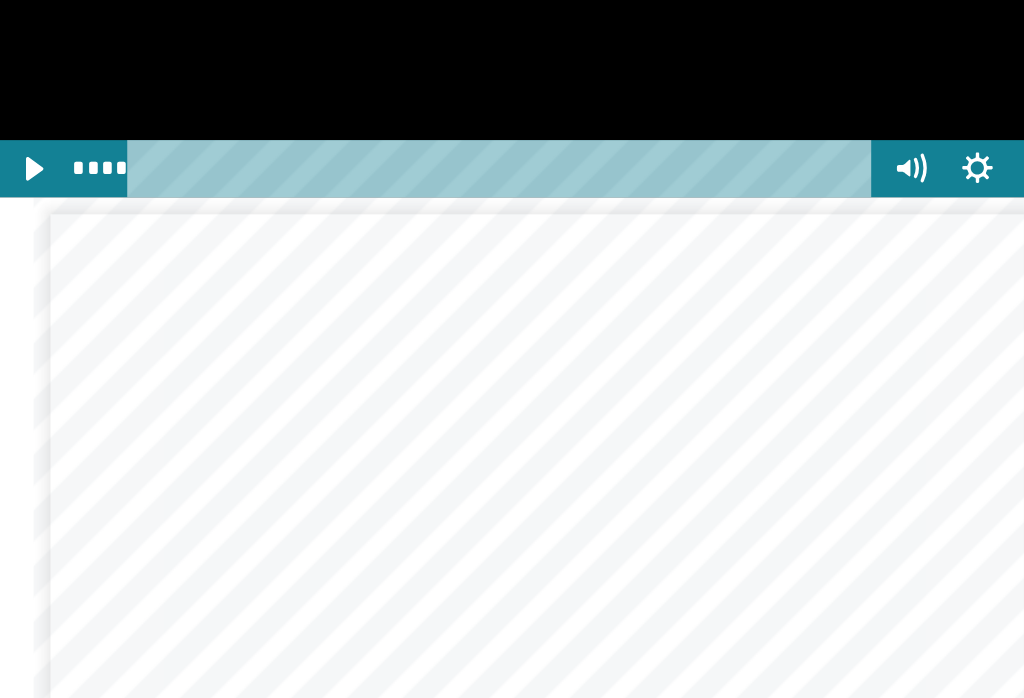 click 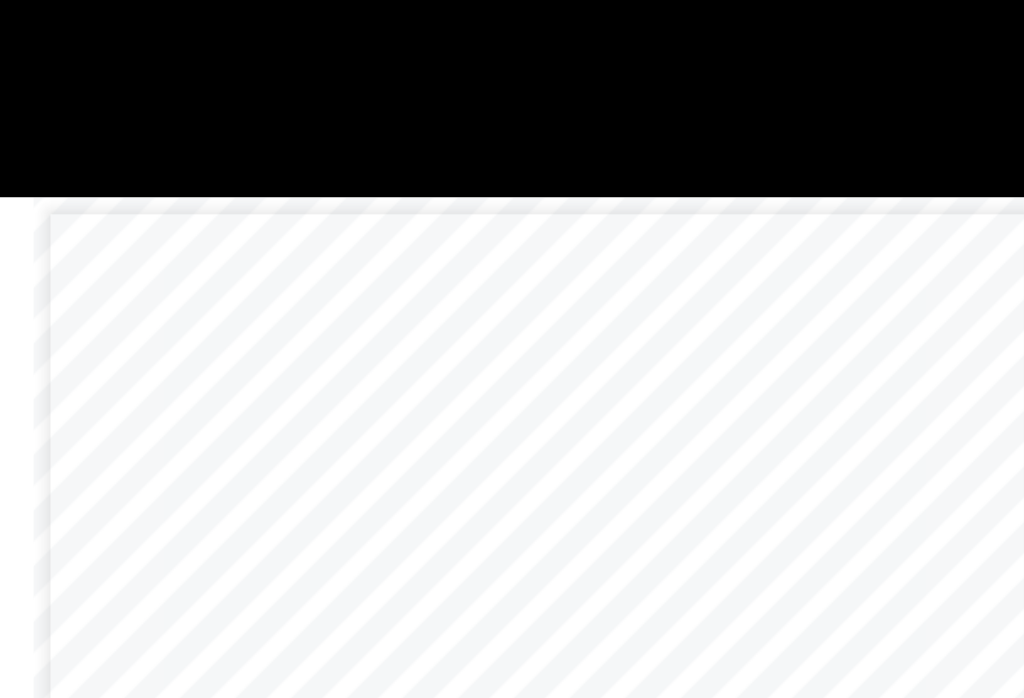 click at bounding box center (673, 76) 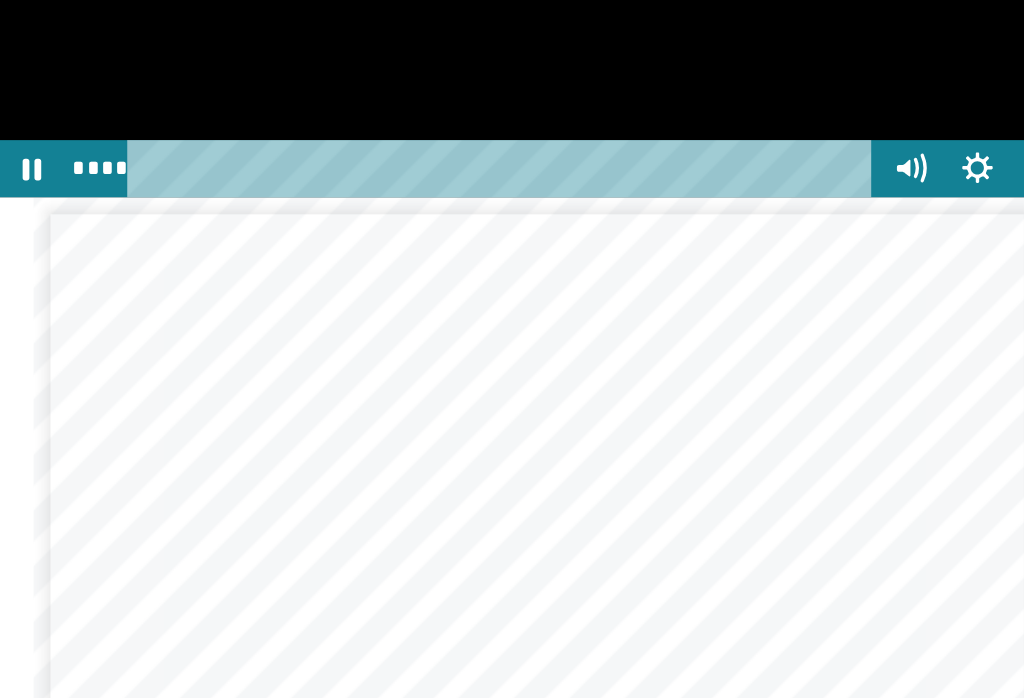 click 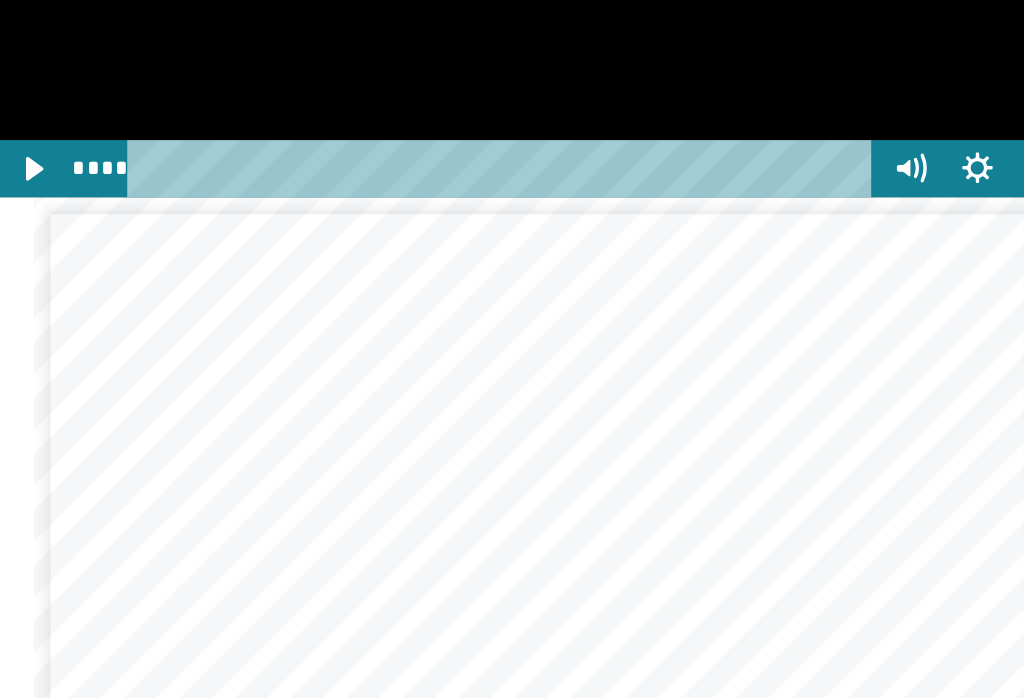 click 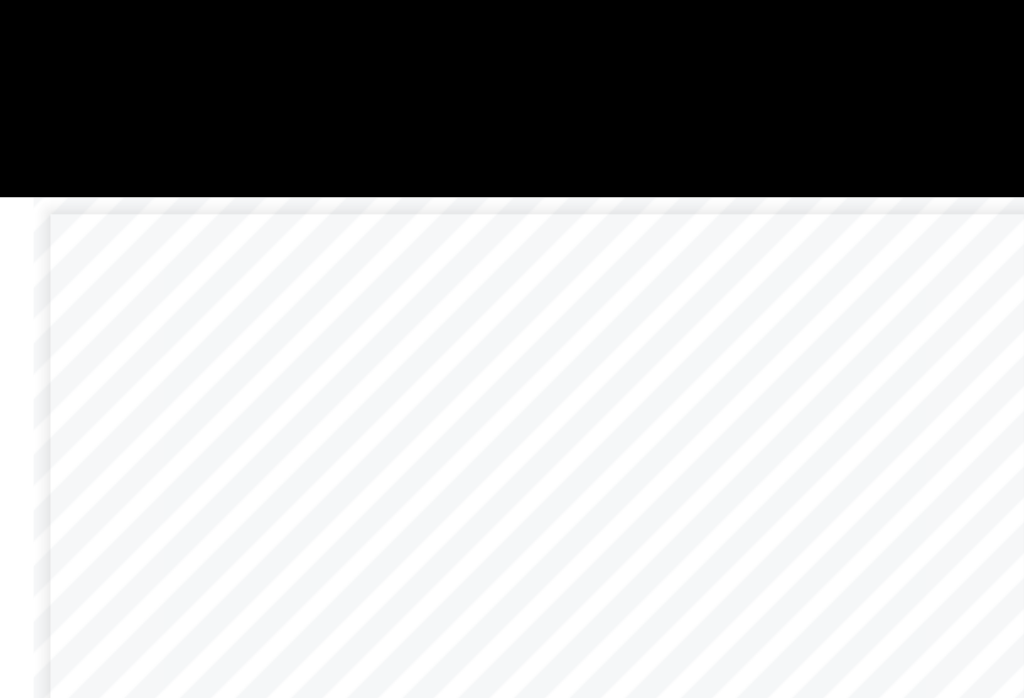 click at bounding box center (673, 76) 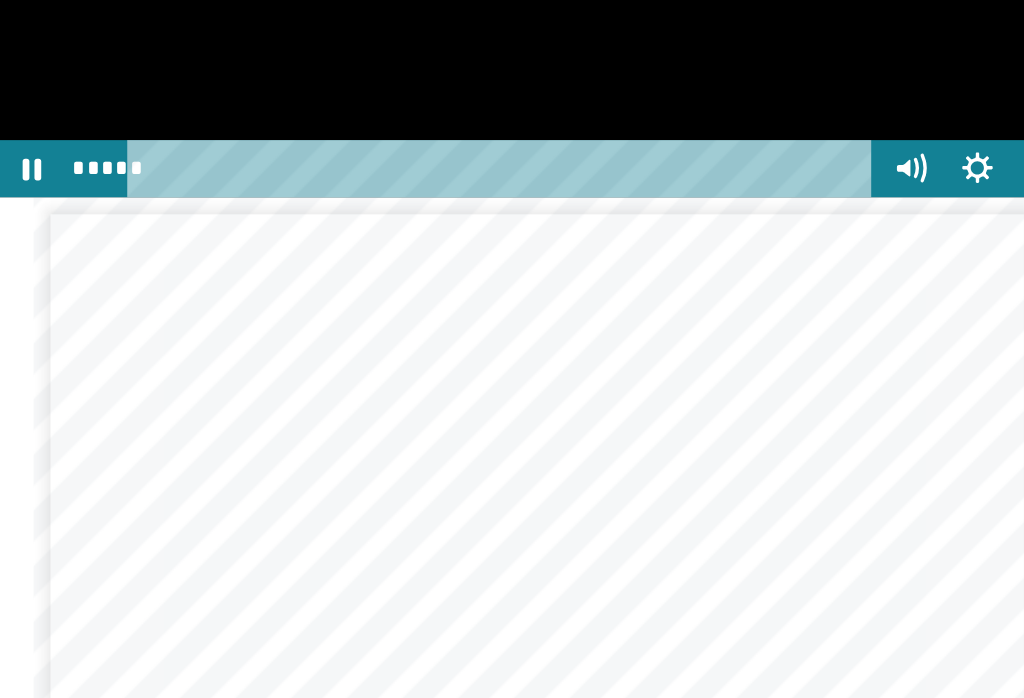click 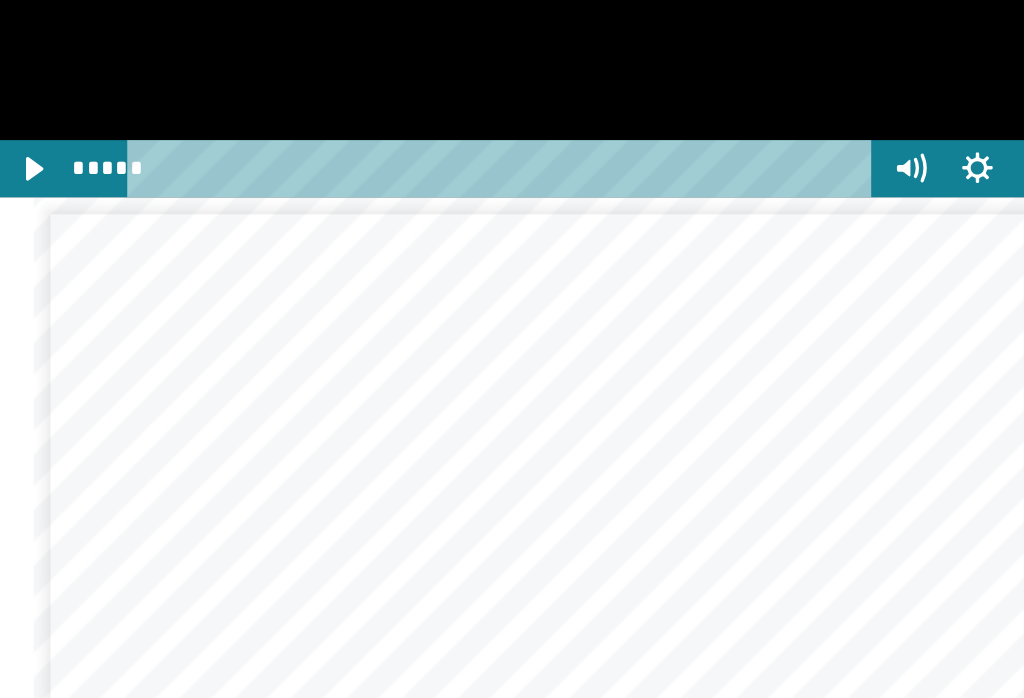 click 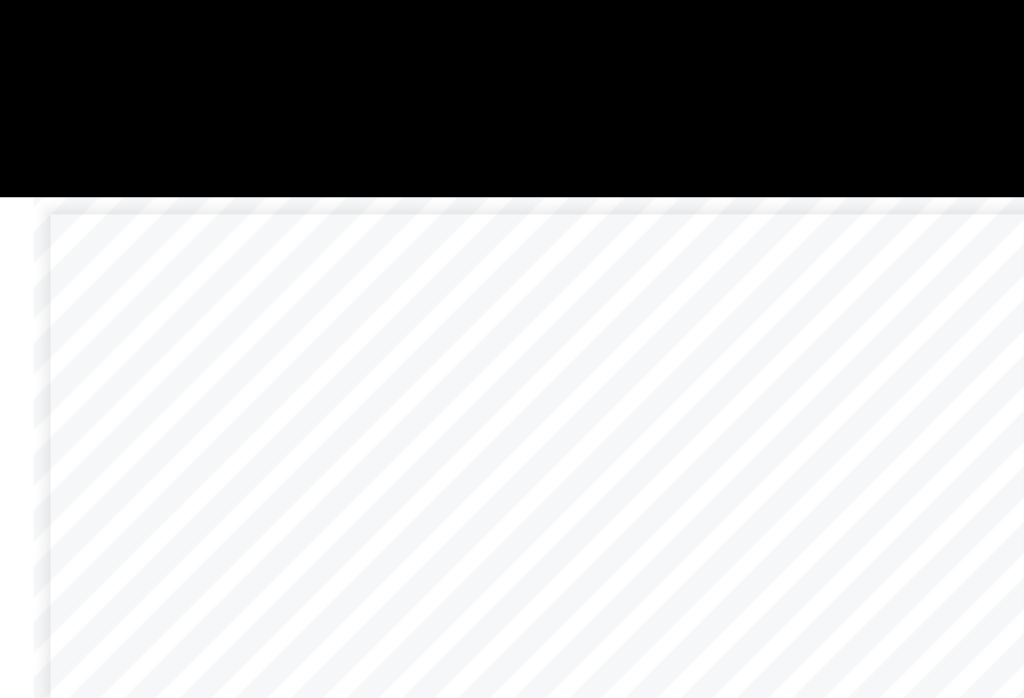 click at bounding box center (673, 76) 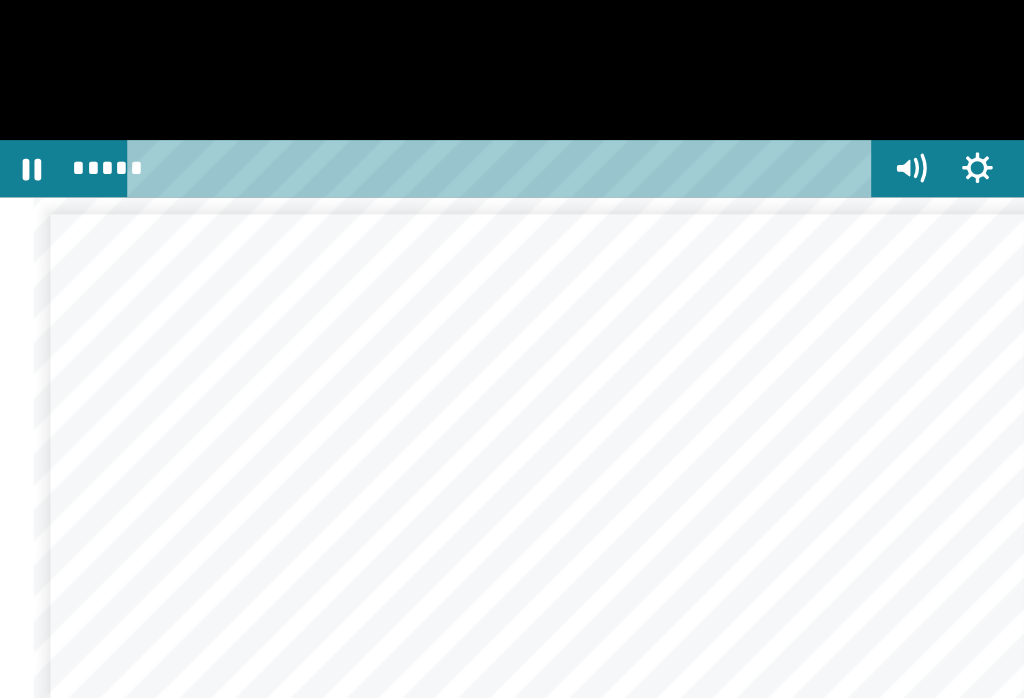 click 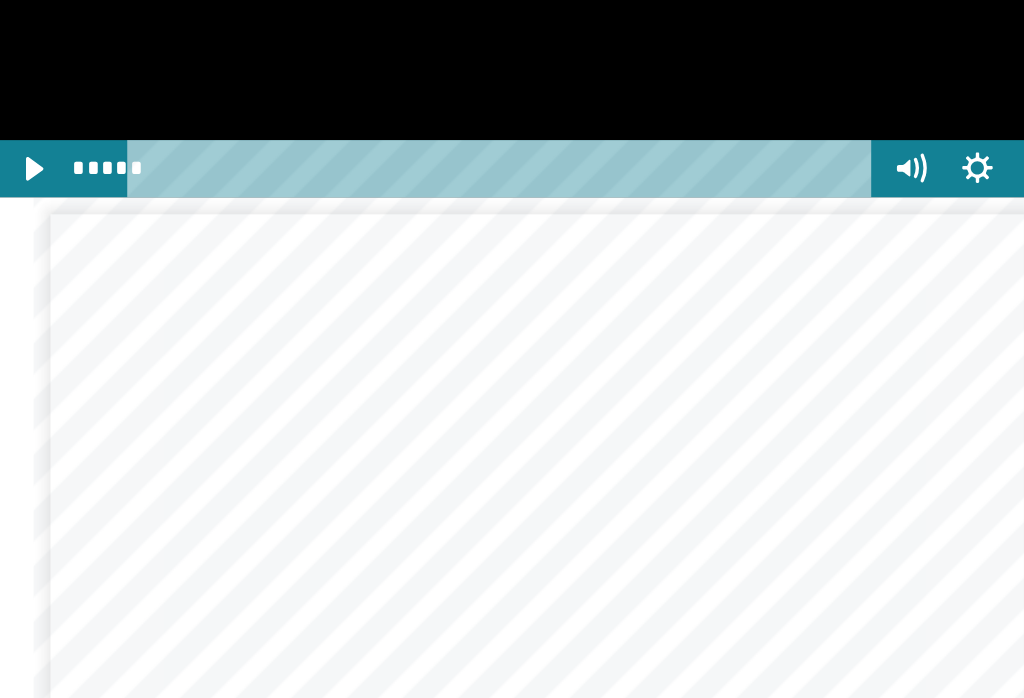 click 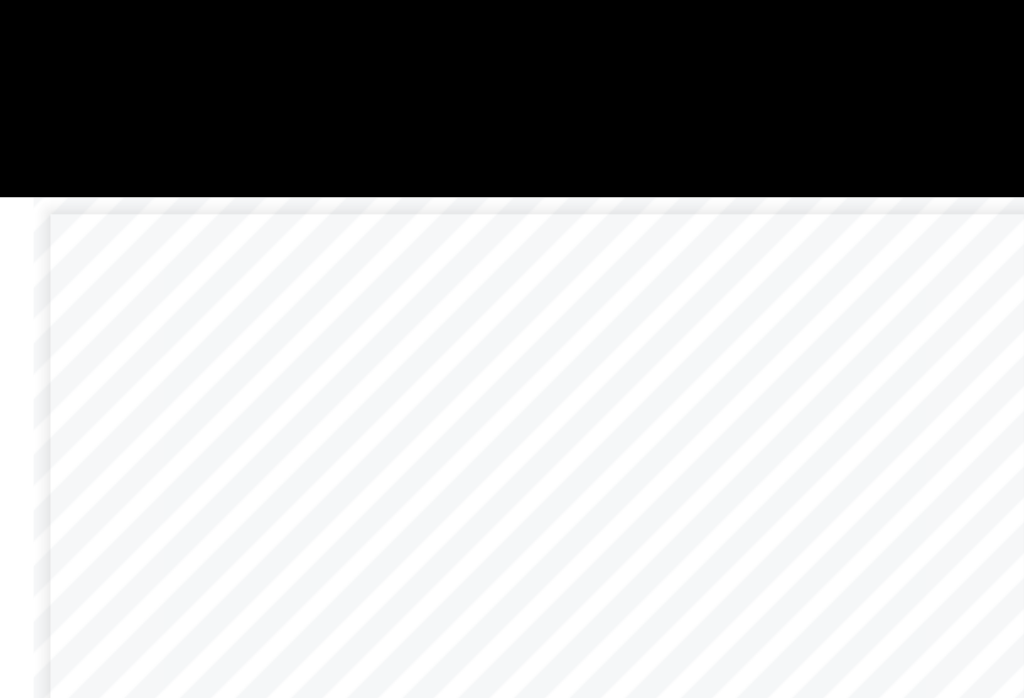 click at bounding box center [673, 76] 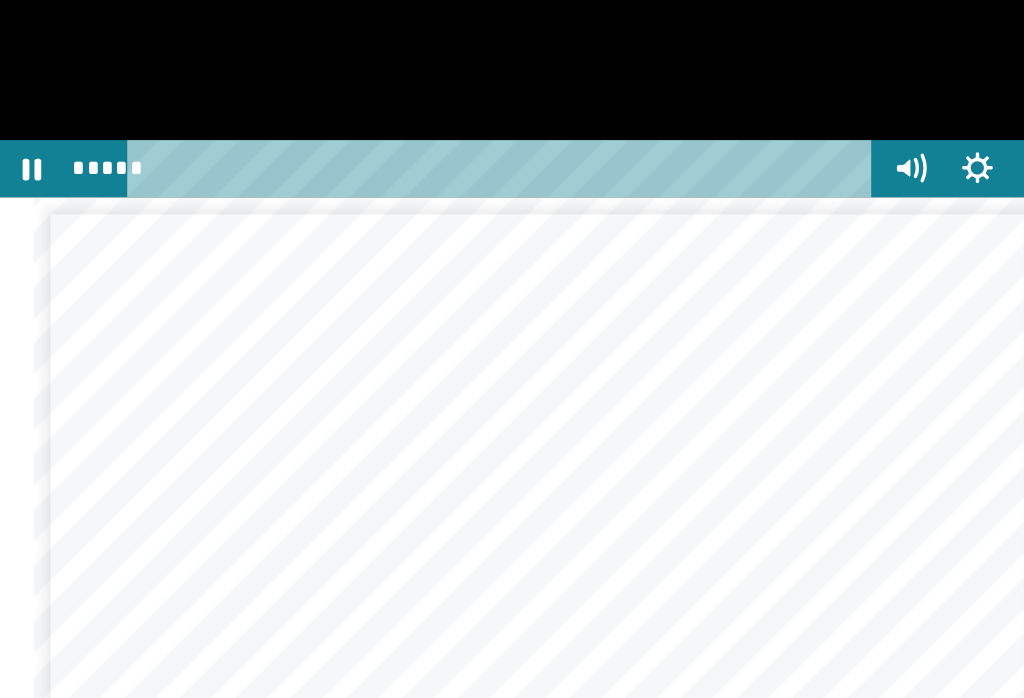 click 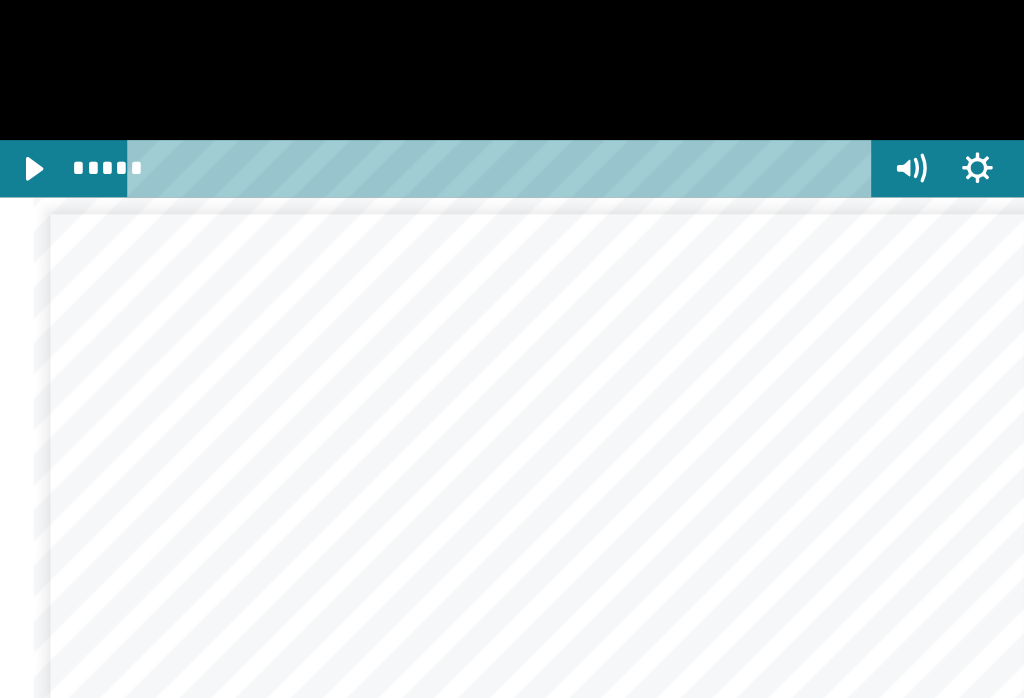 click at bounding box center (673, 76) 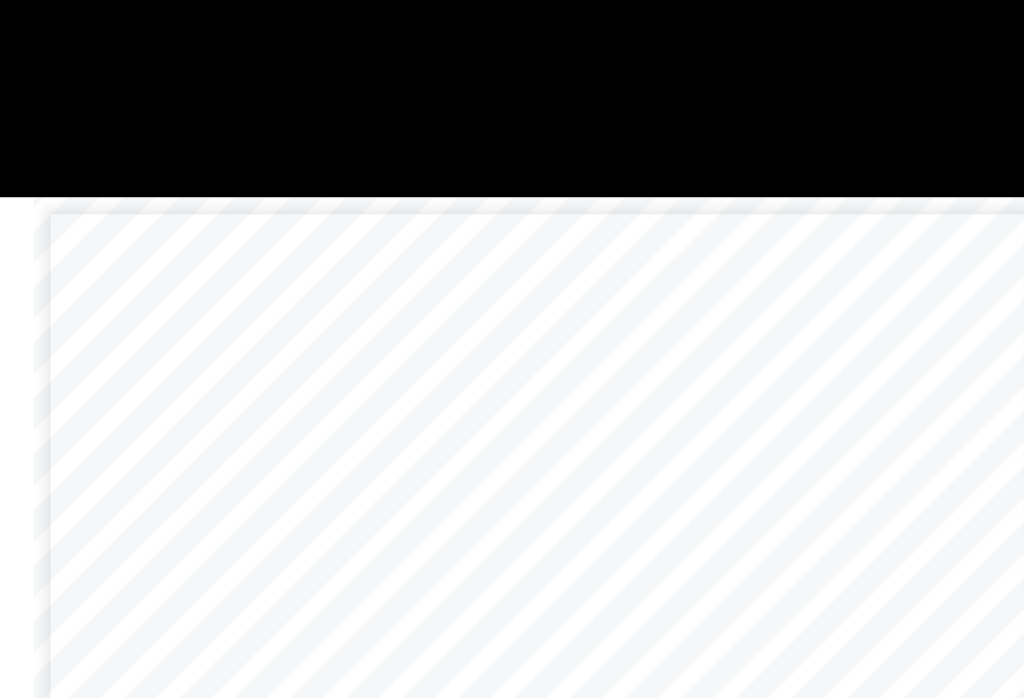 click at bounding box center [673, 76] 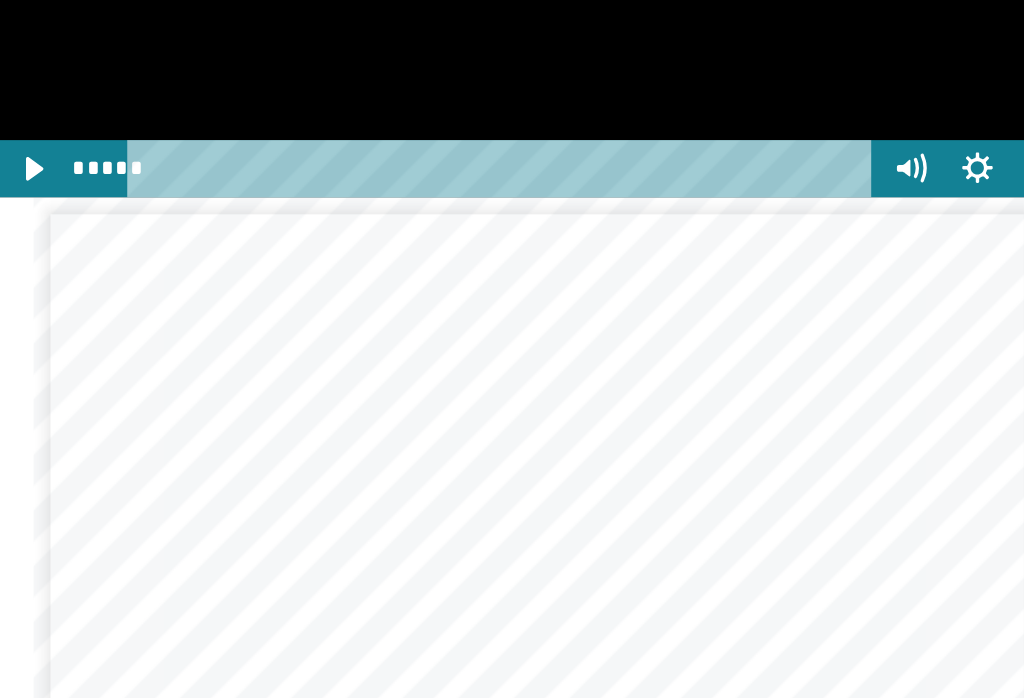 click 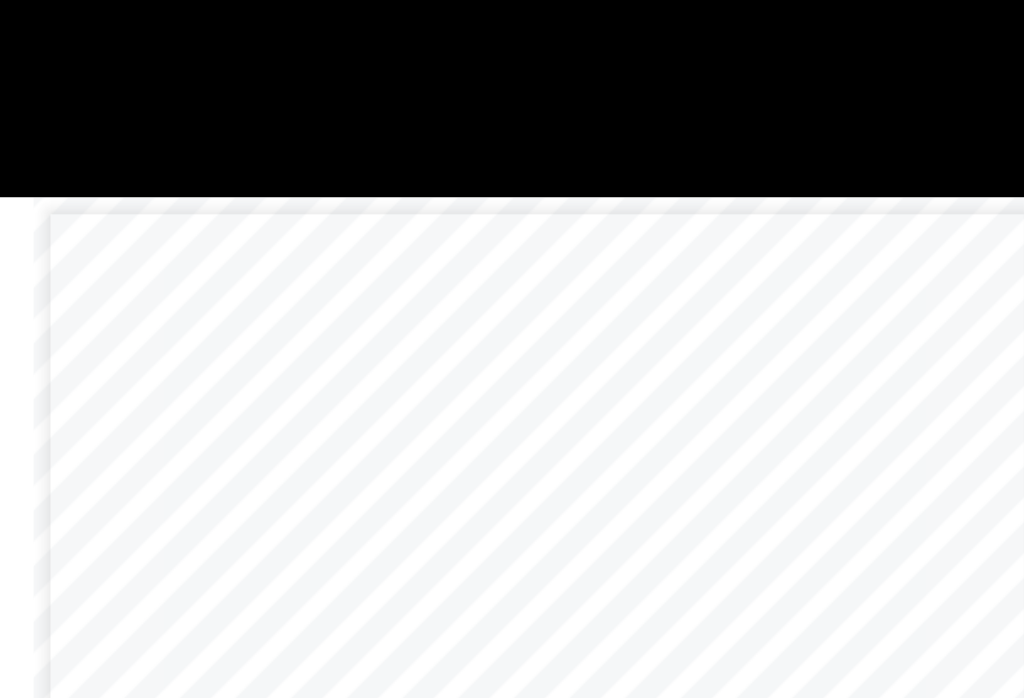 click at bounding box center (673, 76) 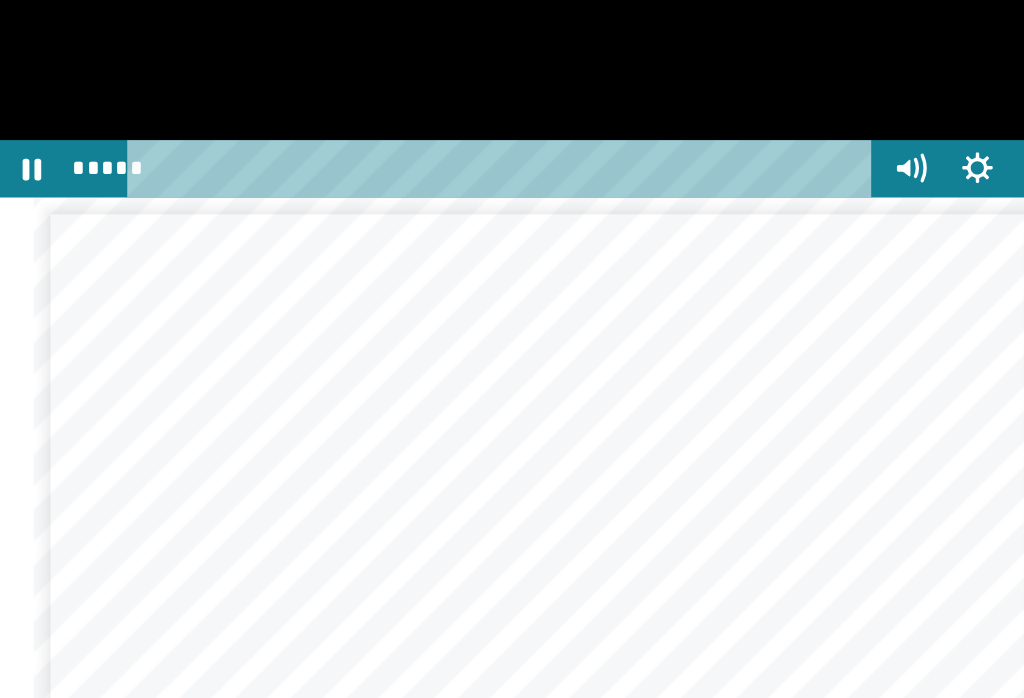 click 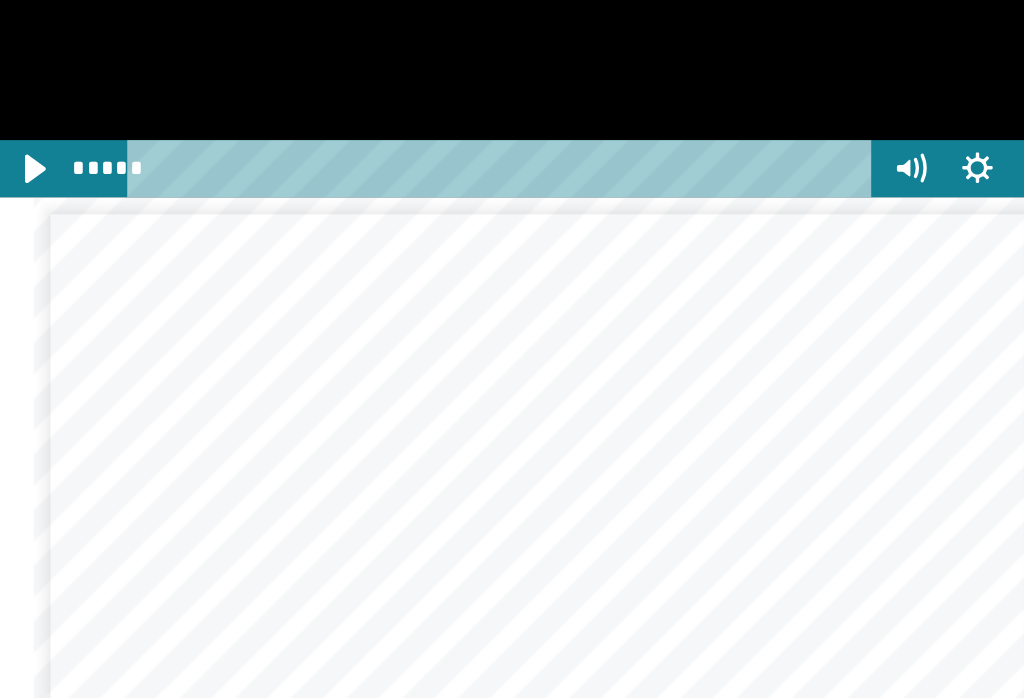 click 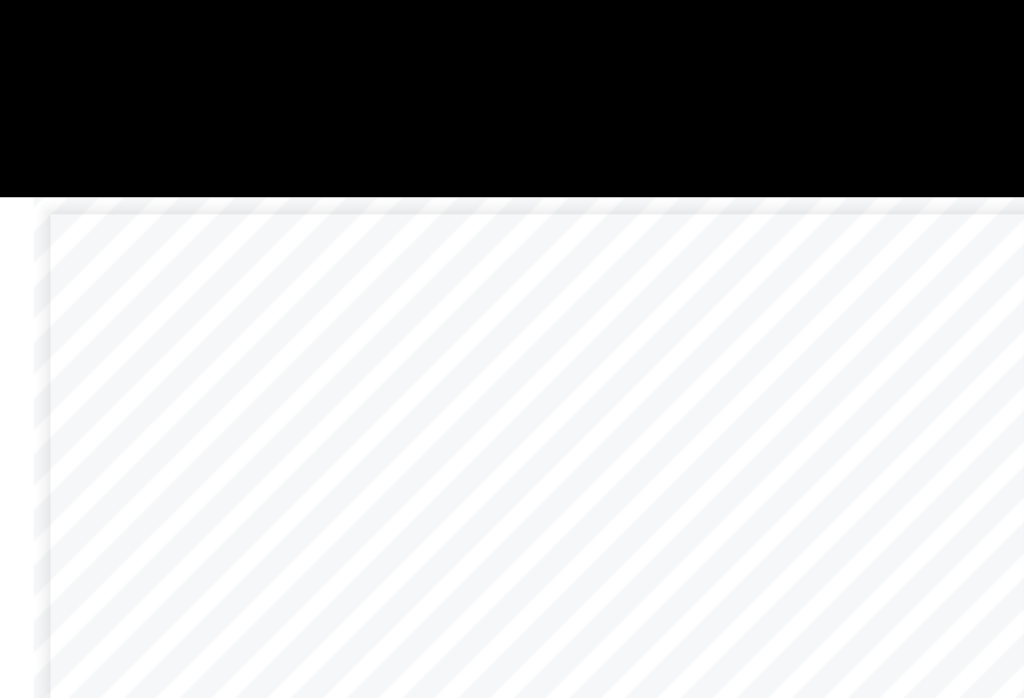 click at bounding box center [673, 76] 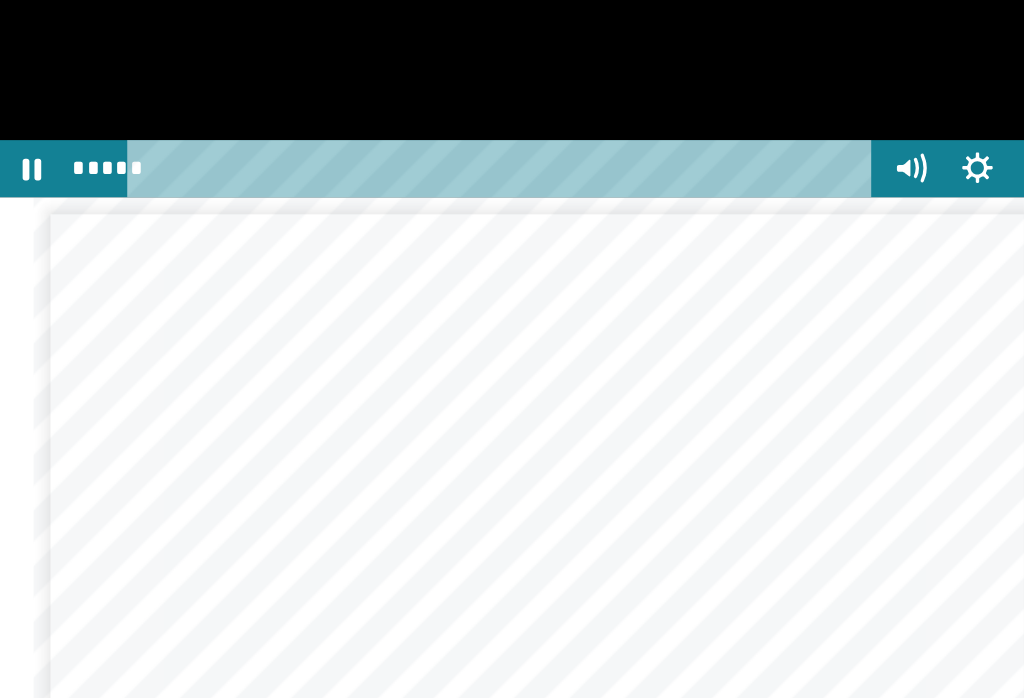 click 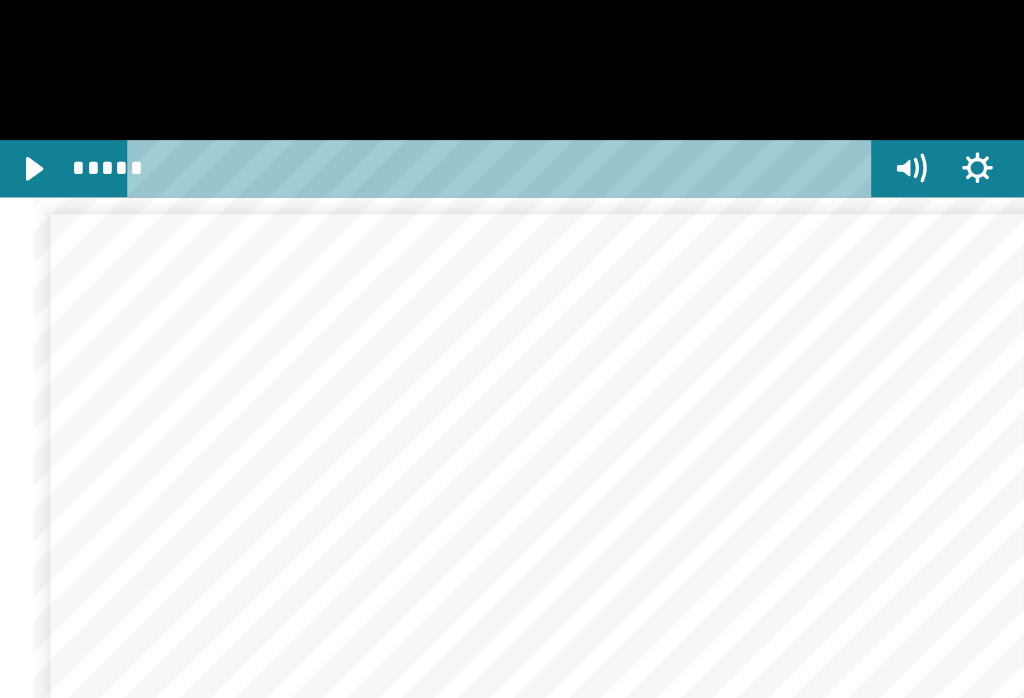 click 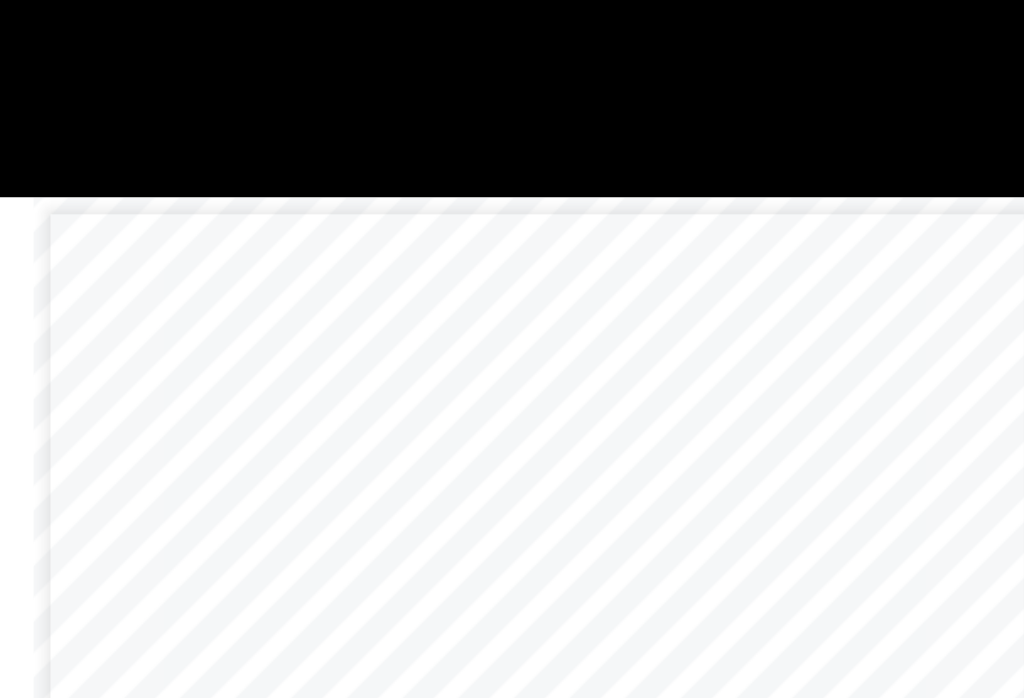click at bounding box center (673, 76) 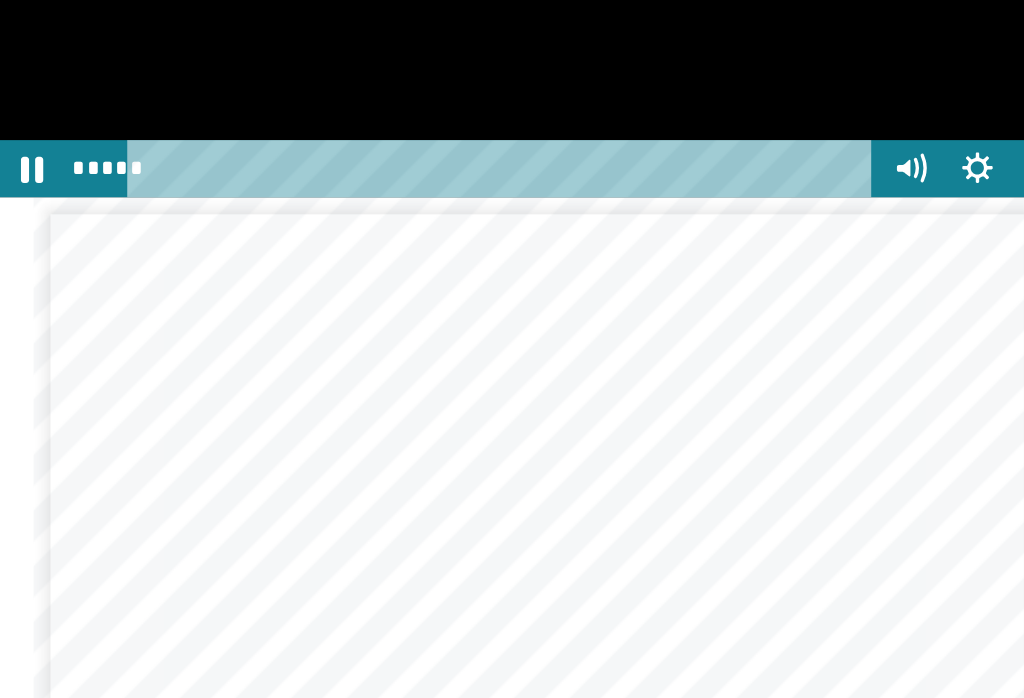 click 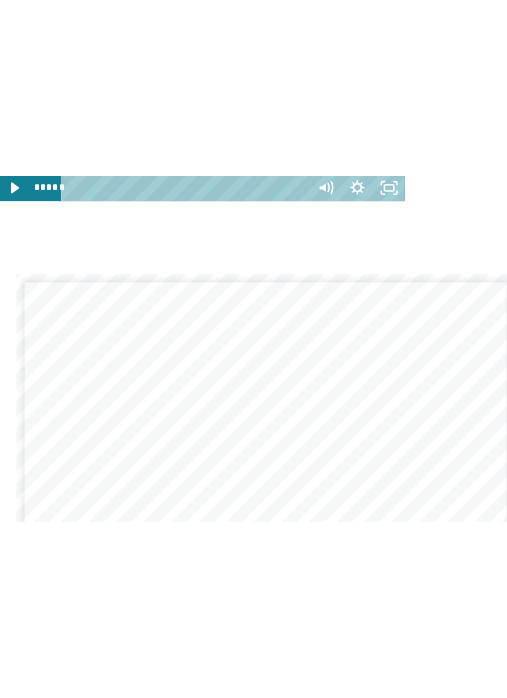 scroll, scrollTop: 2007, scrollLeft: 51, axis: both 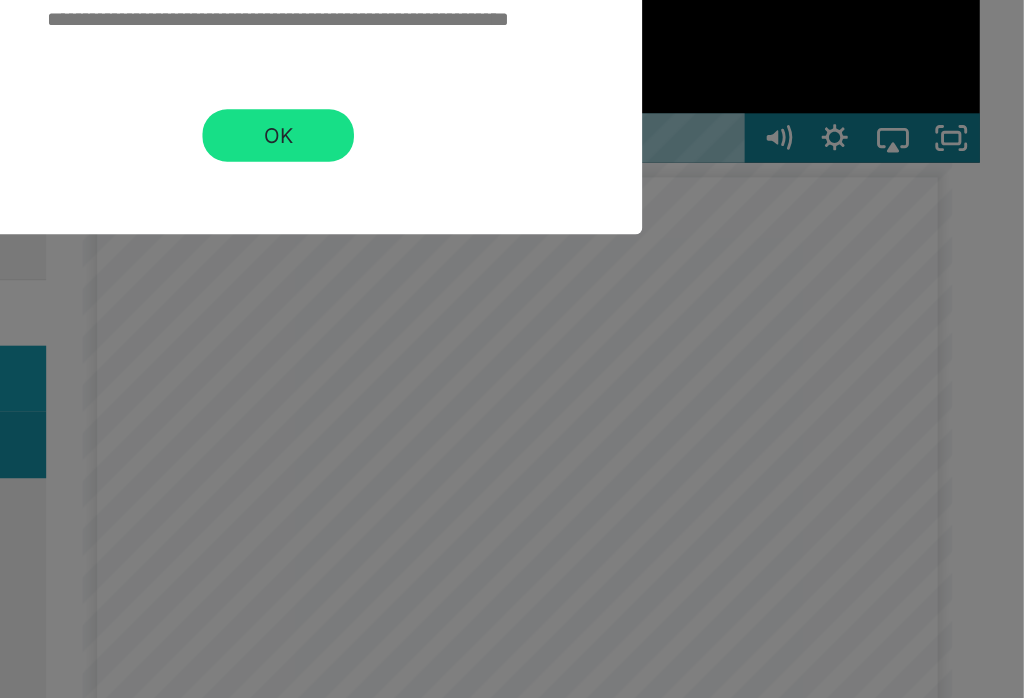 click on "OK" at bounding box center [512, 232] 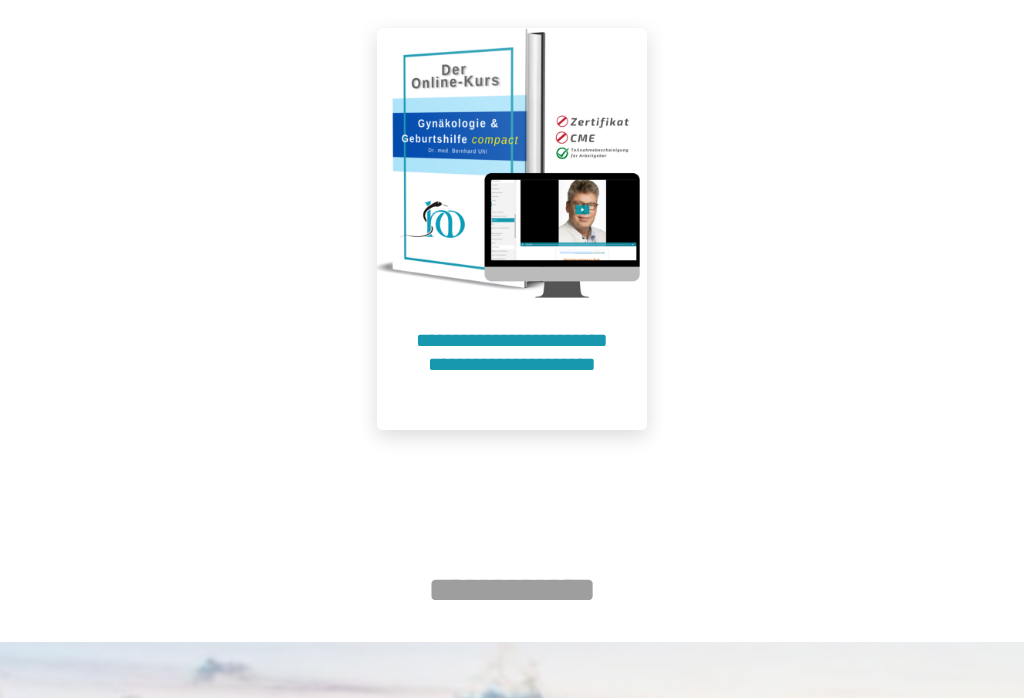 scroll, scrollTop: 839, scrollLeft: 0, axis: vertical 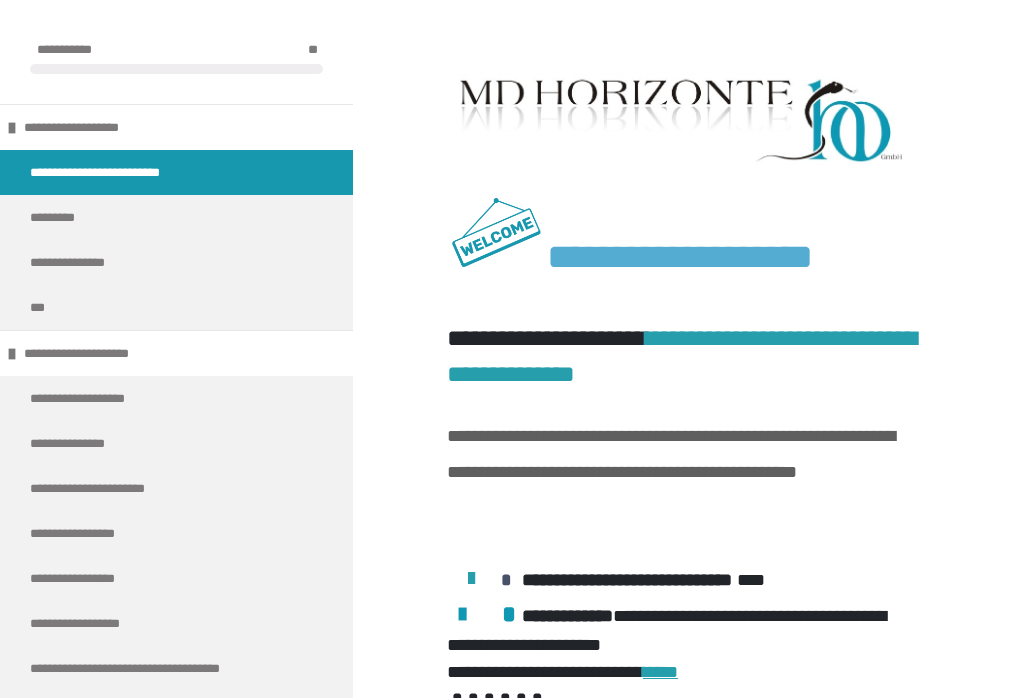 click on "**********" at bounding box center [103, 398] 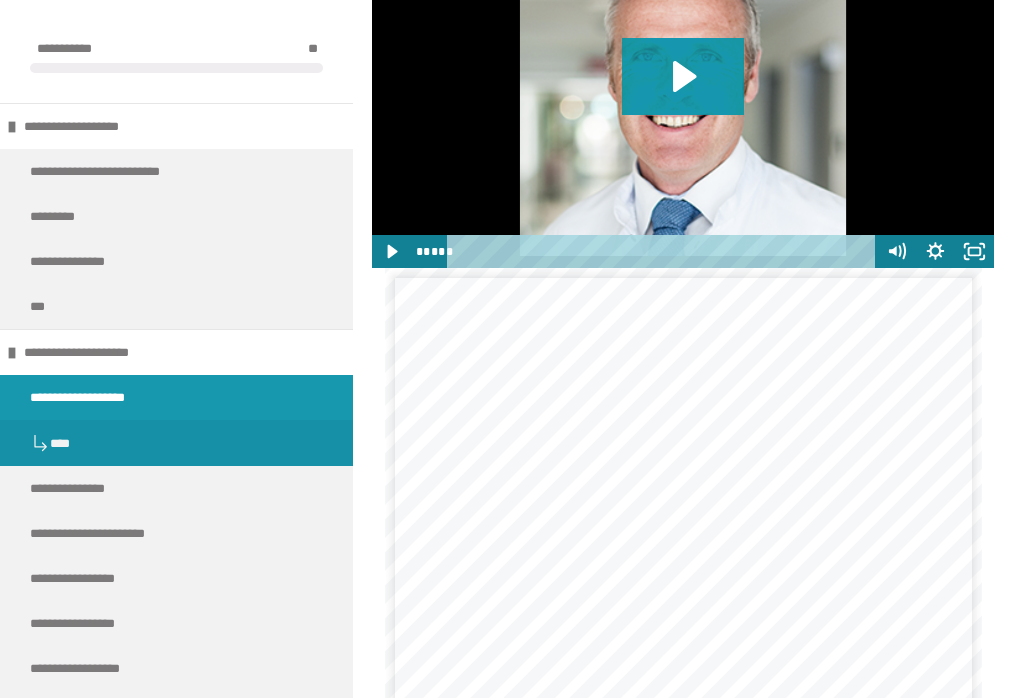 scroll, scrollTop: 2028, scrollLeft: 0, axis: vertical 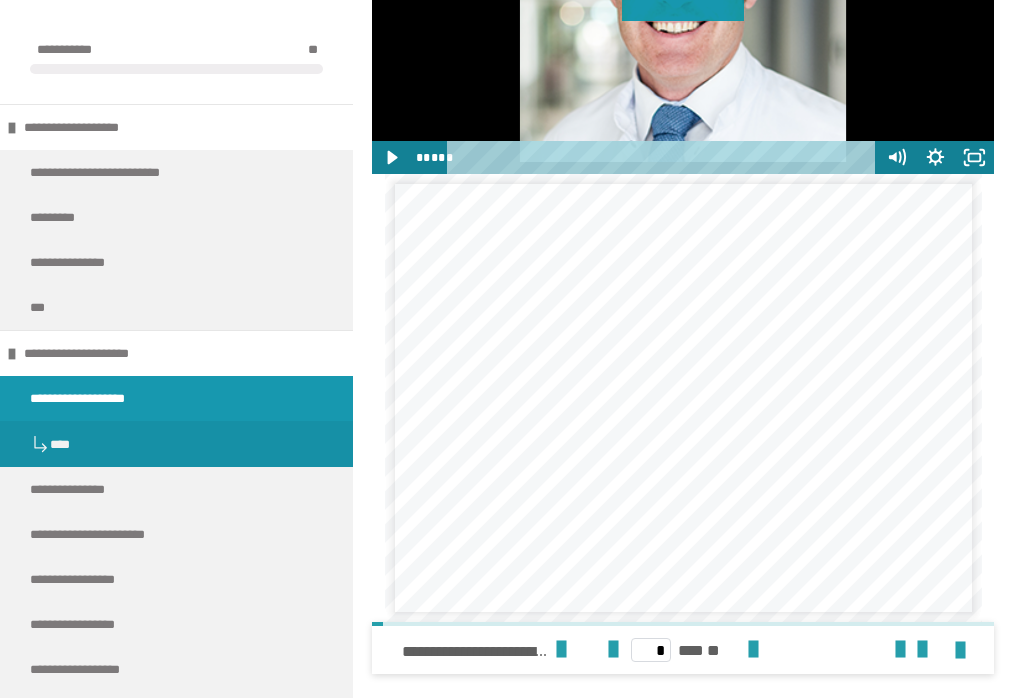 click 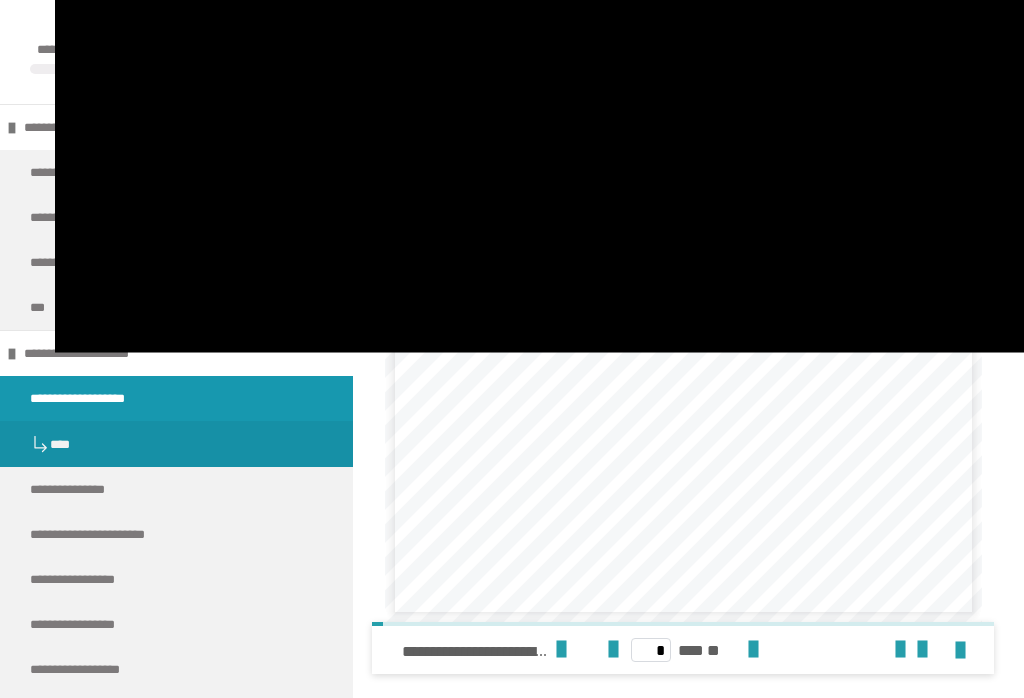 scroll, scrollTop: 2028, scrollLeft: 0, axis: vertical 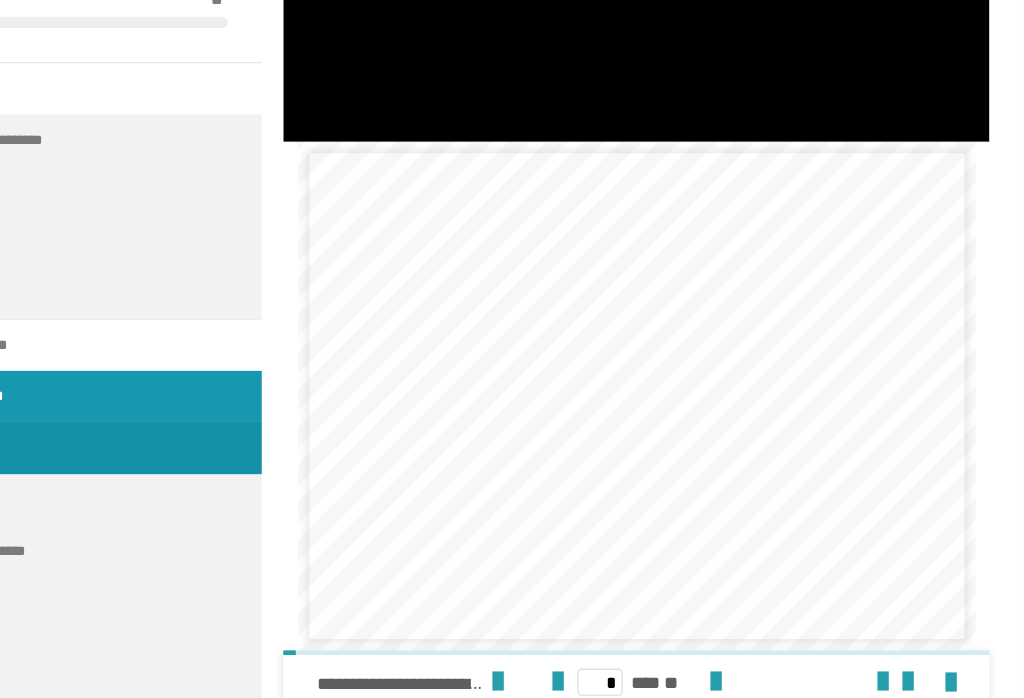 click on "***" at bounding box center [176, 307] 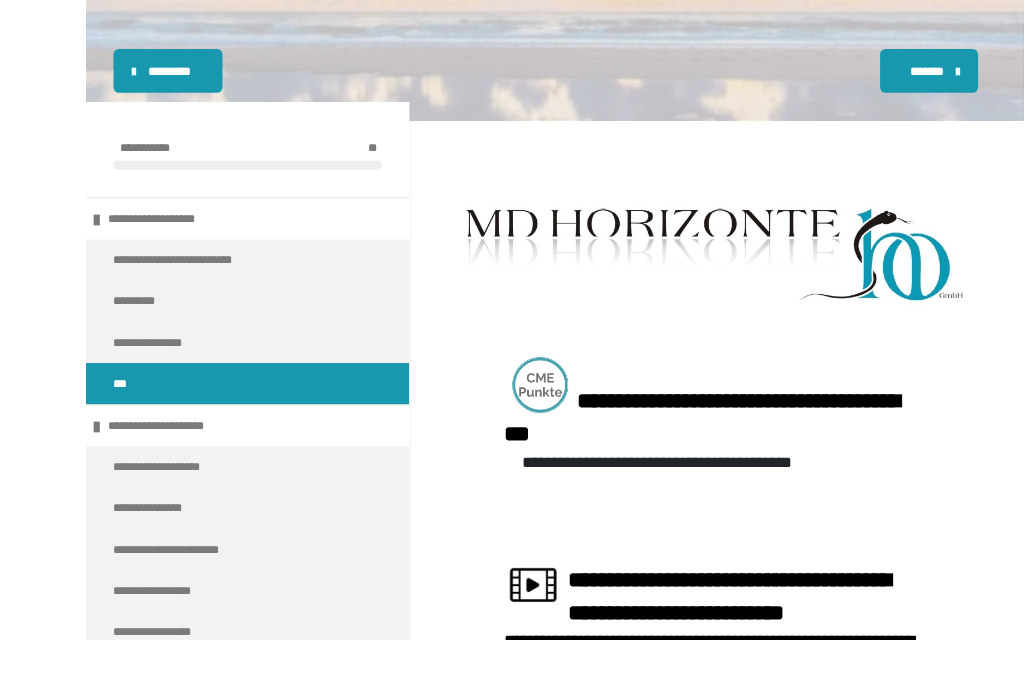 scroll, scrollTop: 360, scrollLeft: 0, axis: vertical 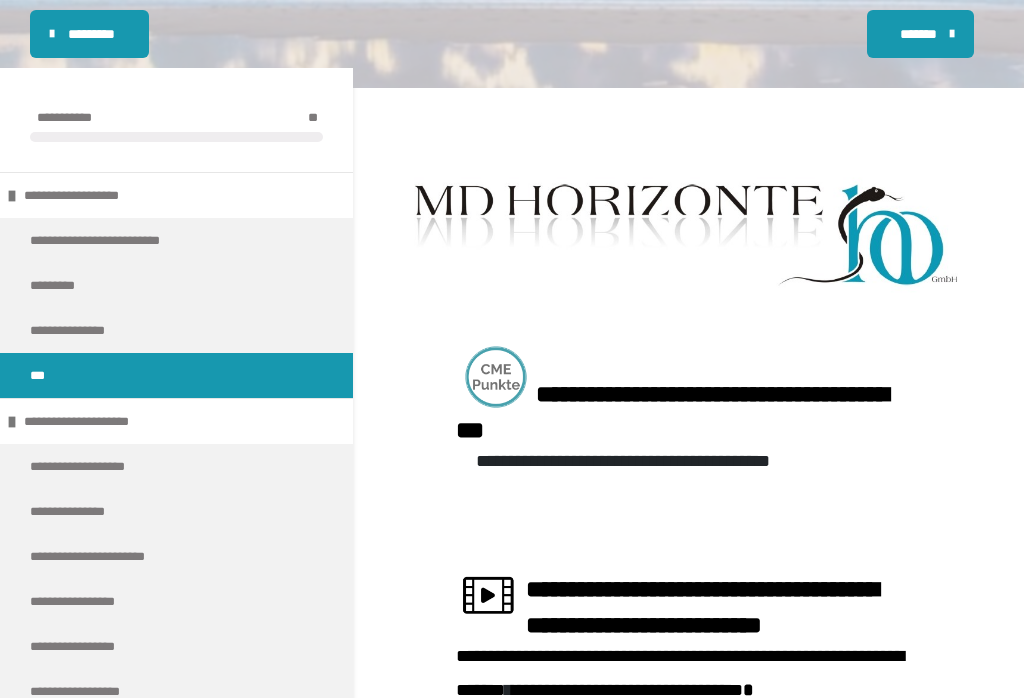 click on "**********" at bounding box center [103, 466] 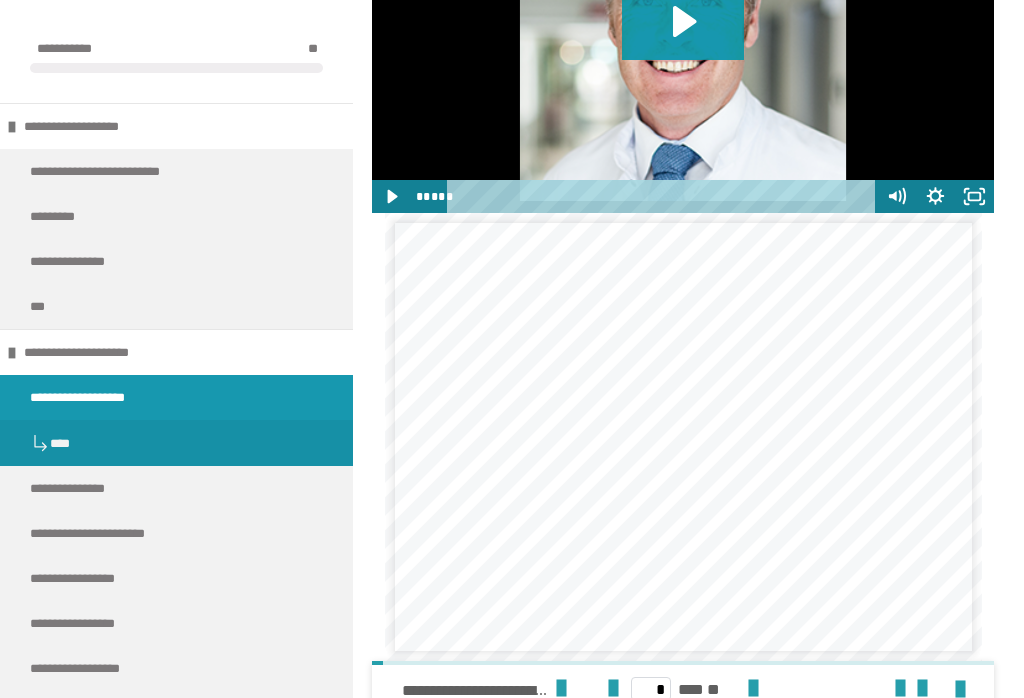scroll, scrollTop: 1919, scrollLeft: 0, axis: vertical 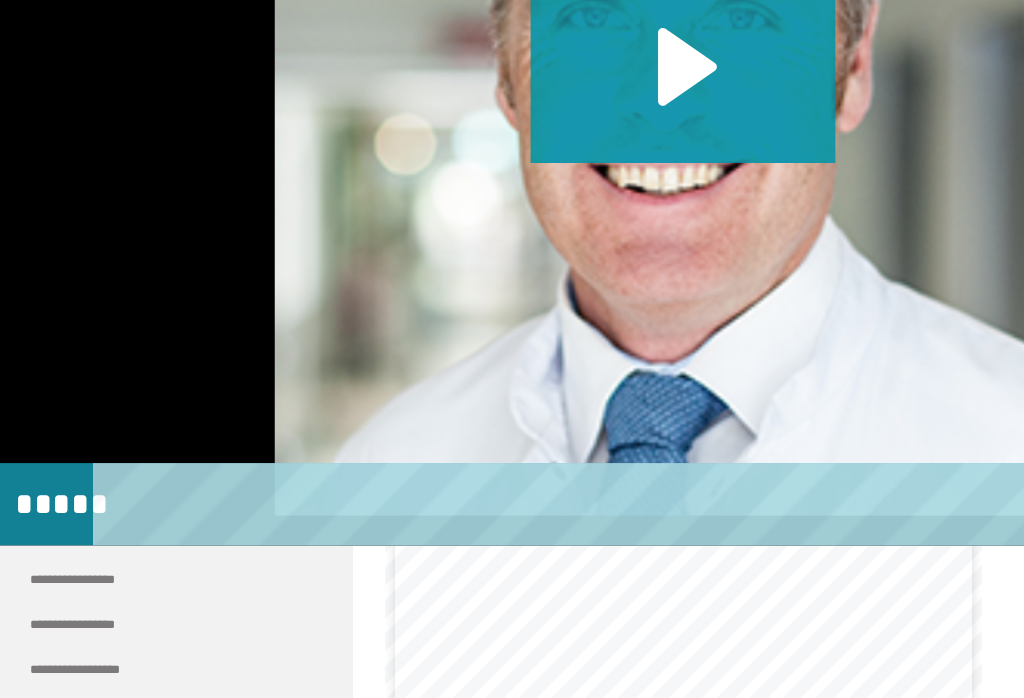 click 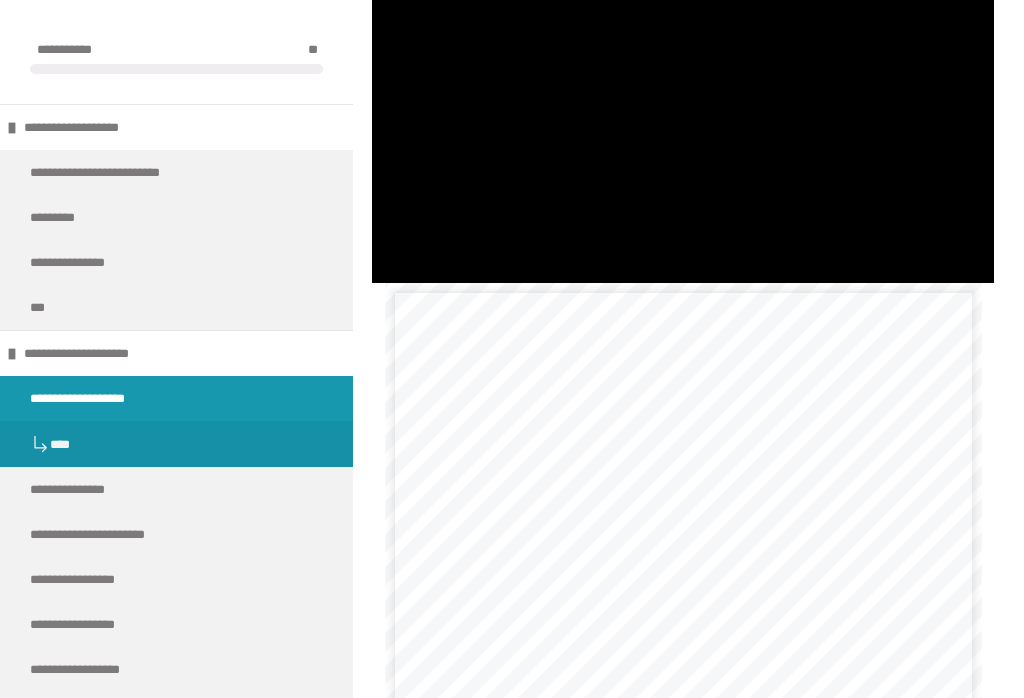click at bounding box center [683, 108] 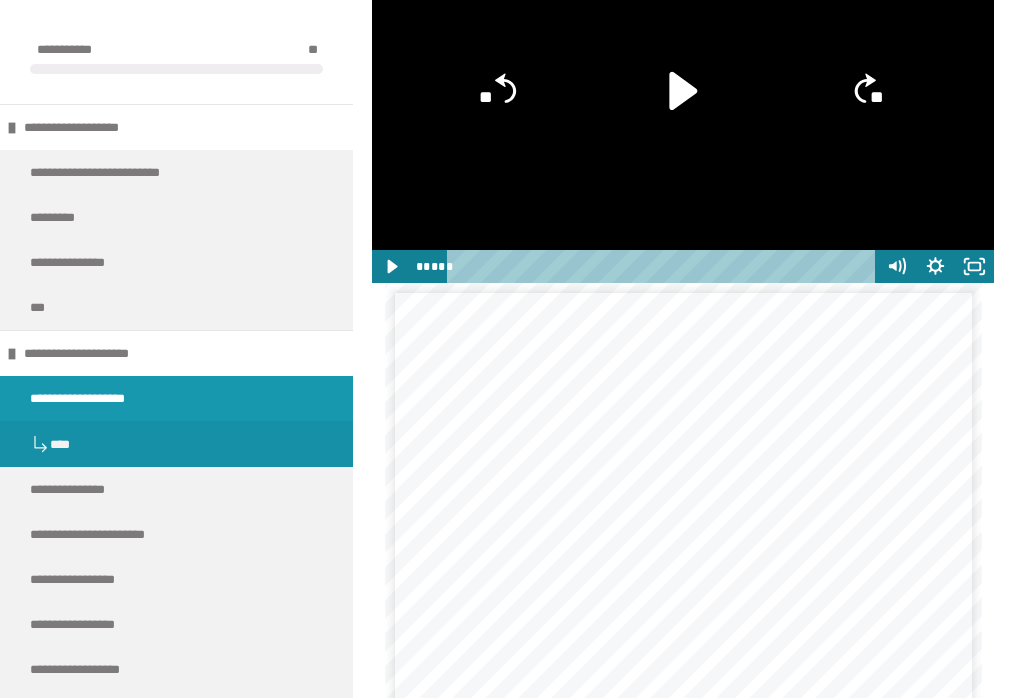click 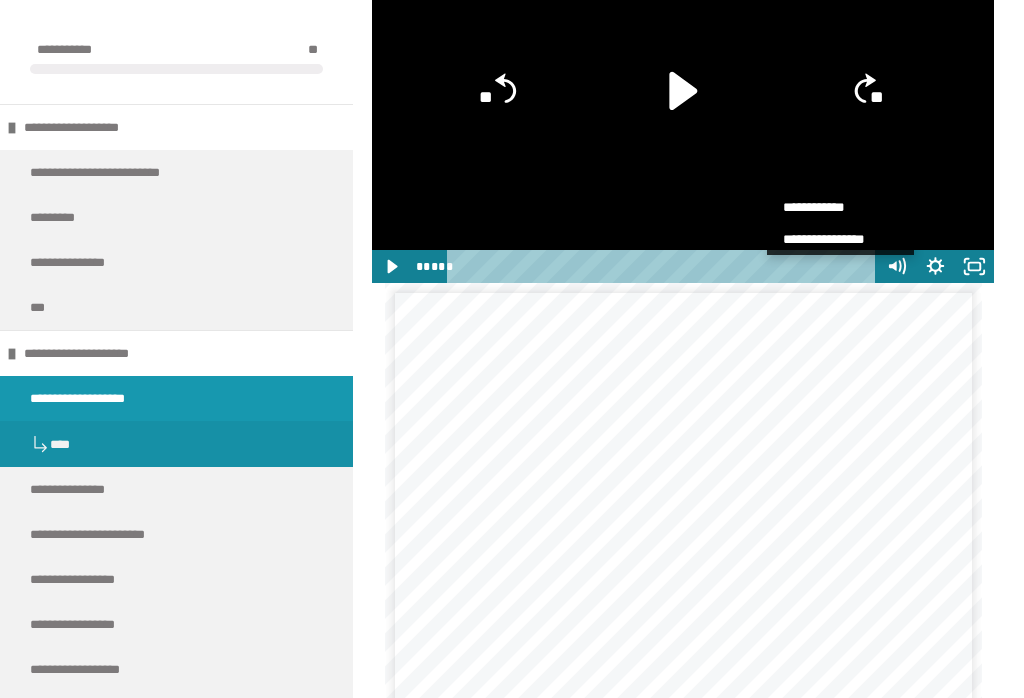 click 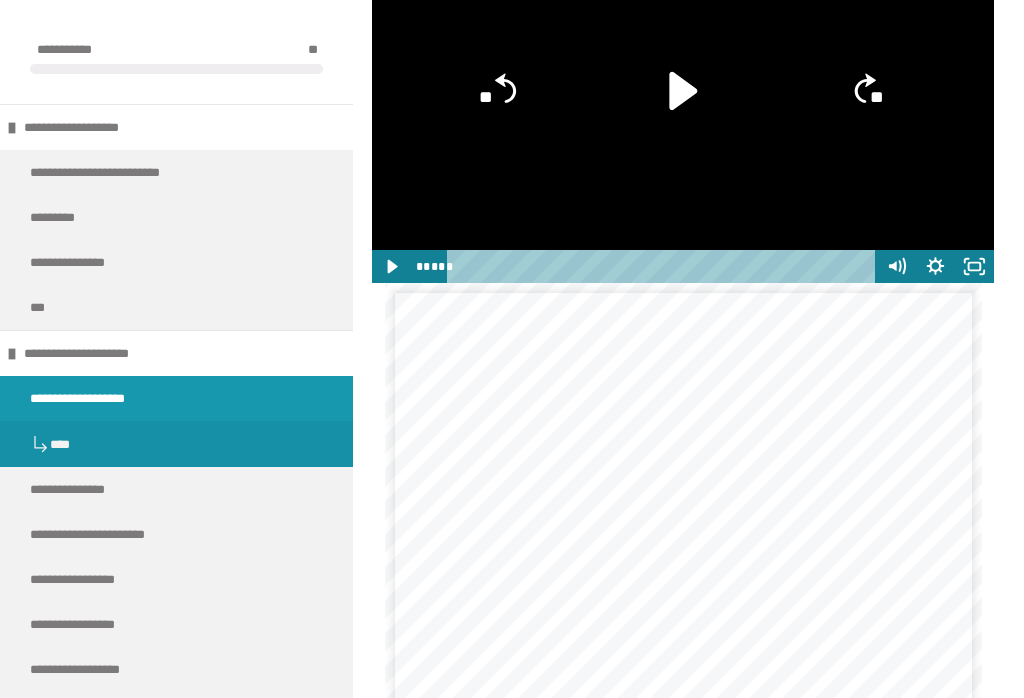 click 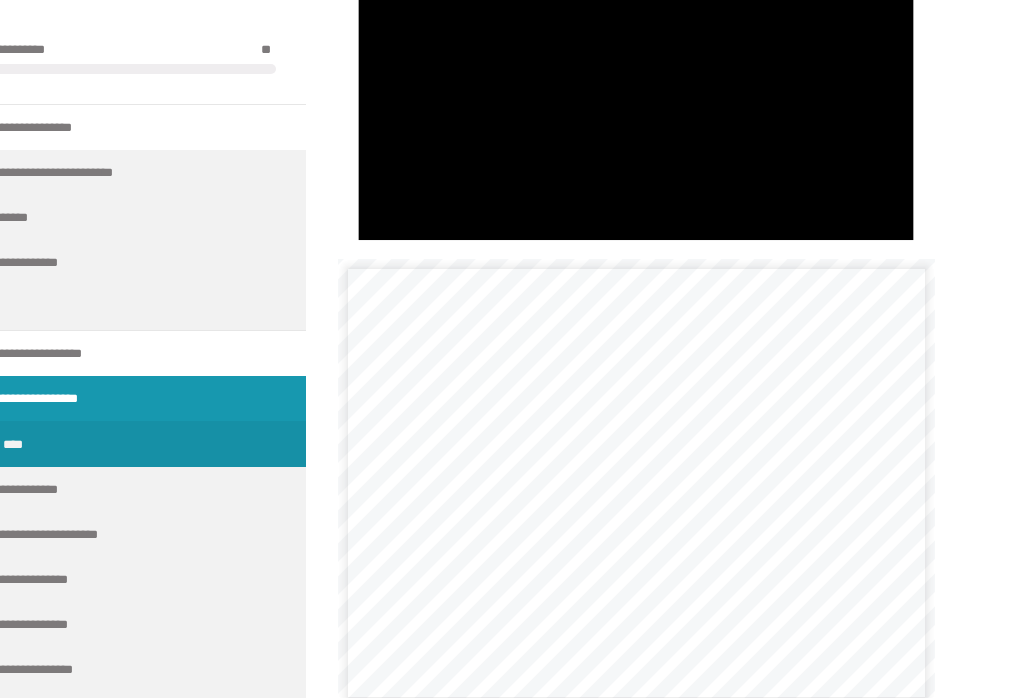 scroll, scrollTop: 1958, scrollLeft: 0, axis: vertical 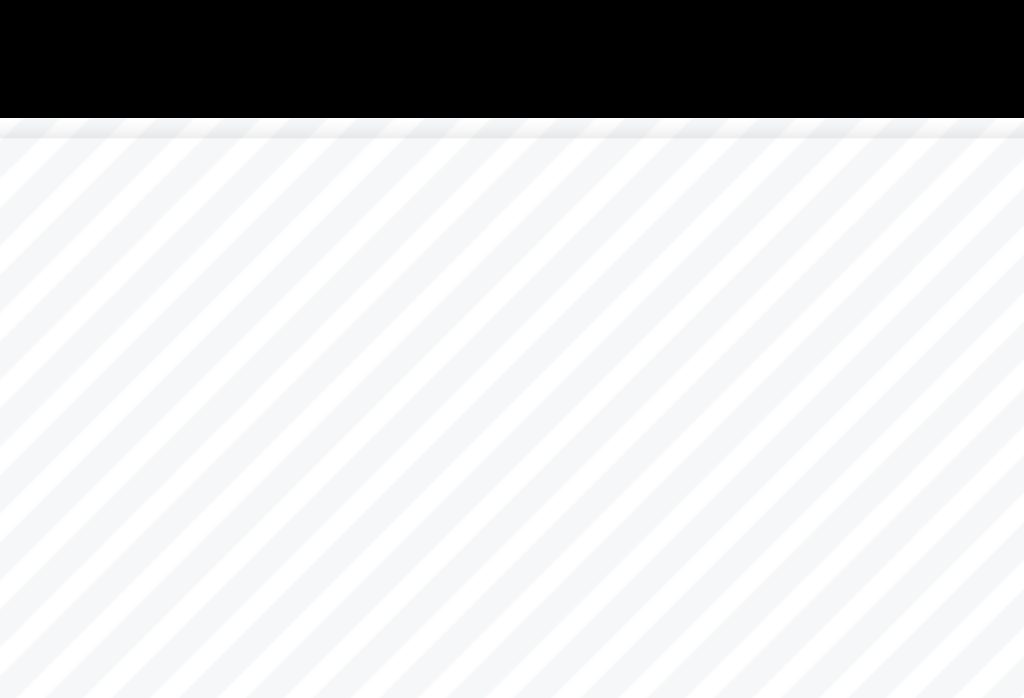 click at bounding box center [683, 69] 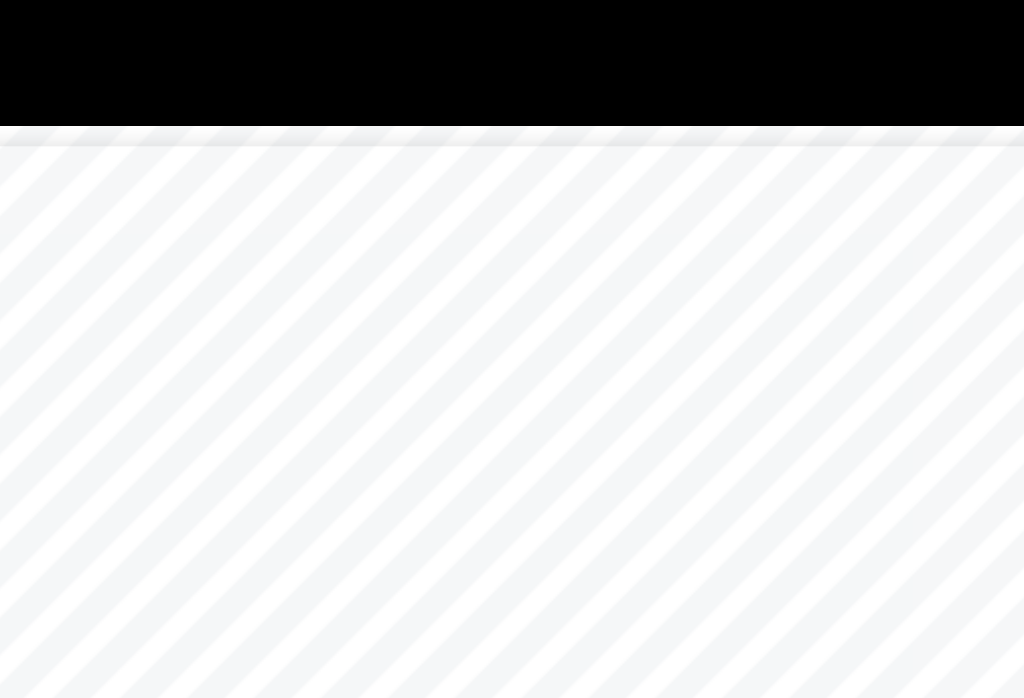 click at bounding box center (683, 69) 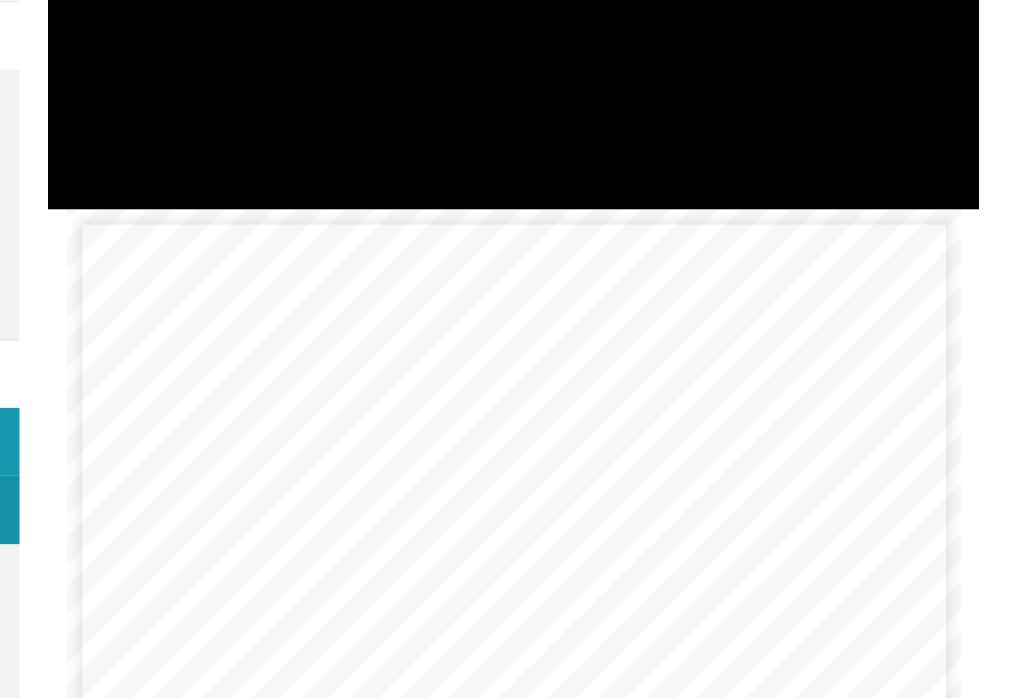 click at bounding box center (683, 69) 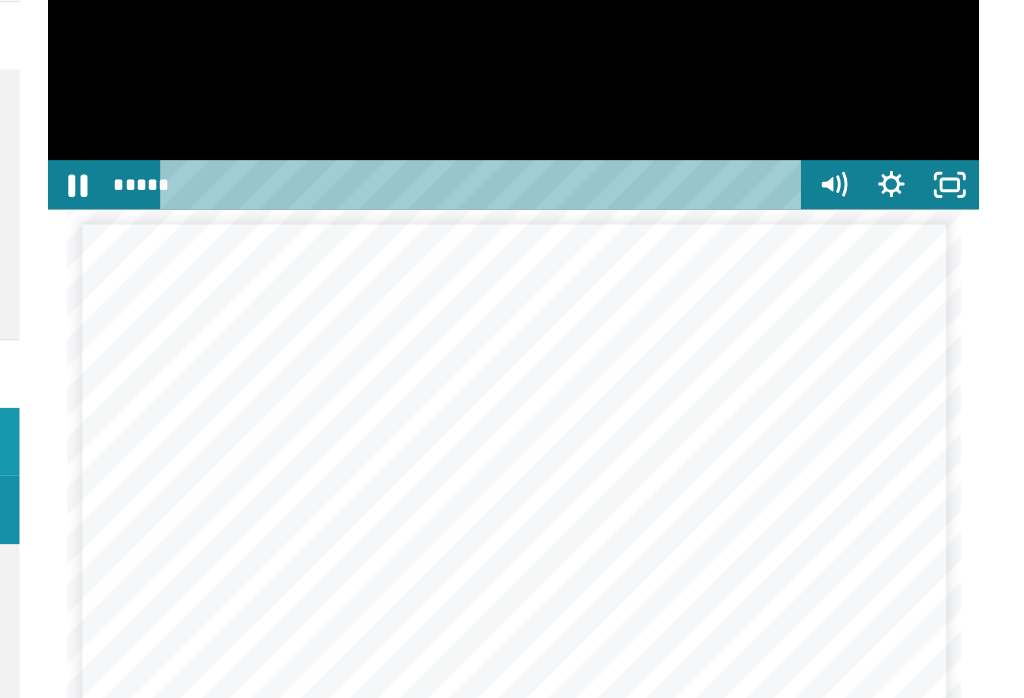 click 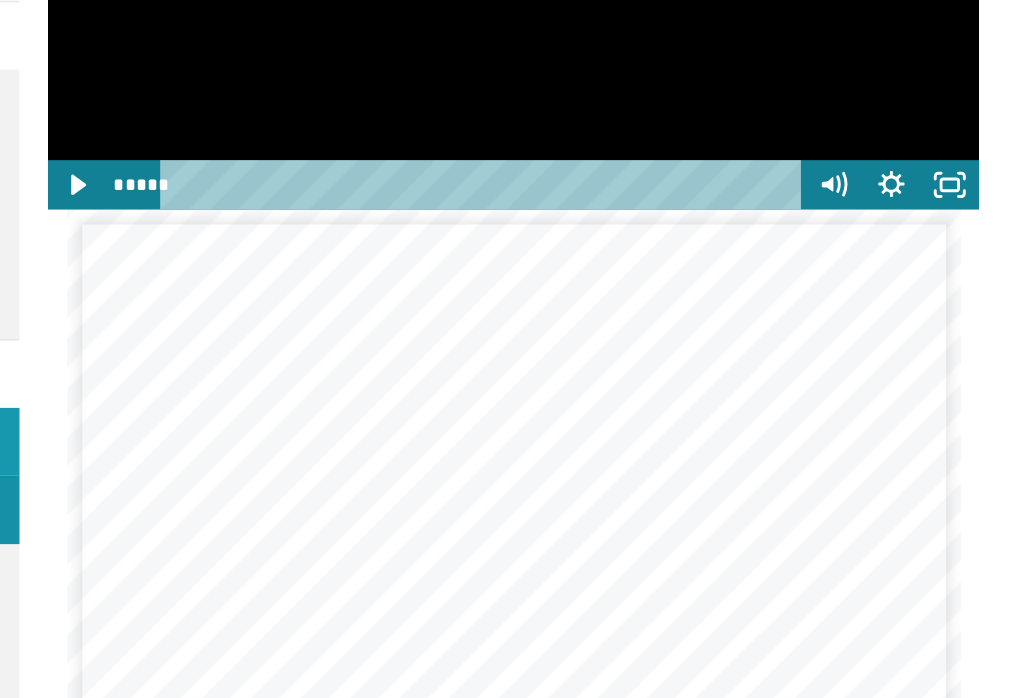 click 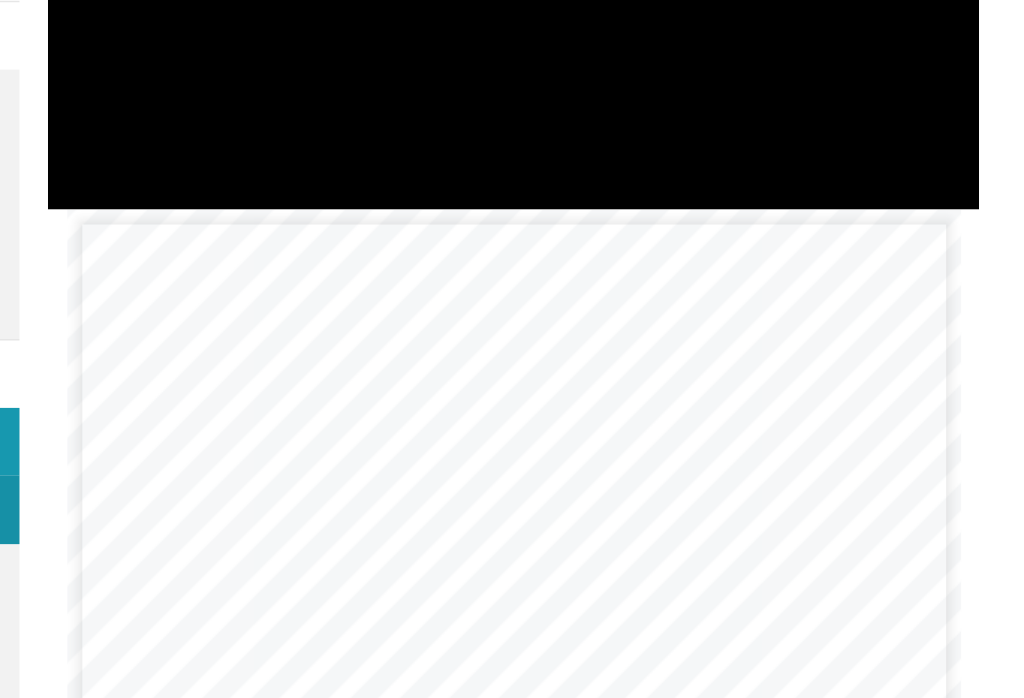 click at bounding box center [683, 69] 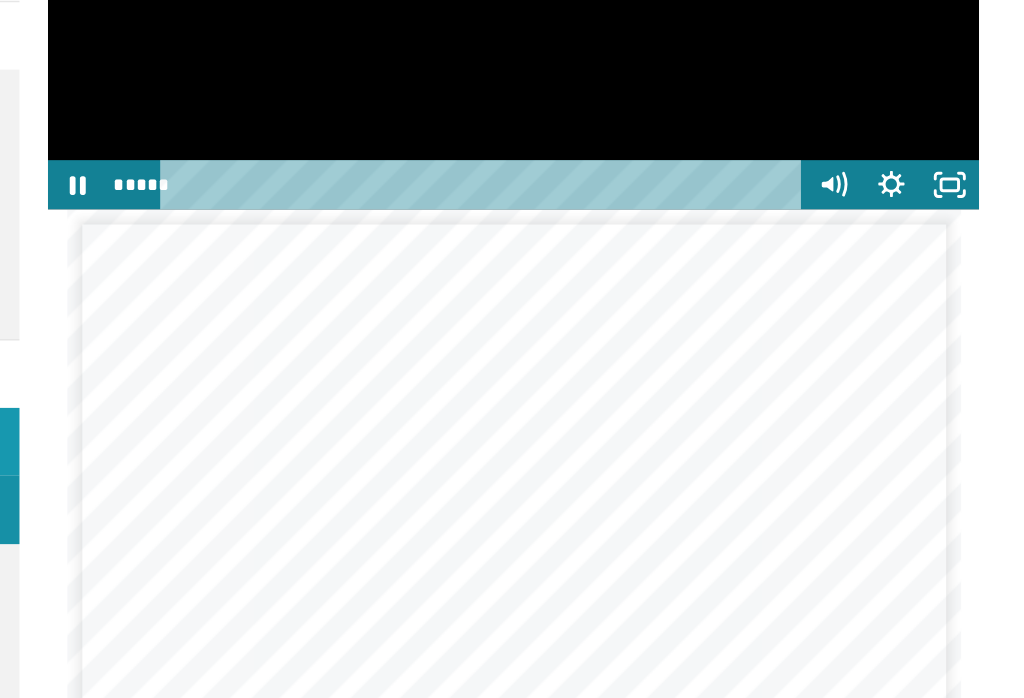 click 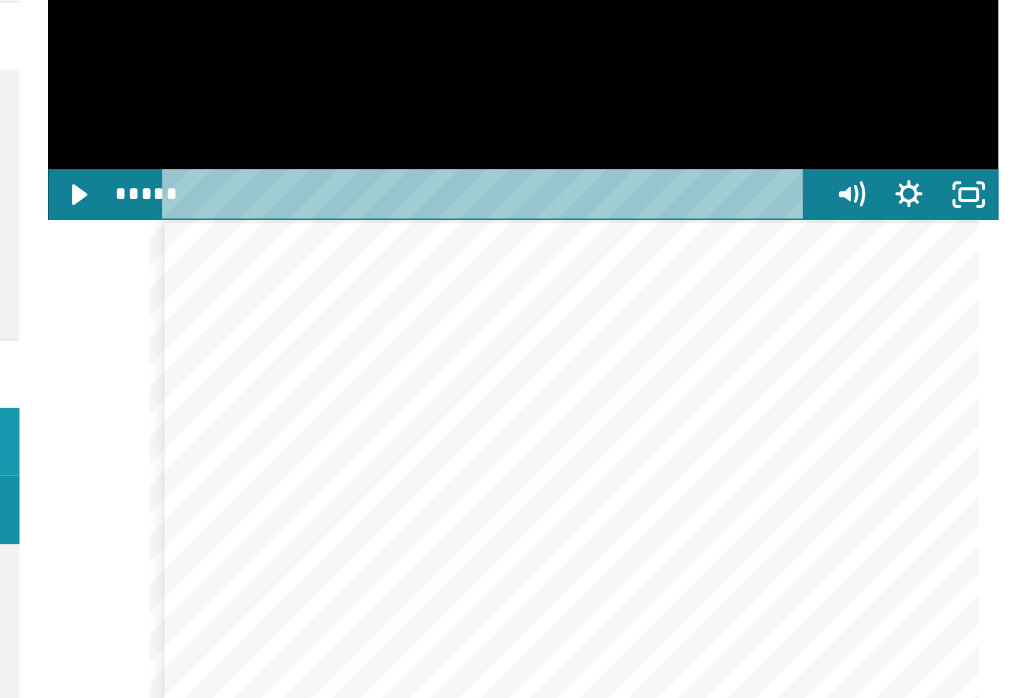 scroll, scrollTop: 2061, scrollLeft: 0, axis: vertical 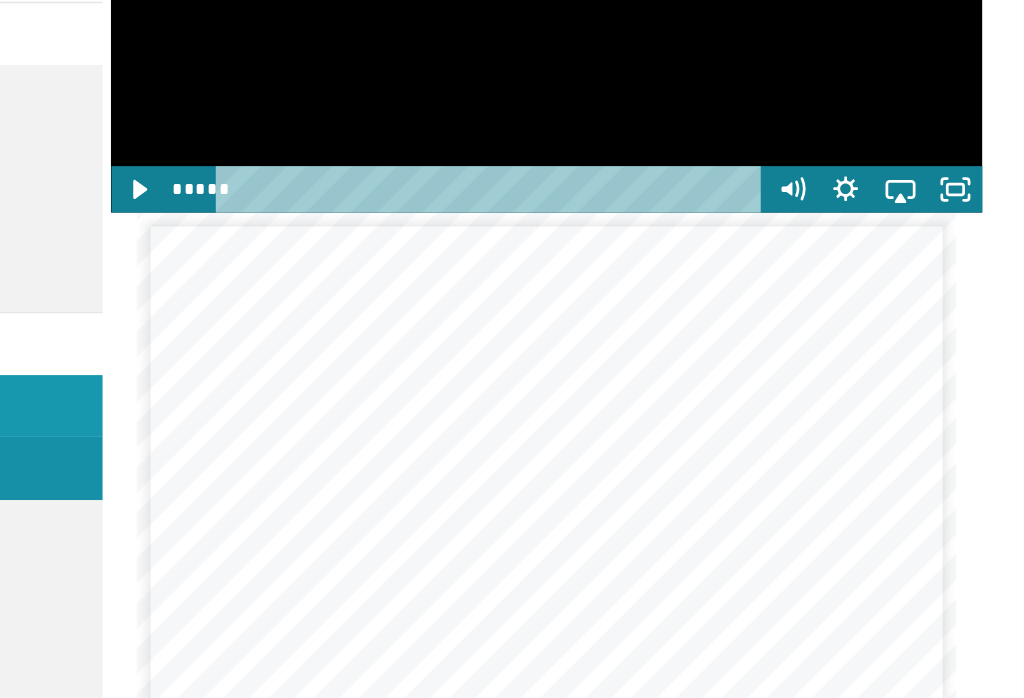 click 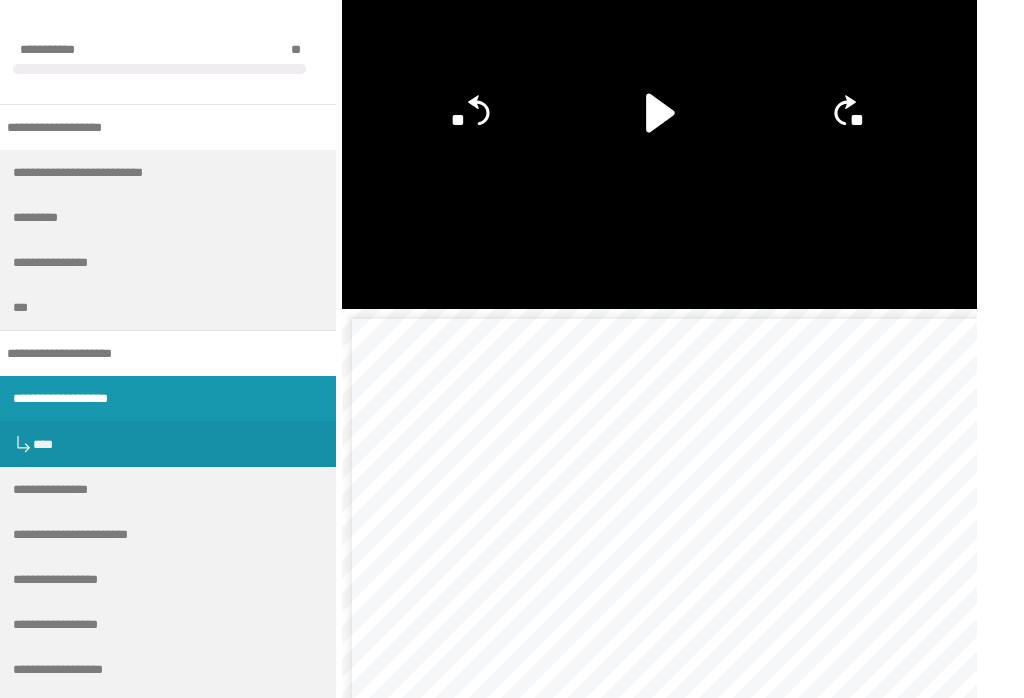 scroll, scrollTop: 2056, scrollLeft: 0, axis: vertical 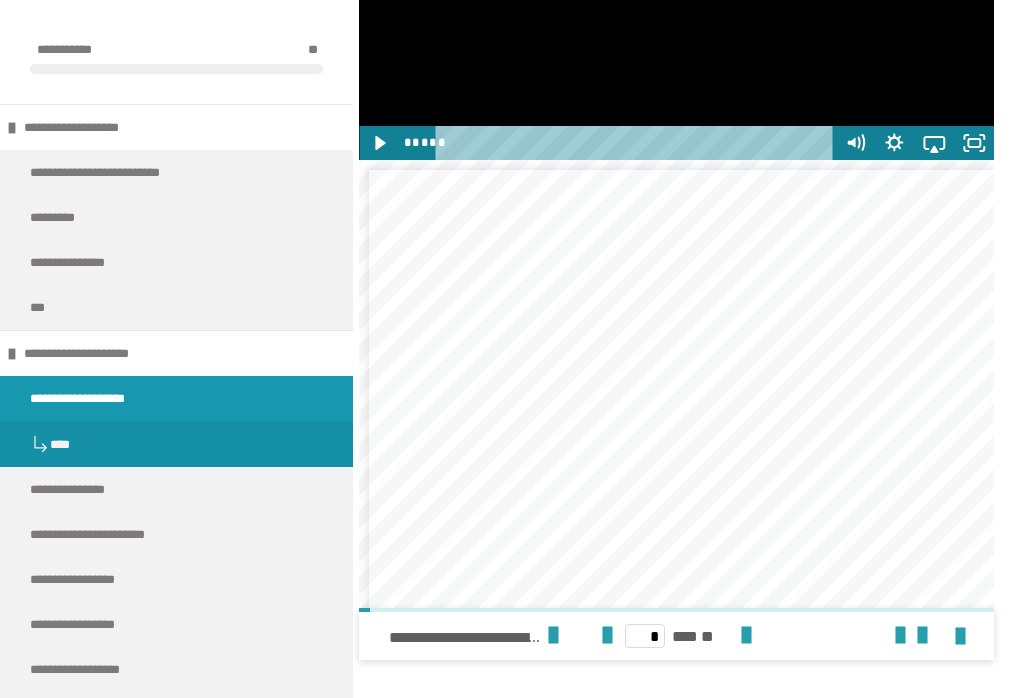 click at bounding box center (176, 913) 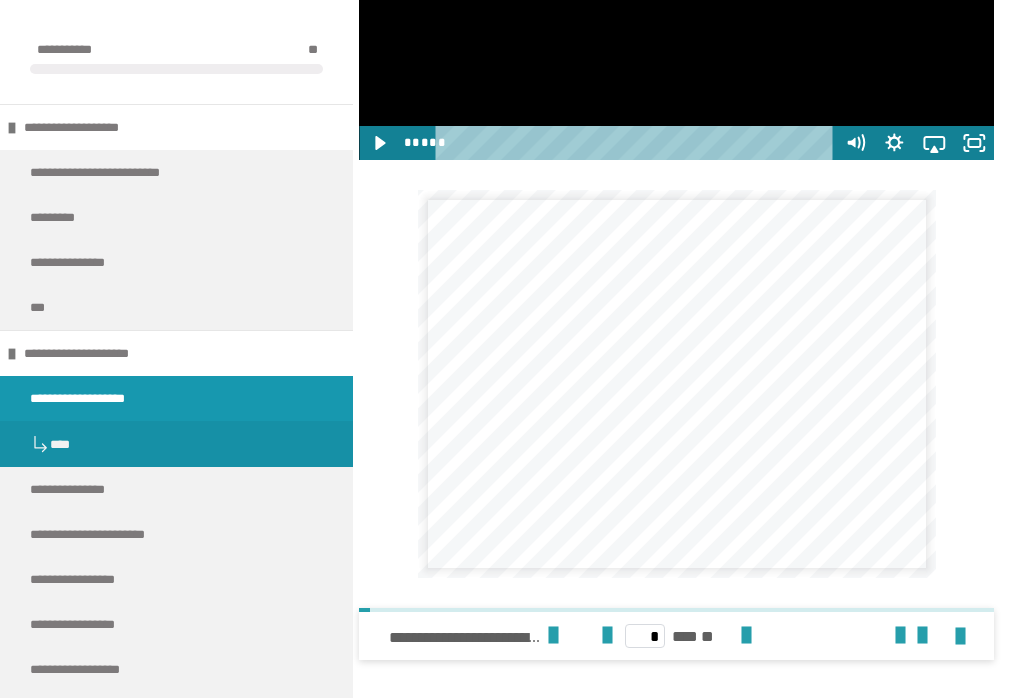 scroll, scrollTop: 0, scrollLeft: 0, axis: both 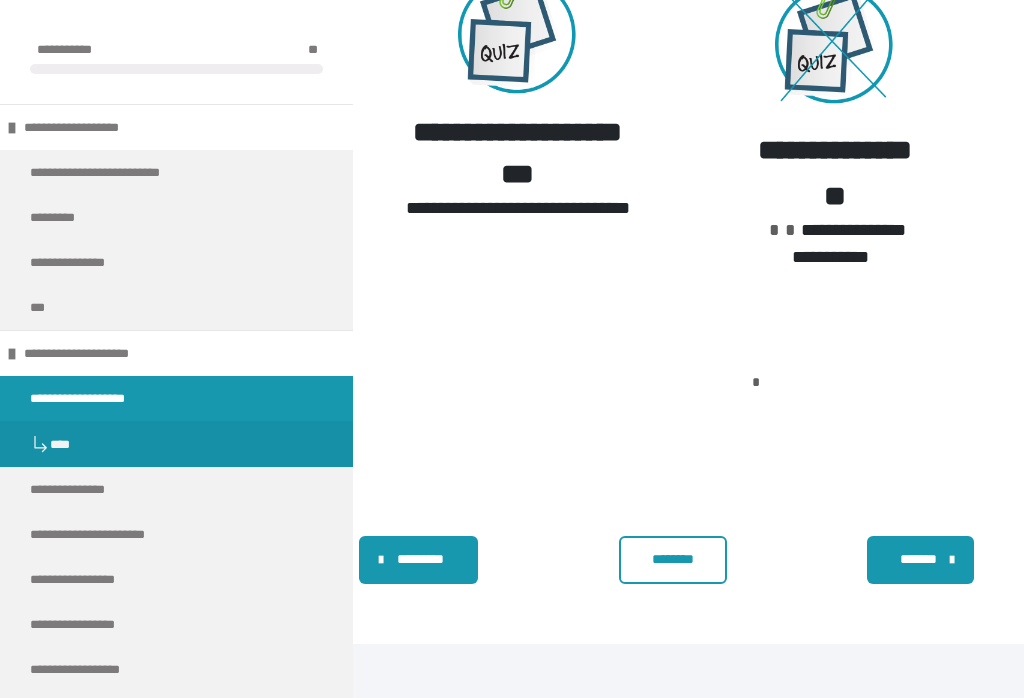 click on "**********" at bounding box center [517, 153] 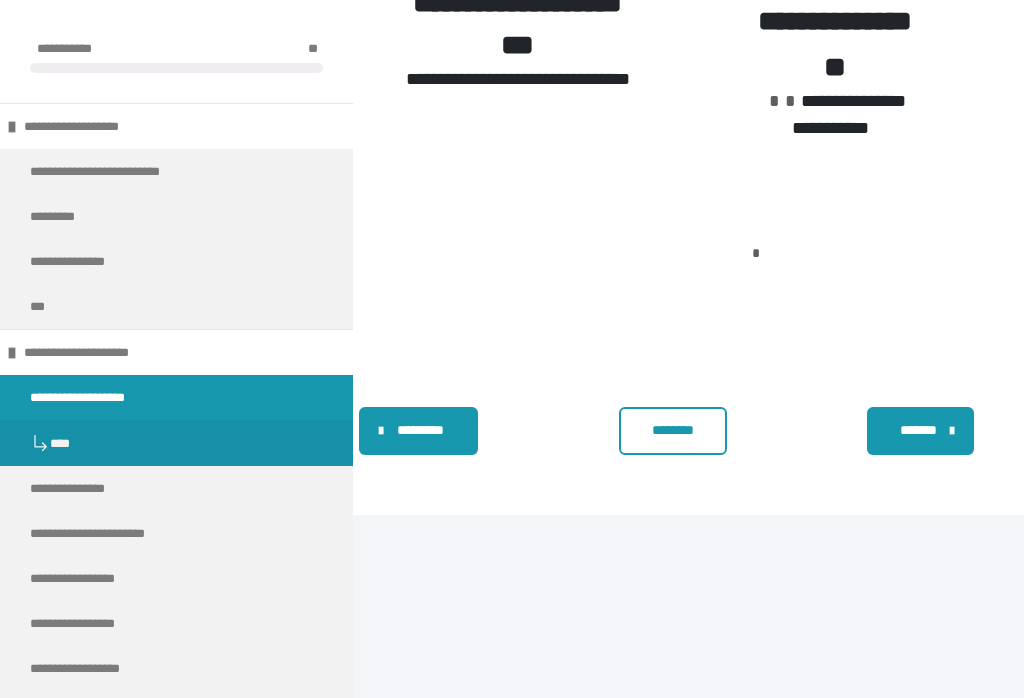 scroll, scrollTop: 3373, scrollLeft: 0, axis: vertical 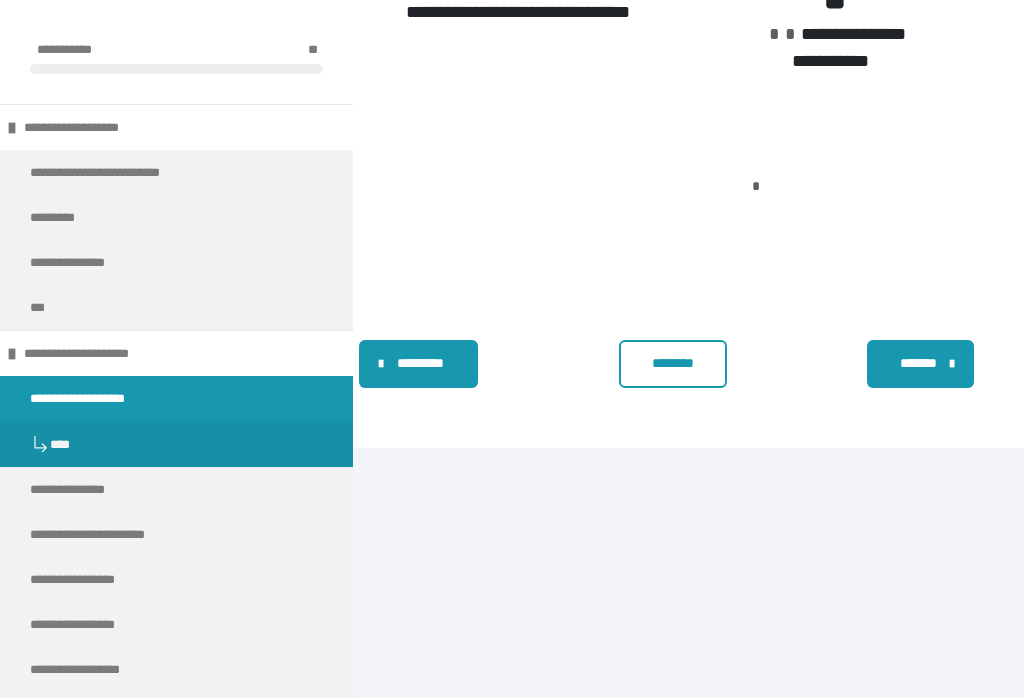 click on "********" at bounding box center [673, 363] 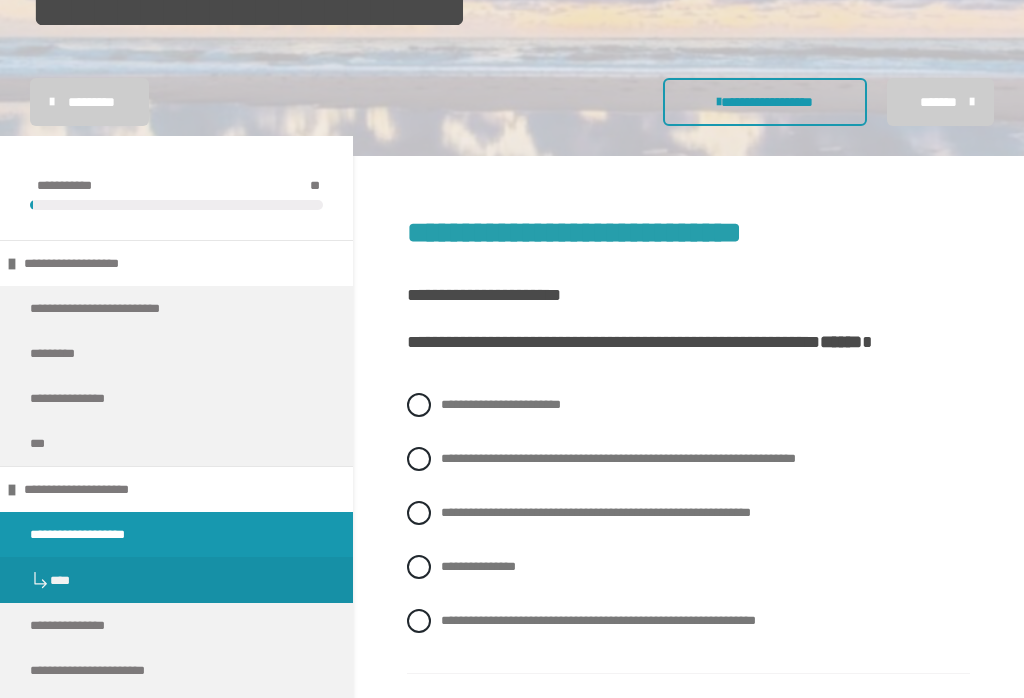 scroll, scrollTop: 293, scrollLeft: 0, axis: vertical 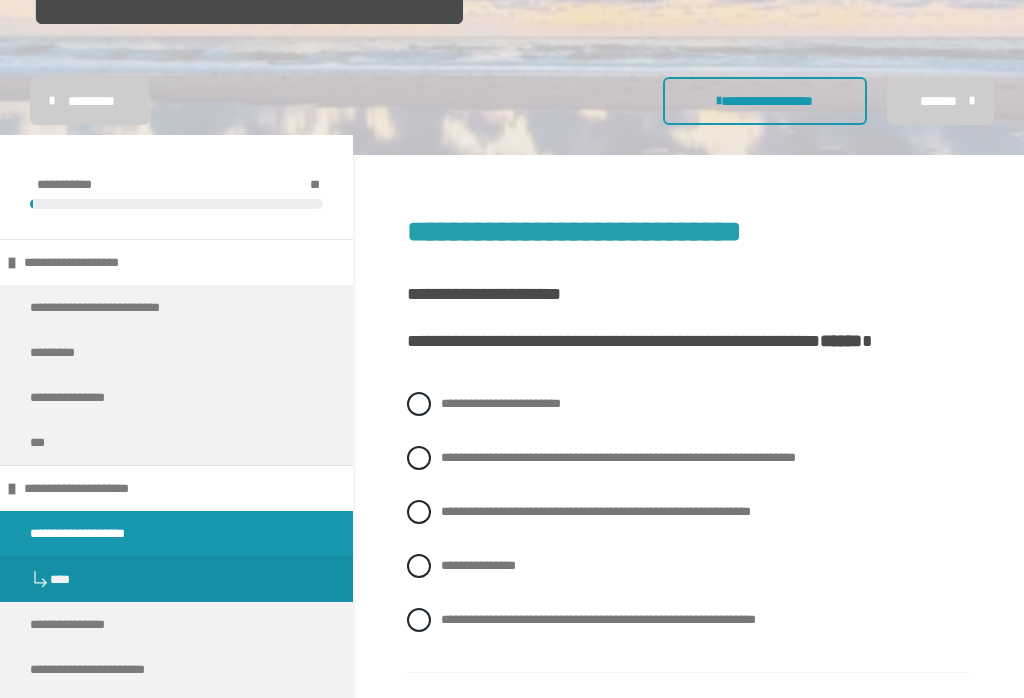 click at bounding box center [419, 620] 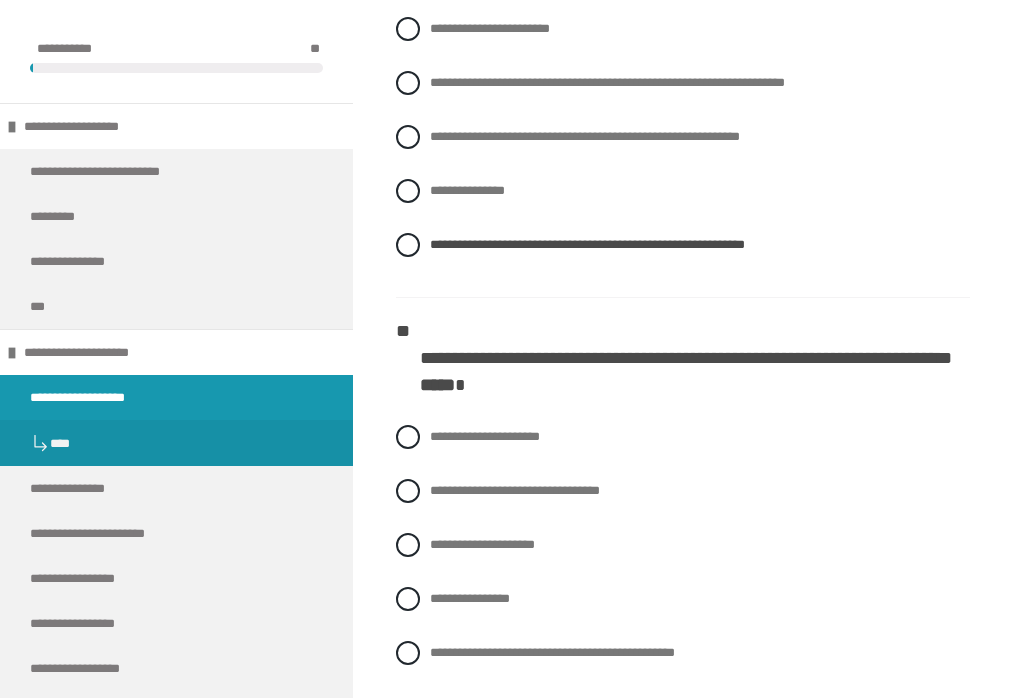 scroll, scrollTop: 668, scrollLeft: 0, axis: vertical 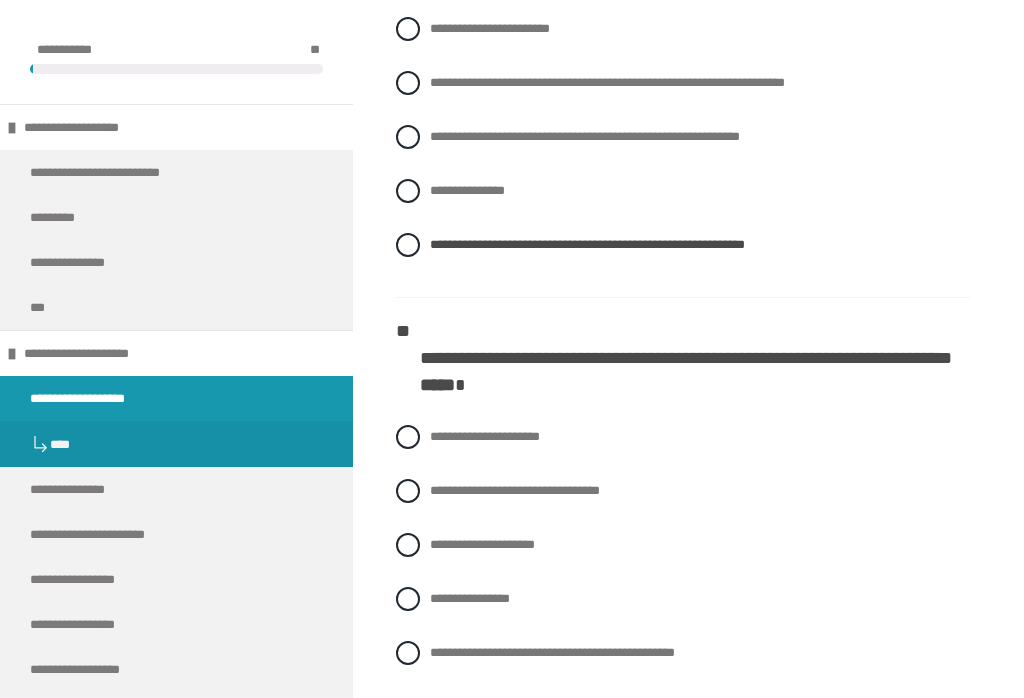 click on "**********" at bounding box center [683, 491] 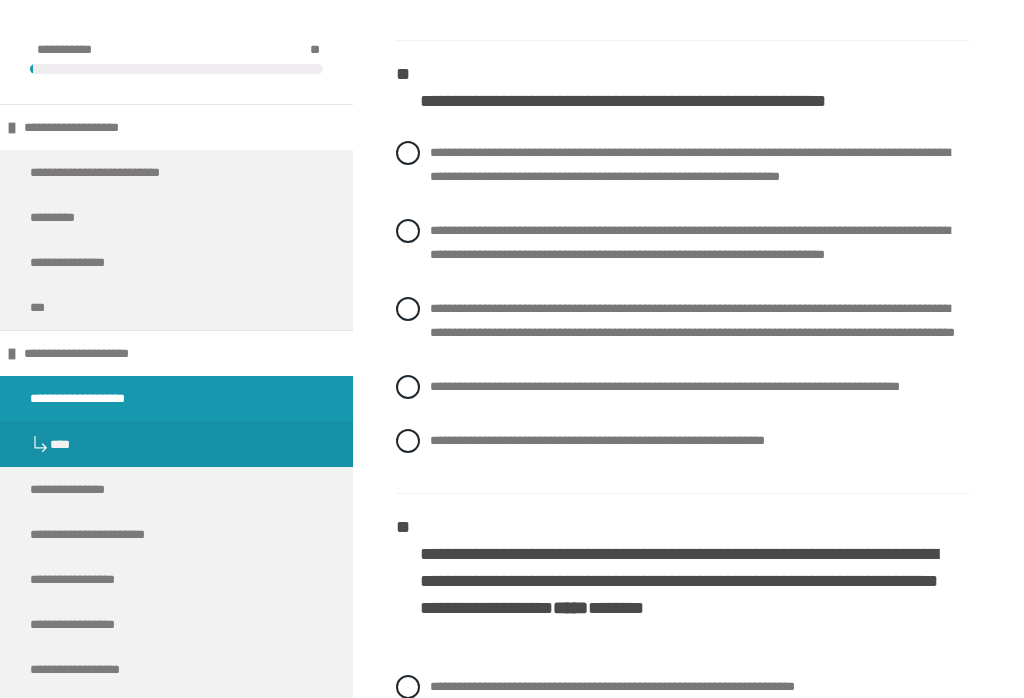 scroll, scrollTop: 1335, scrollLeft: 0, axis: vertical 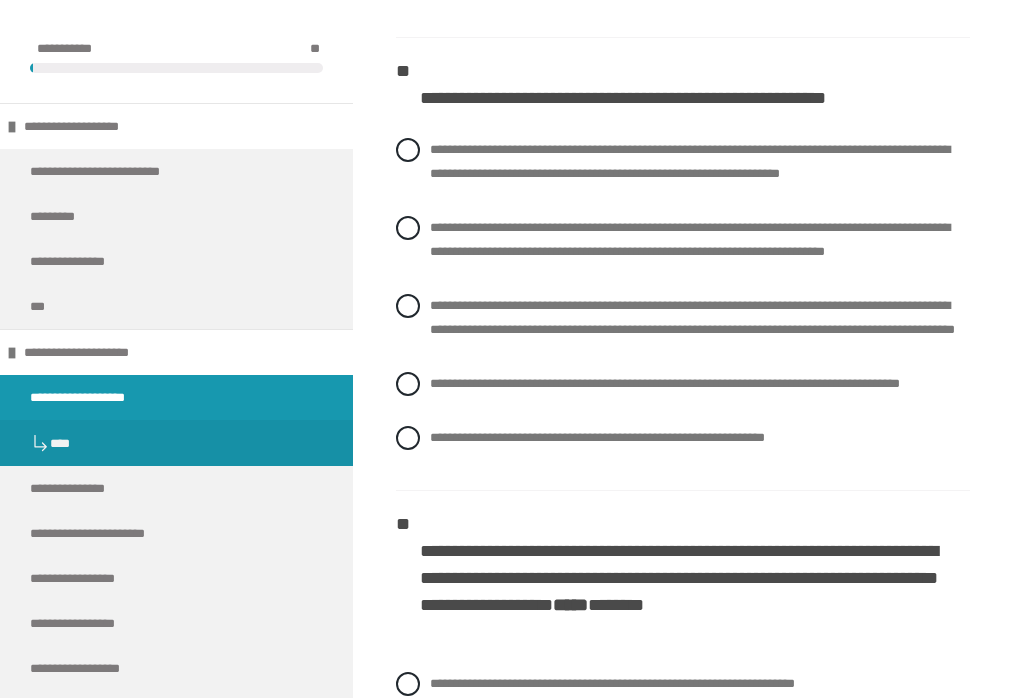 click at bounding box center (408, 439) 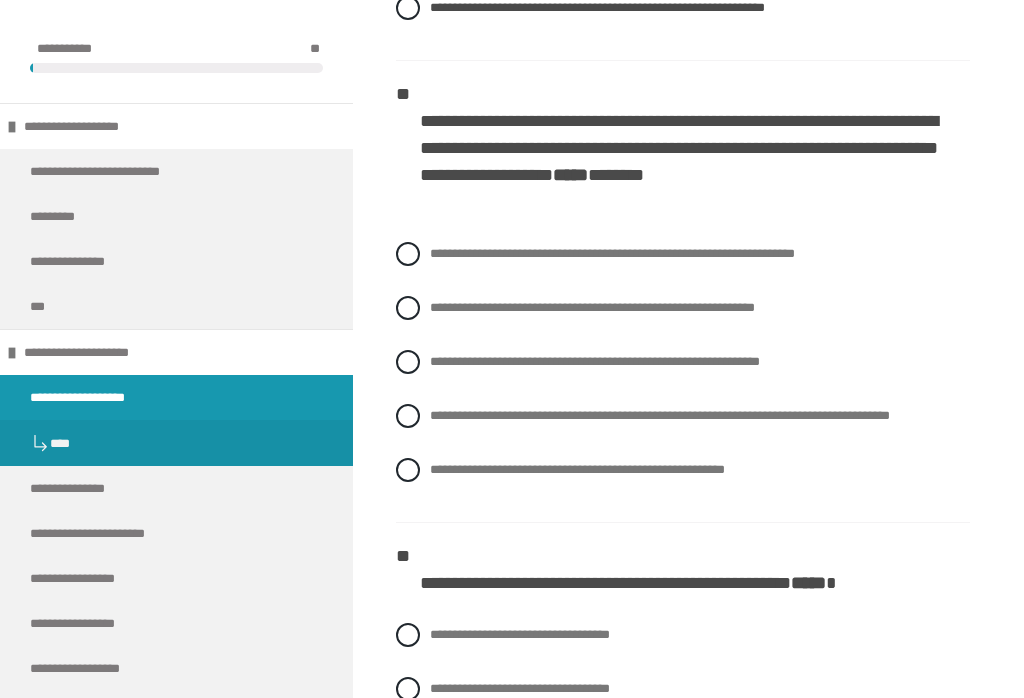 scroll, scrollTop: 1767, scrollLeft: 0, axis: vertical 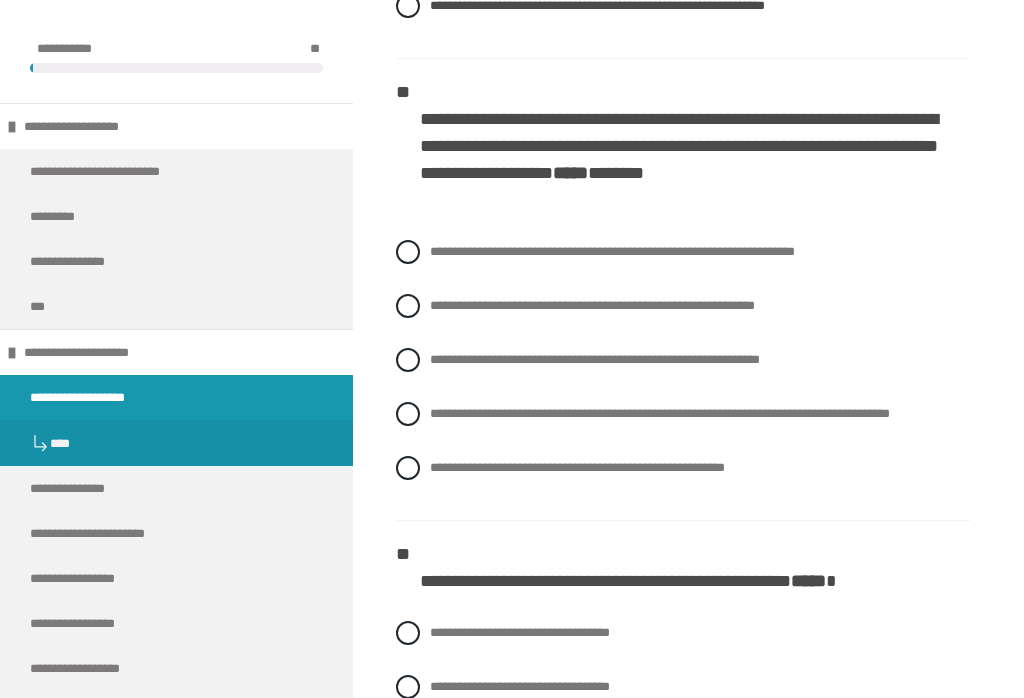 click on "**********" at bounding box center (683, 469) 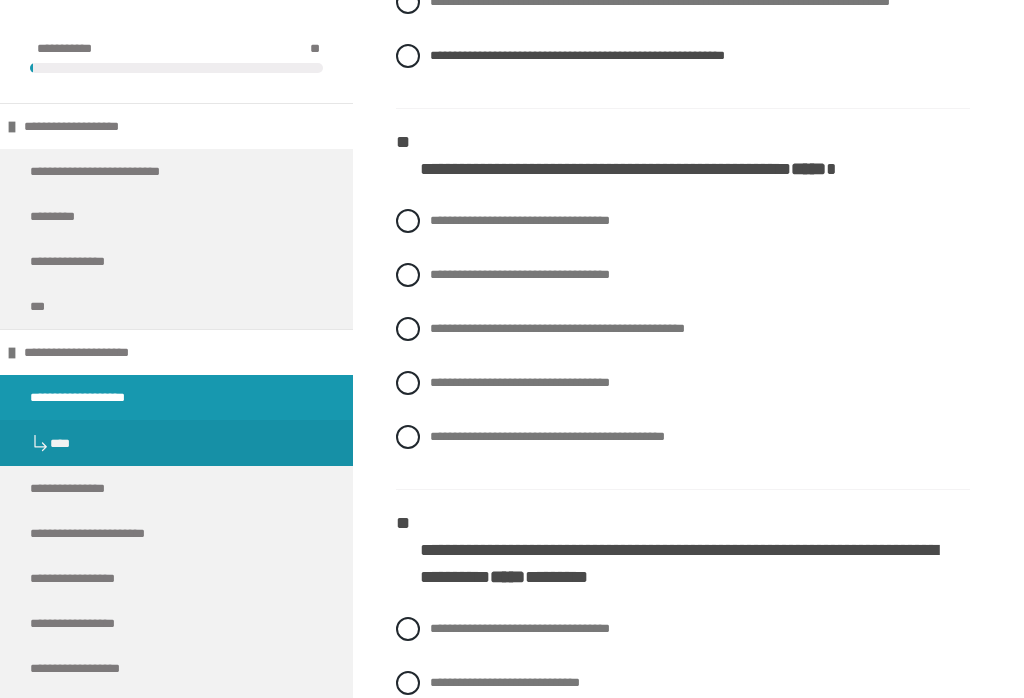 scroll, scrollTop: 2199, scrollLeft: 0, axis: vertical 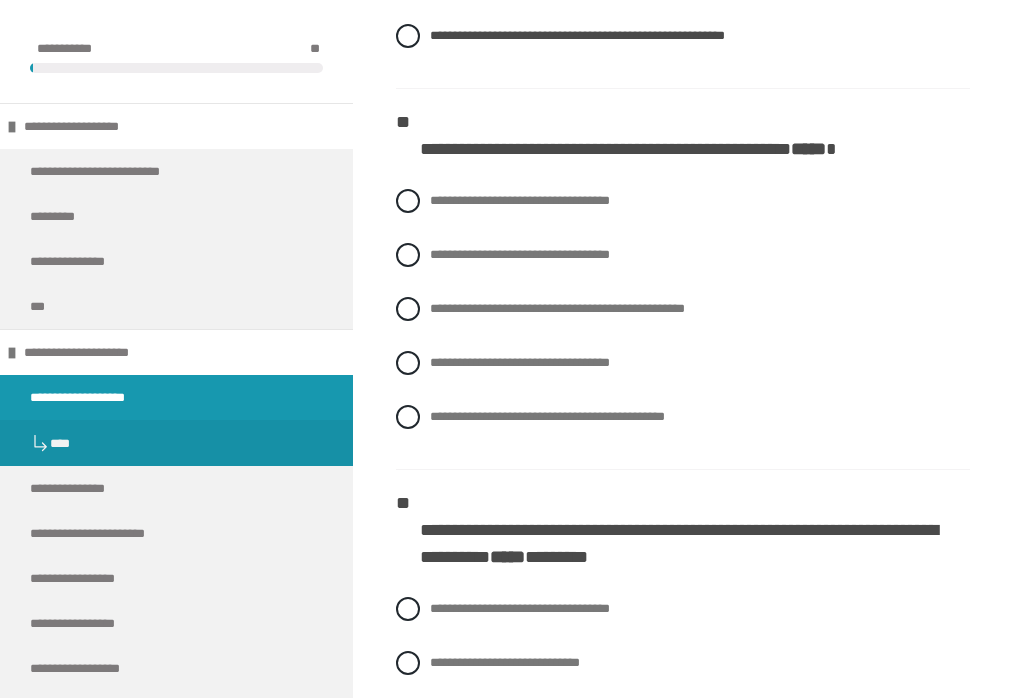 click at bounding box center (408, 202) 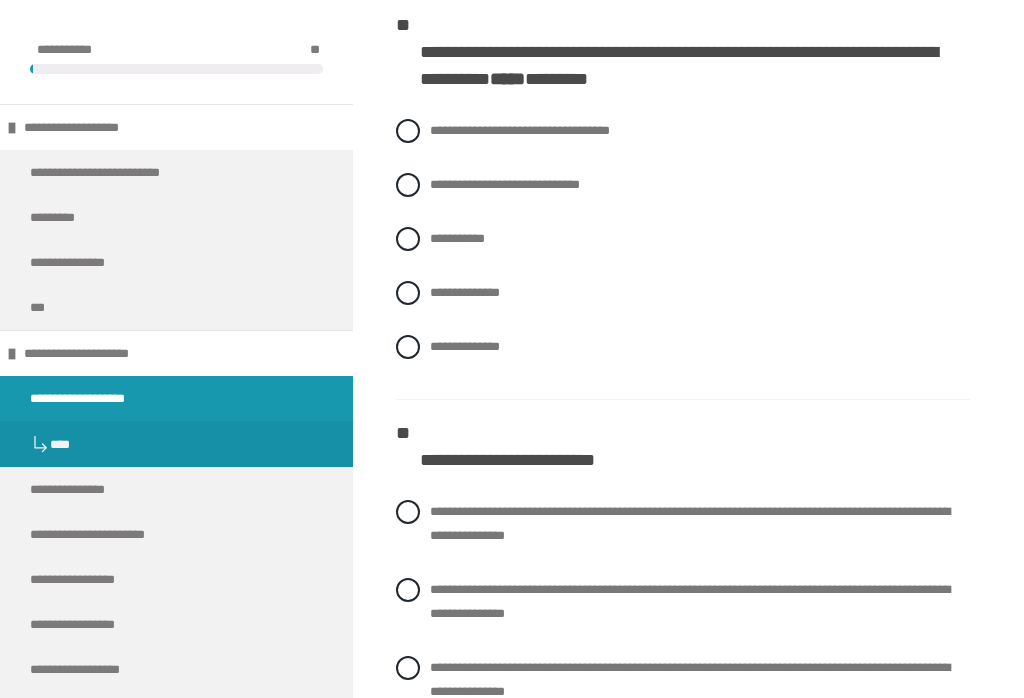 scroll, scrollTop: 2681, scrollLeft: 0, axis: vertical 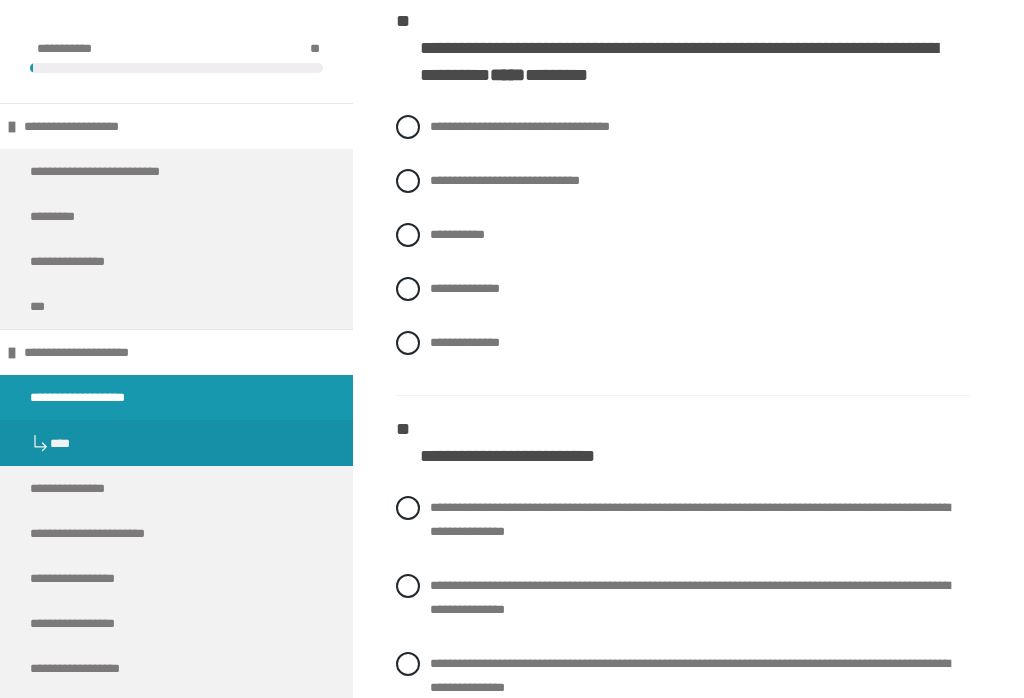 click at bounding box center (408, 236) 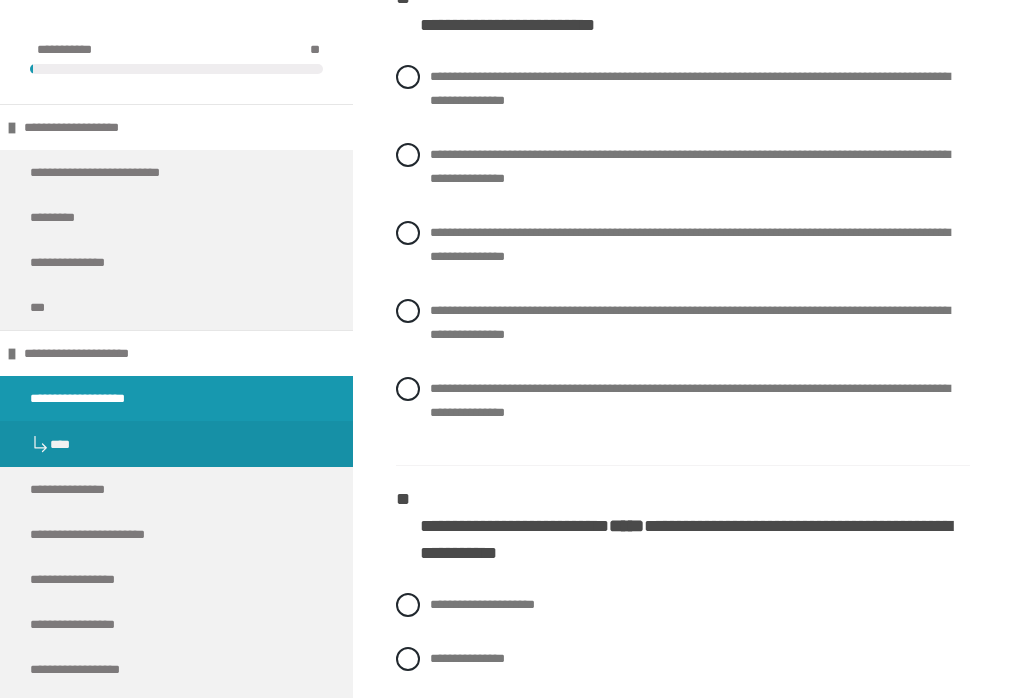 scroll, scrollTop: 3118, scrollLeft: 0, axis: vertical 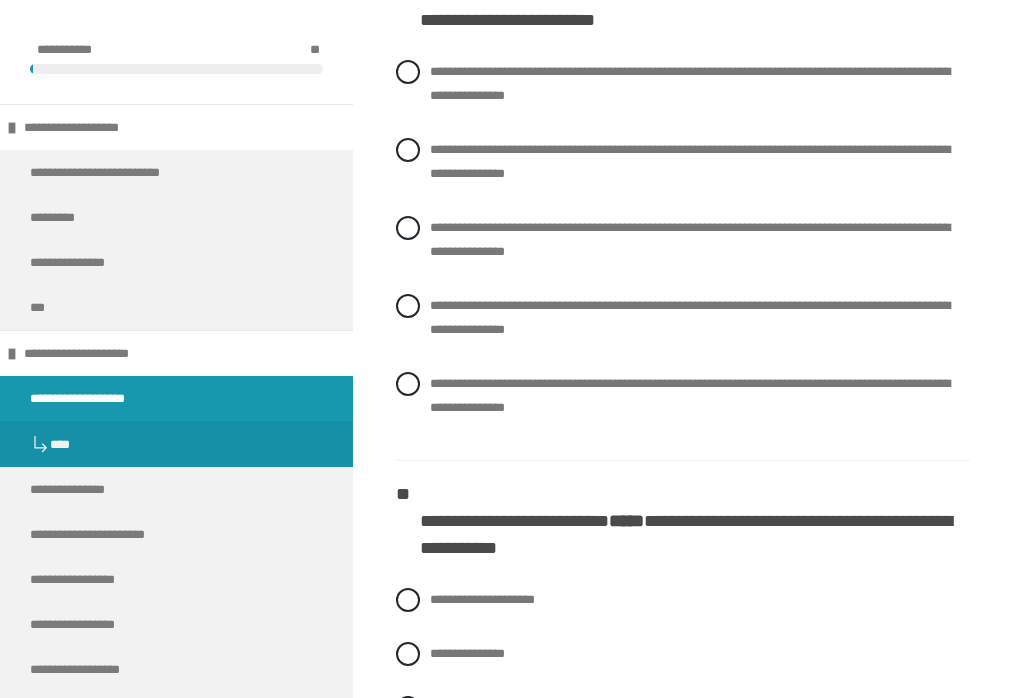 click at bounding box center (408, 72) 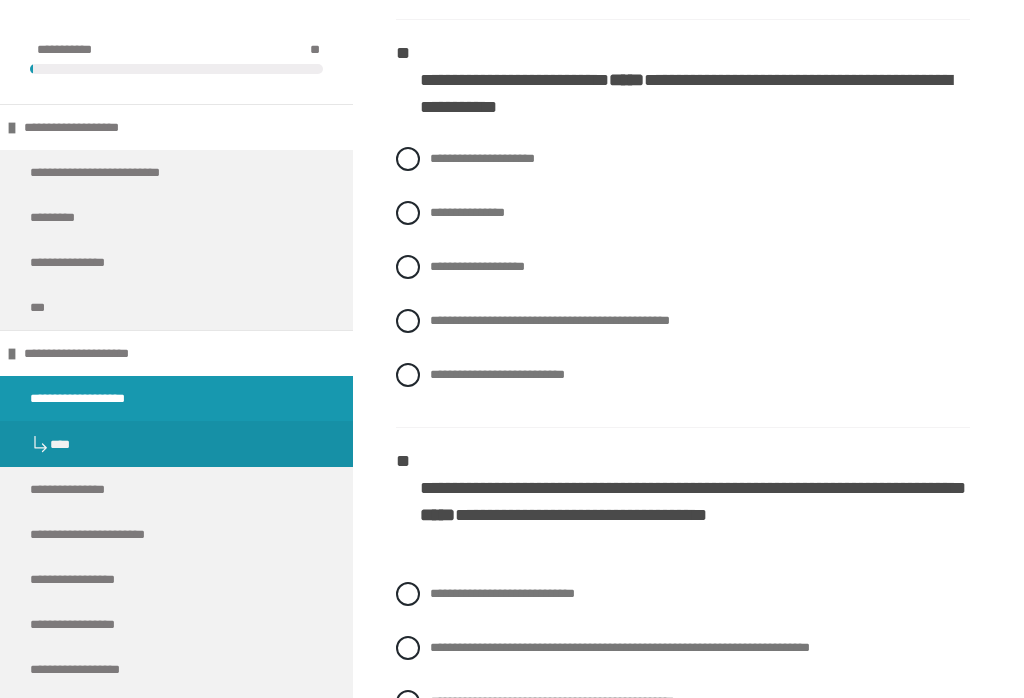 scroll, scrollTop: 3560, scrollLeft: 0, axis: vertical 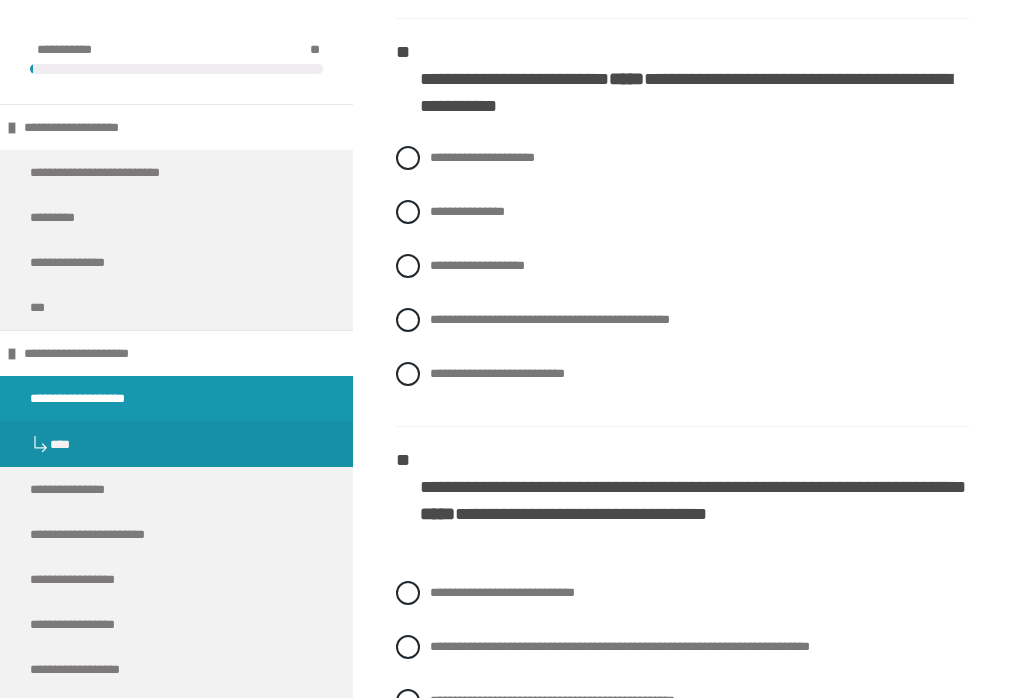 click on "**********" at bounding box center [683, 212] 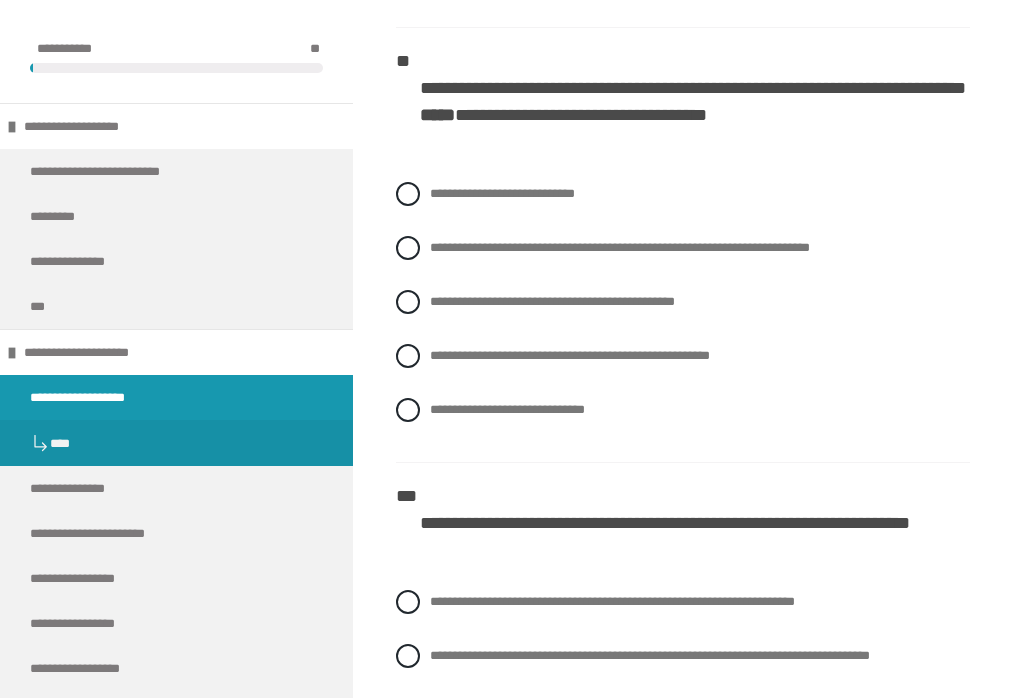 scroll, scrollTop: 3961, scrollLeft: 0, axis: vertical 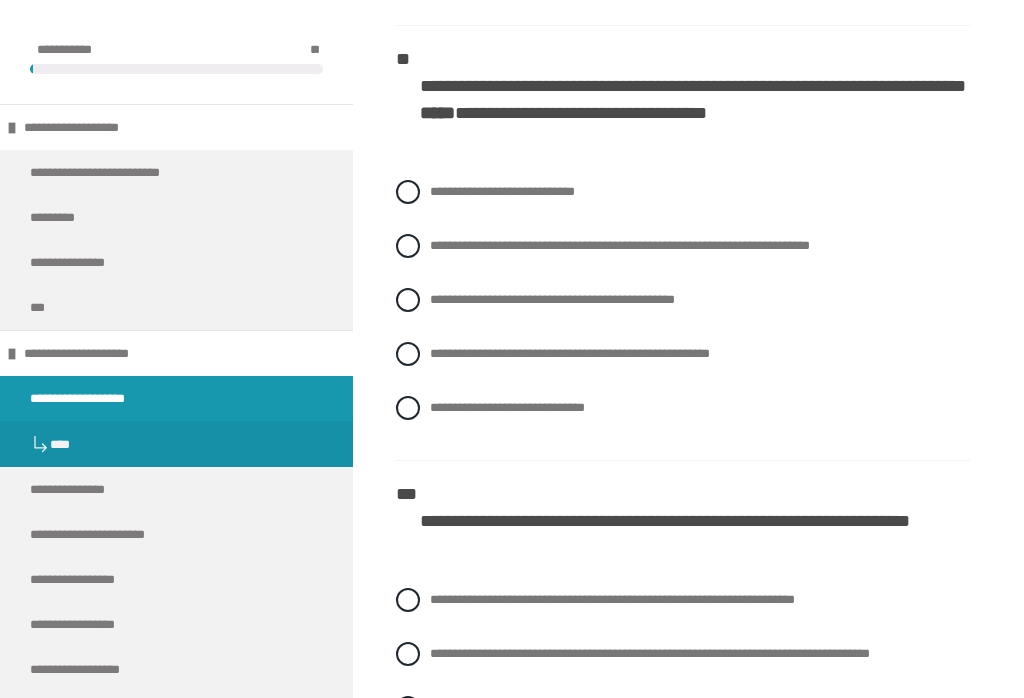 click at bounding box center [408, 246] 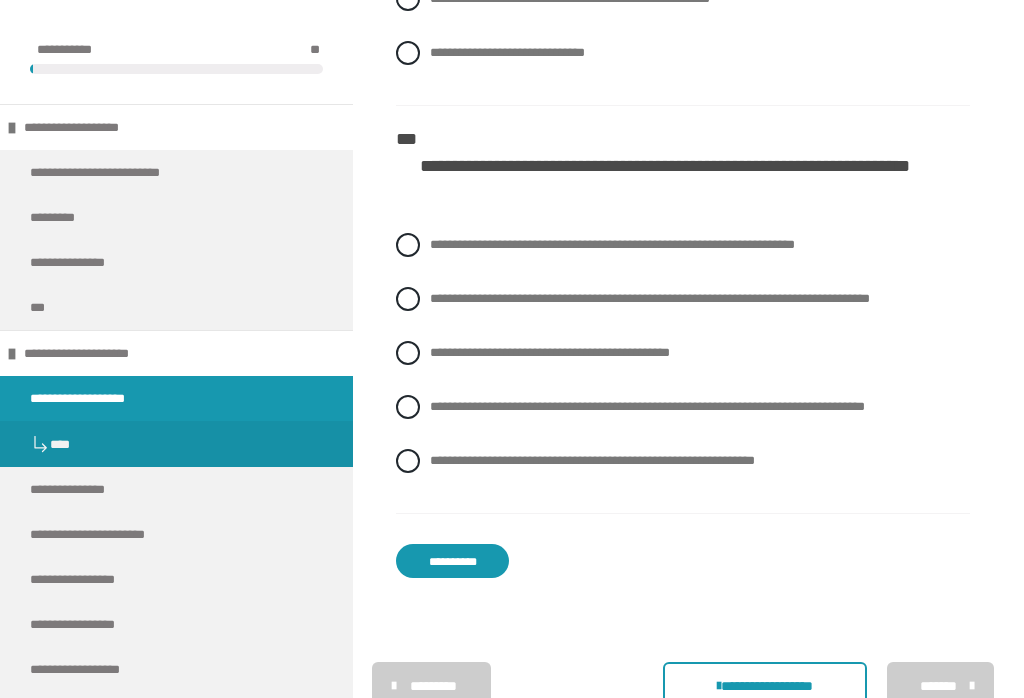 scroll, scrollTop: 4325, scrollLeft: 0, axis: vertical 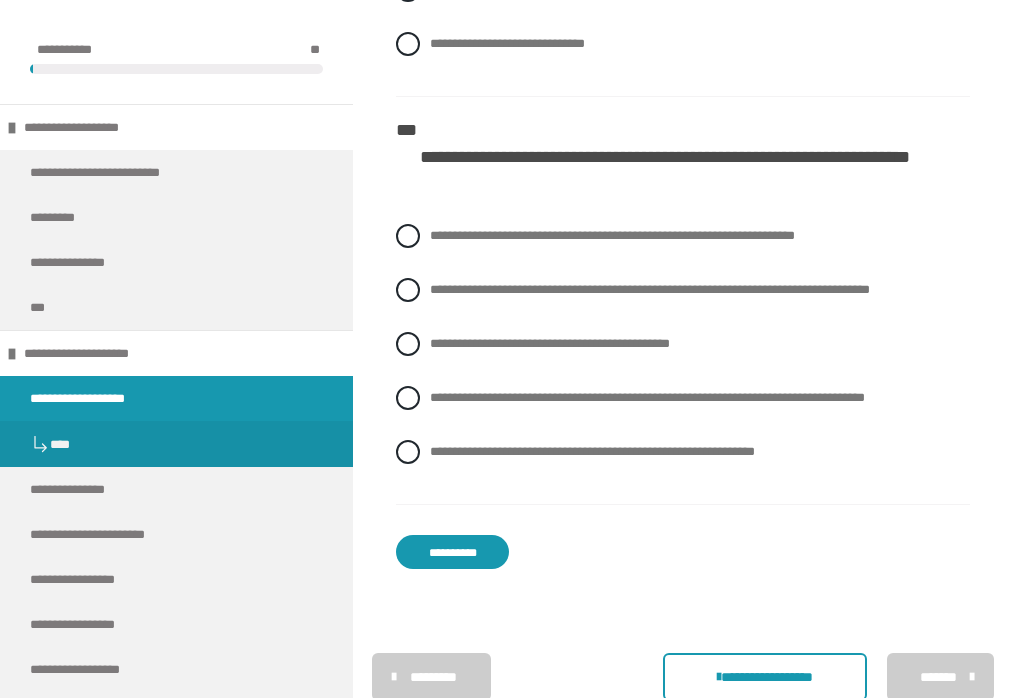 click on "**********" at bounding box center (683, 290) 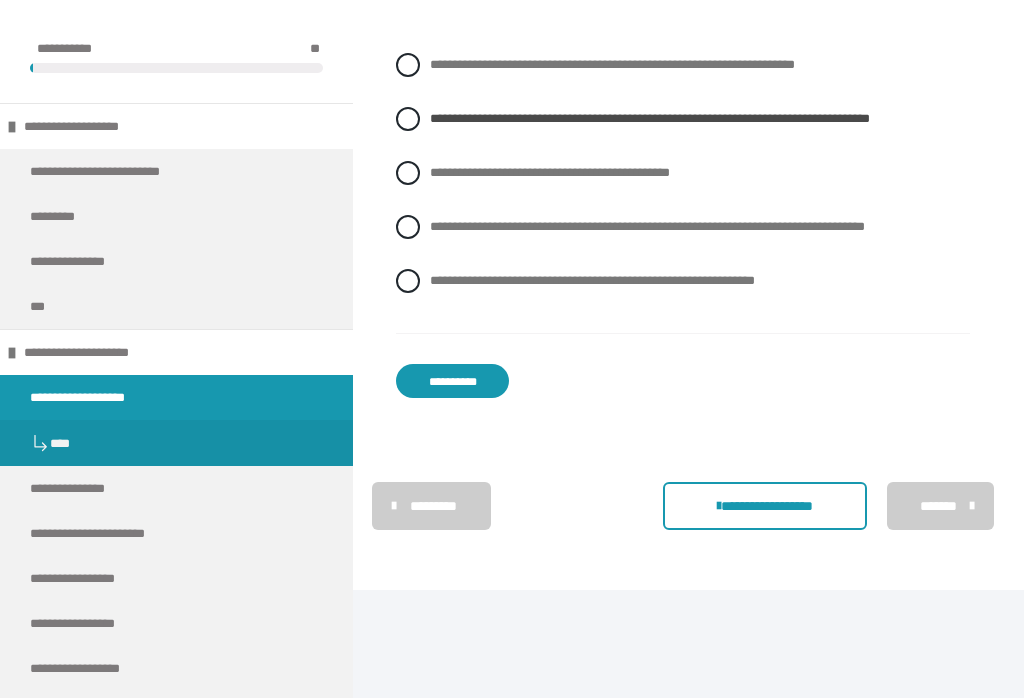 scroll, scrollTop: 4525, scrollLeft: 0, axis: vertical 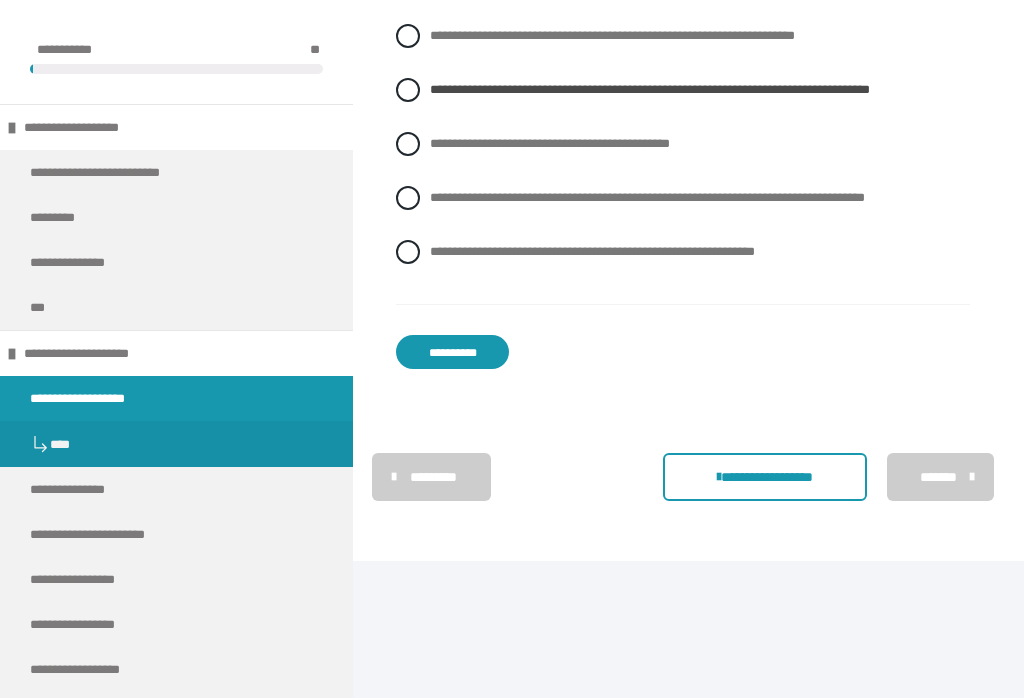 click on "**********" at bounding box center (452, 352) 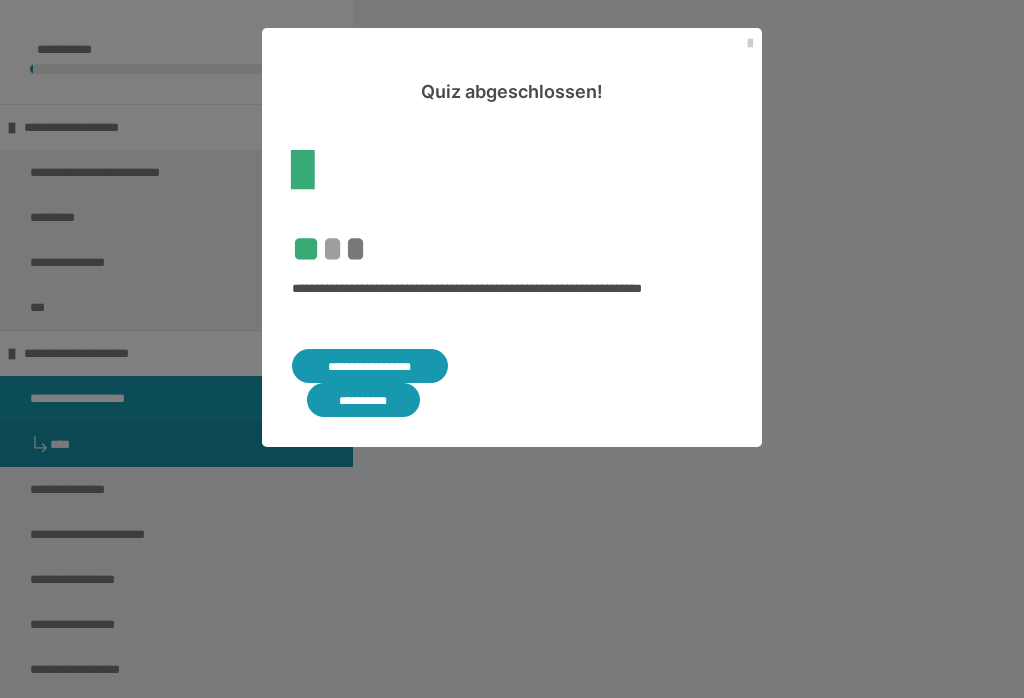 scroll, scrollTop: 712, scrollLeft: 0, axis: vertical 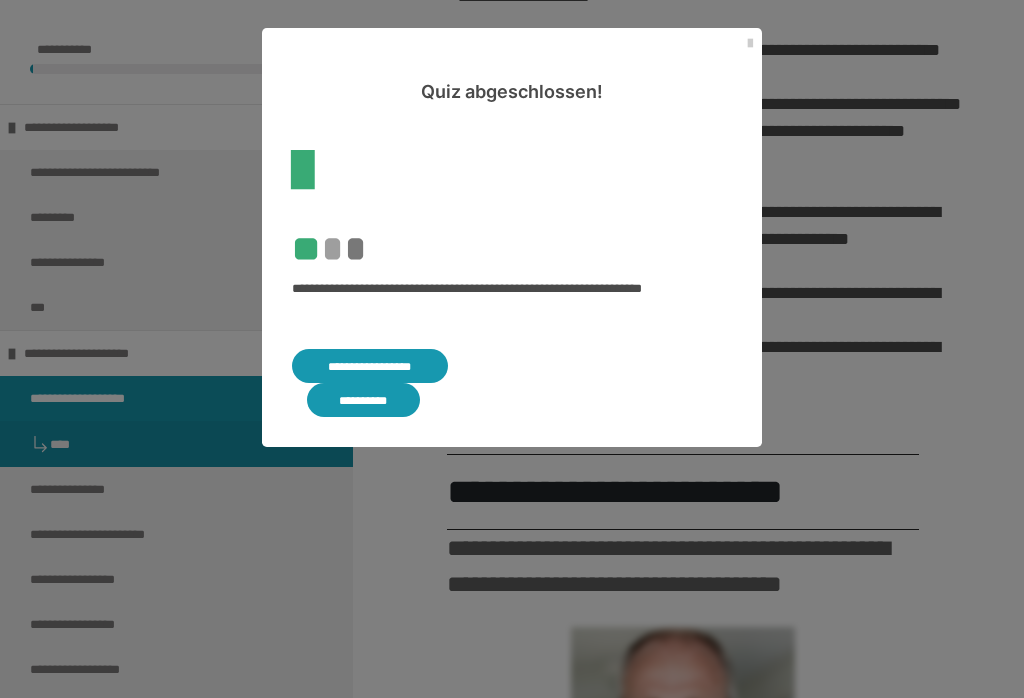 click on "Quiz abgeschlossen!" at bounding box center (512, 66) 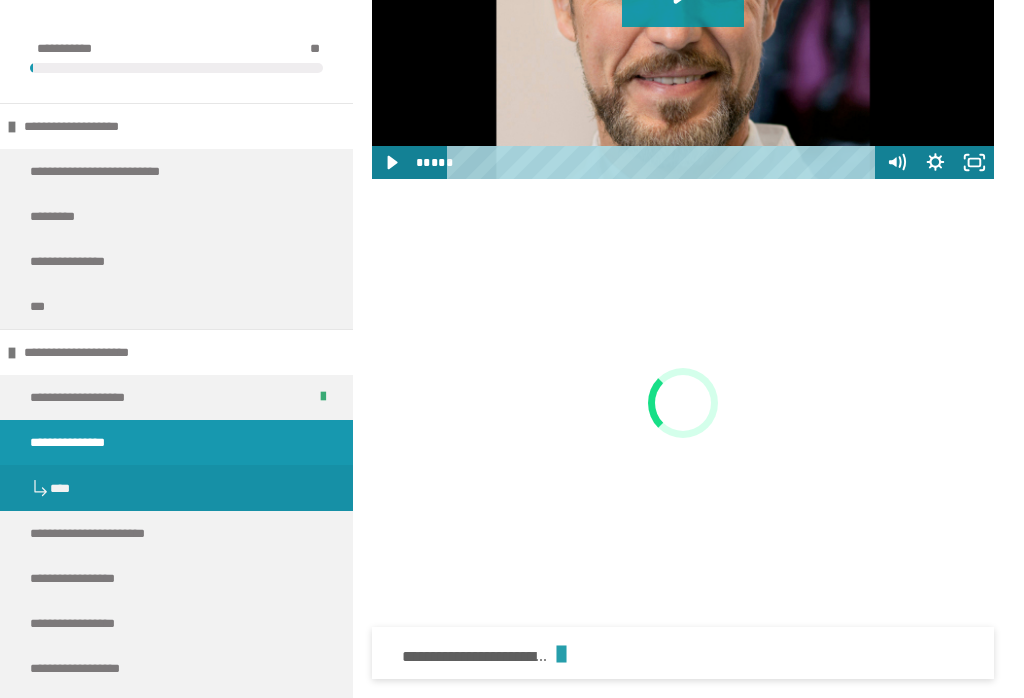 scroll, scrollTop: 2180, scrollLeft: 0, axis: vertical 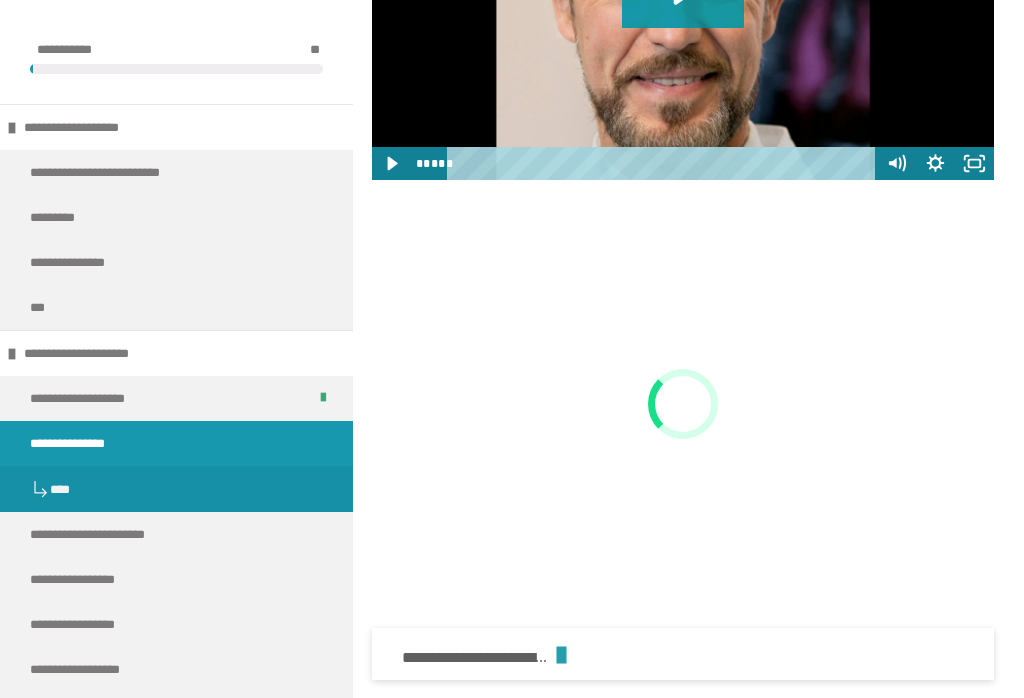 click 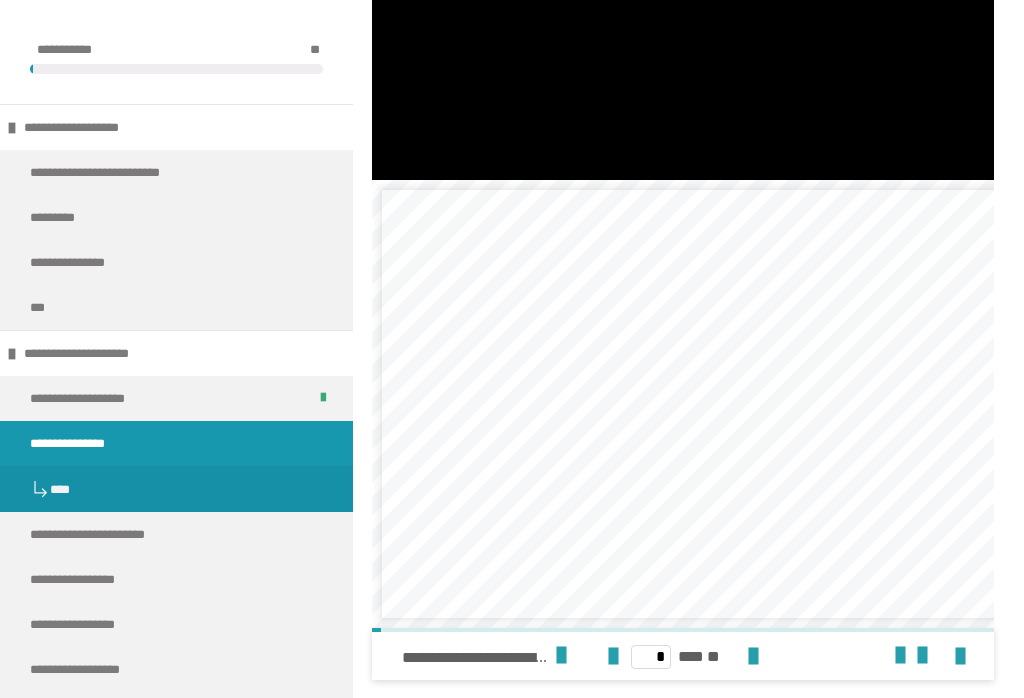 click at bounding box center (683, 5) 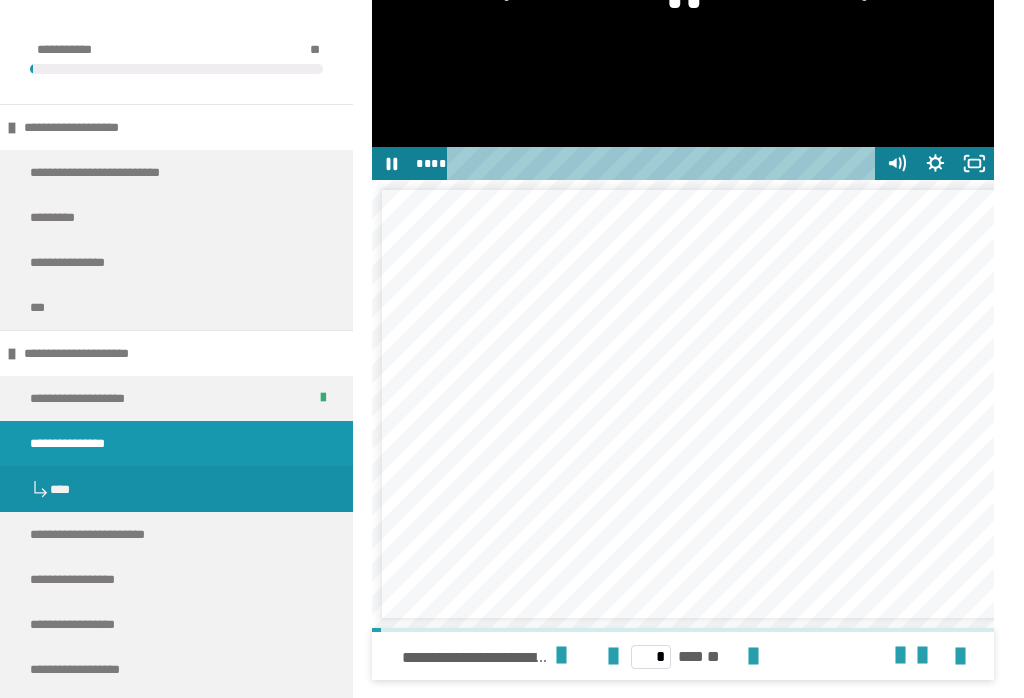 click 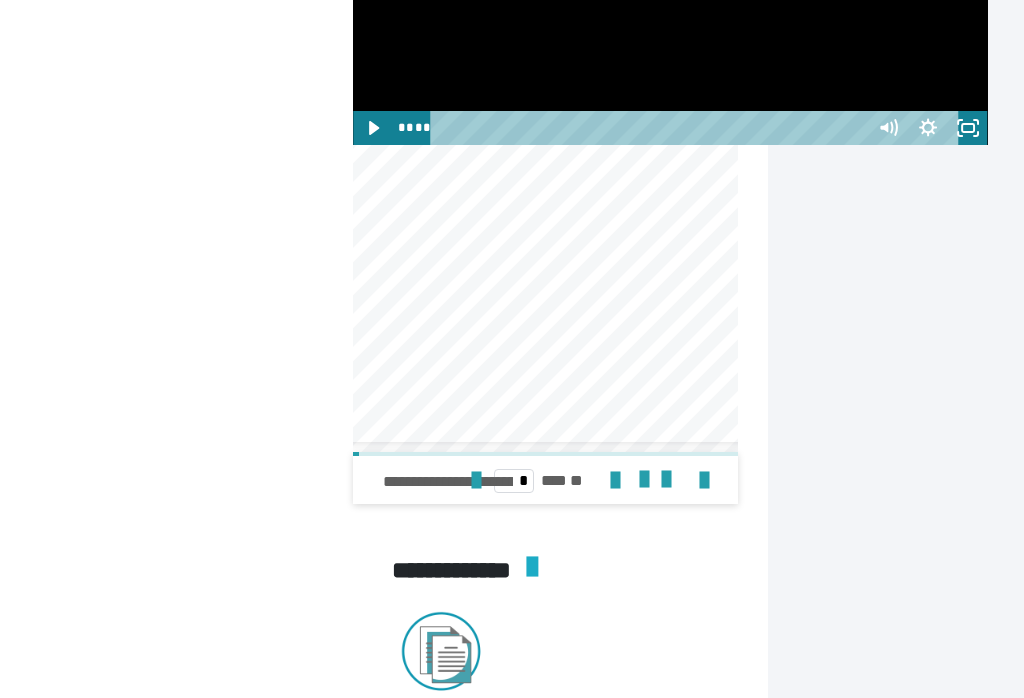 scroll, scrollTop: 2329, scrollLeft: 0, axis: vertical 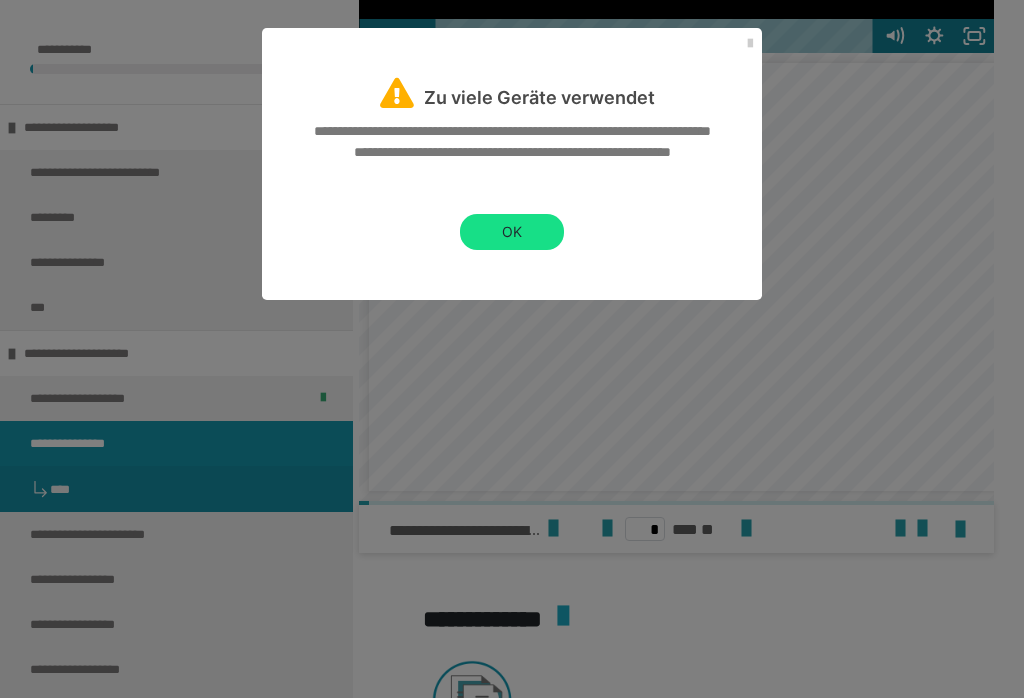 click on "OK" at bounding box center [512, 232] 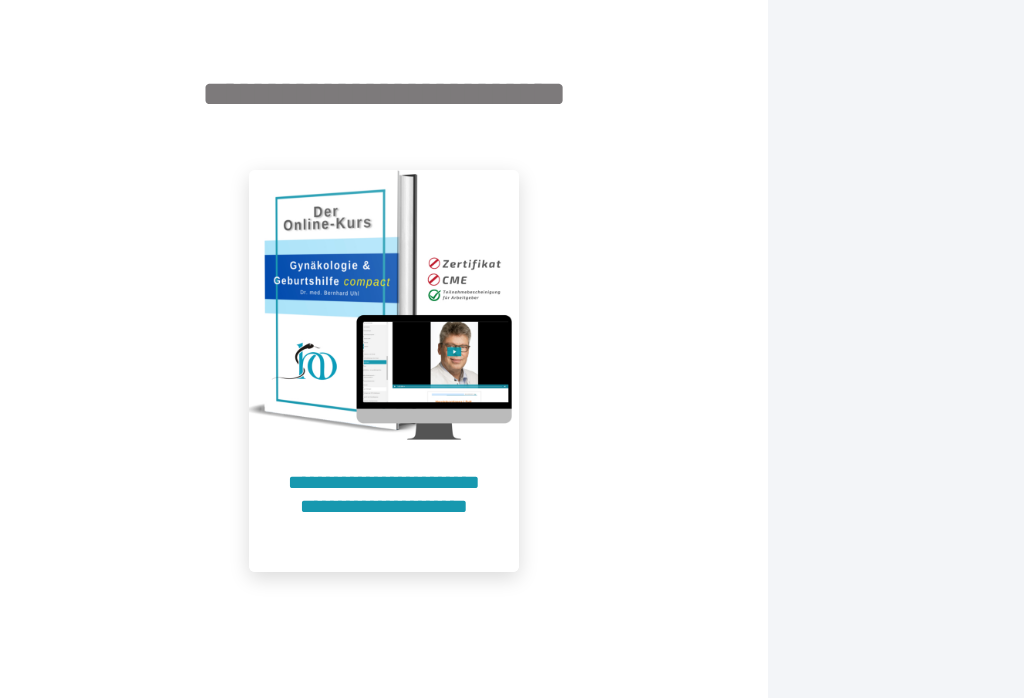 scroll, scrollTop: 697, scrollLeft: 0, axis: vertical 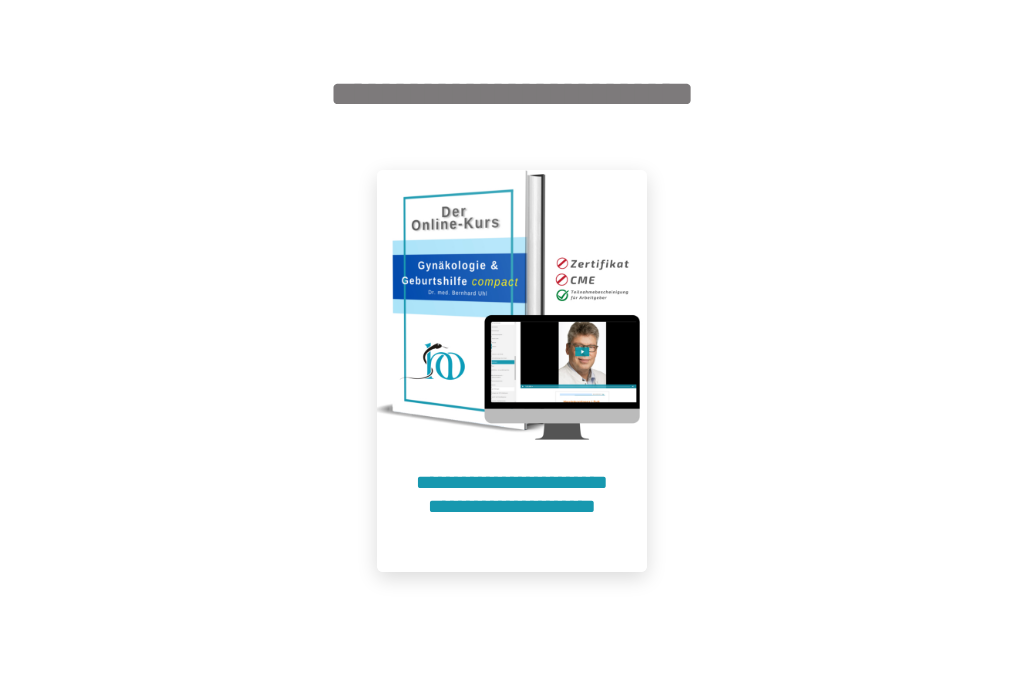click at bounding box center (512, 305) 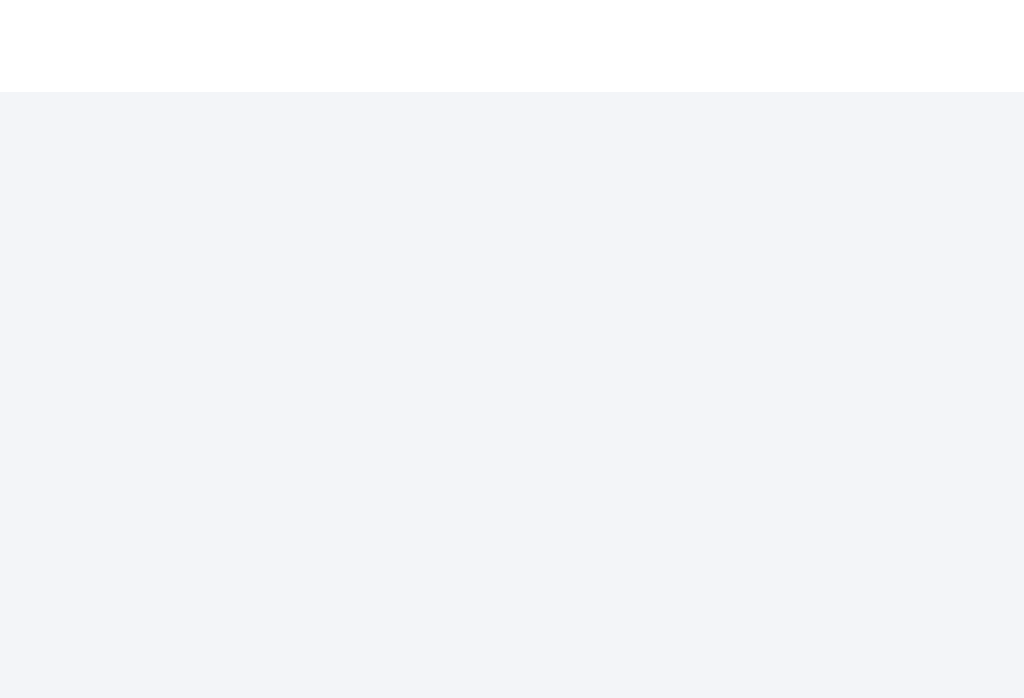 scroll, scrollTop: 91, scrollLeft: 0, axis: vertical 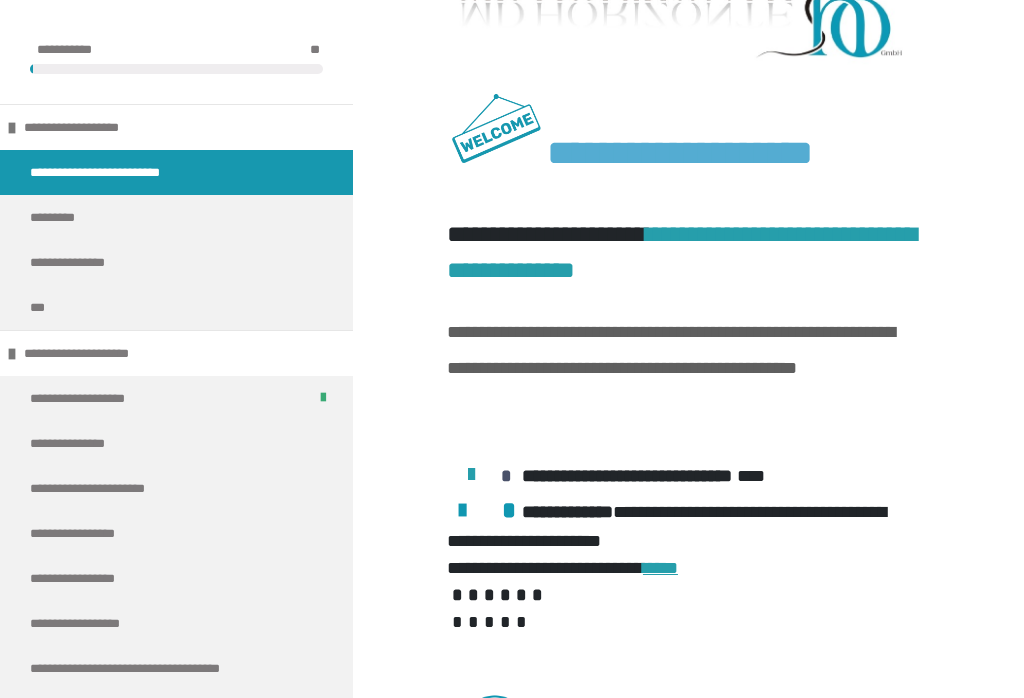 click on "**********" at bounding box center (176, 443) 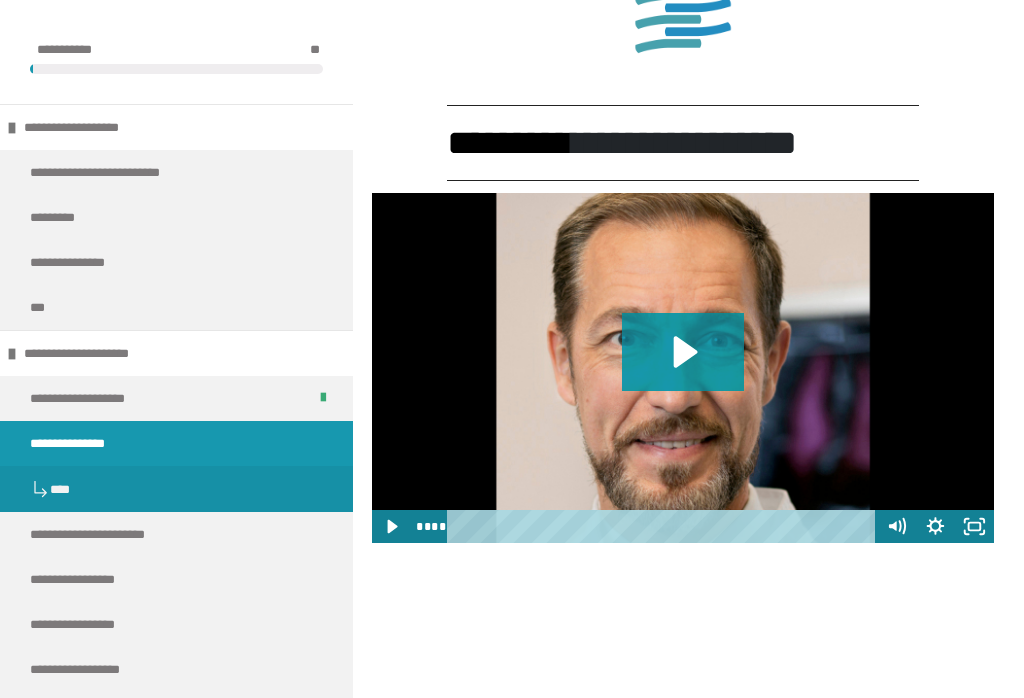 scroll, scrollTop: 1819, scrollLeft: 0, axis: vertical 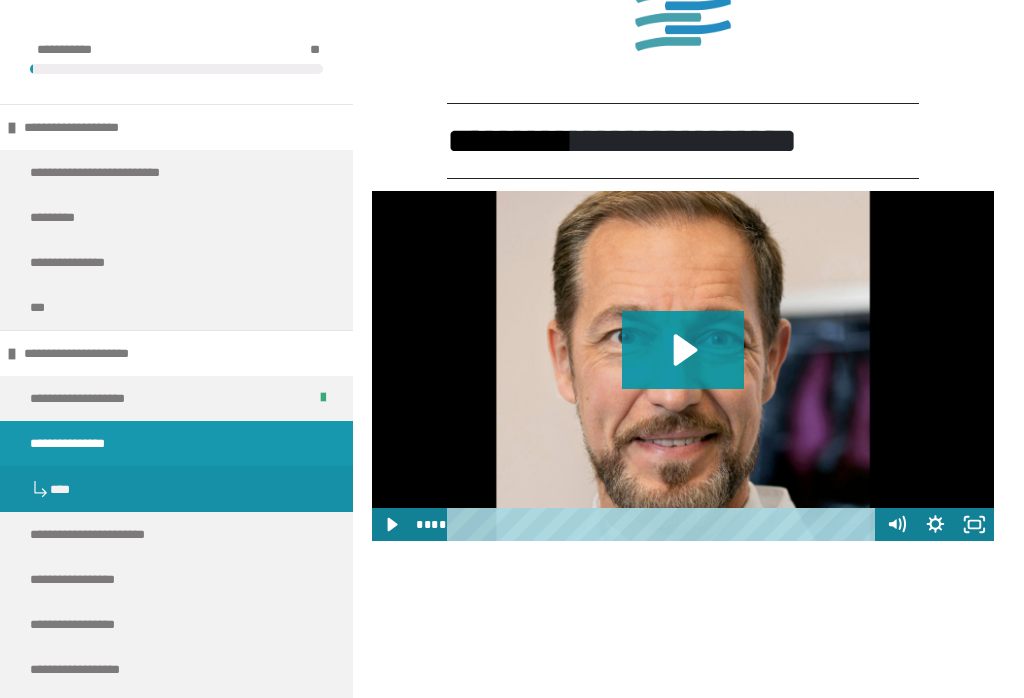 click 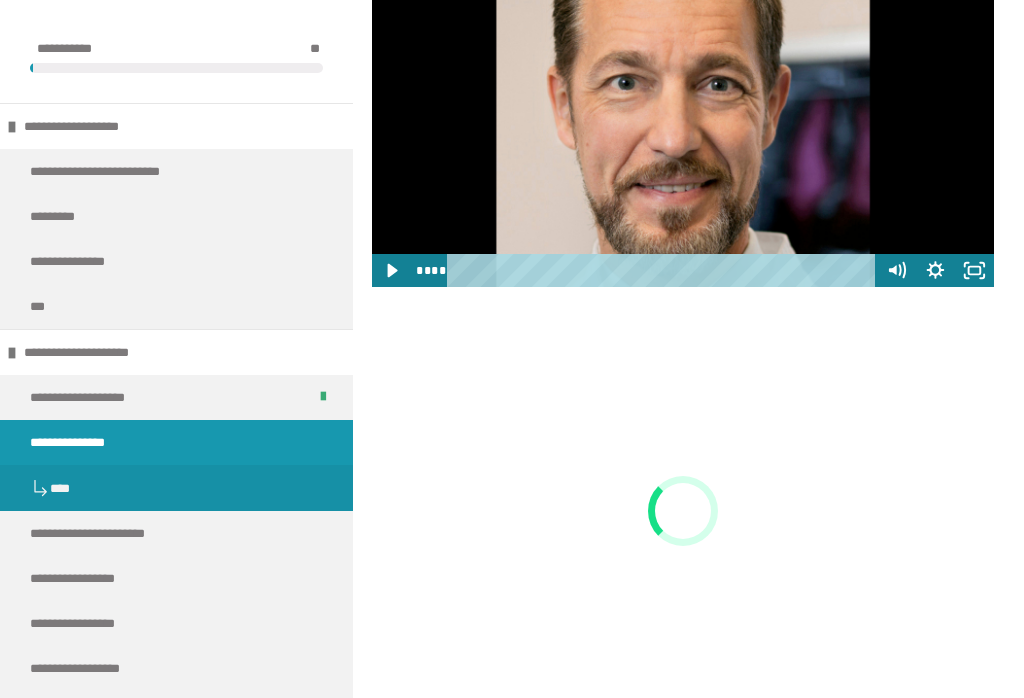 scroll, scrollTop: 2067, scrollLeft: 0, axis: vertical 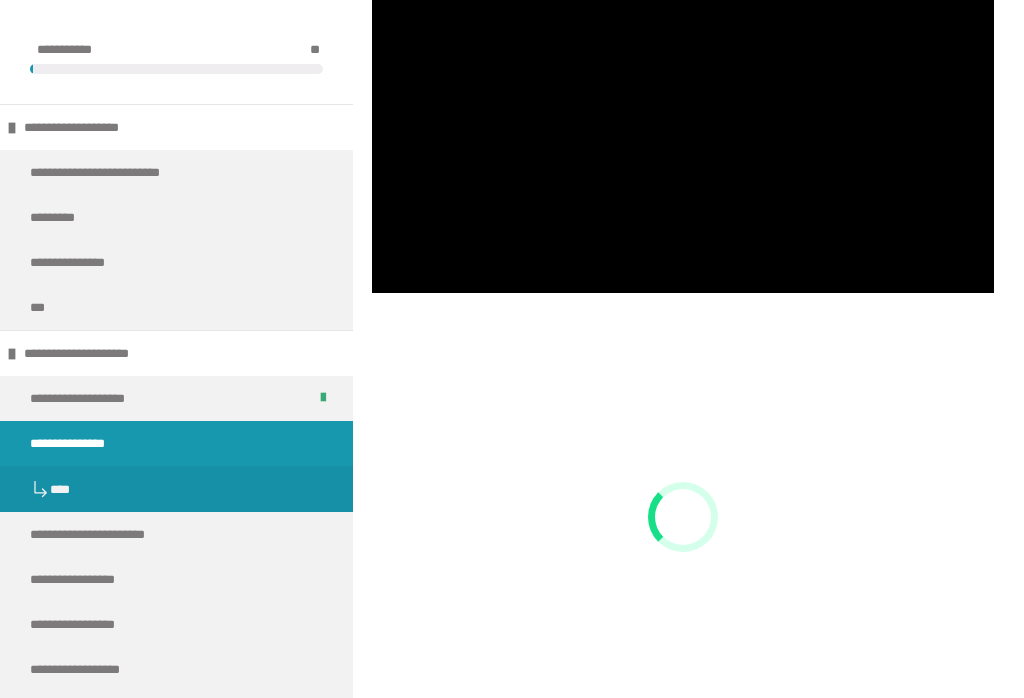 click at bounding box center [683, 118] 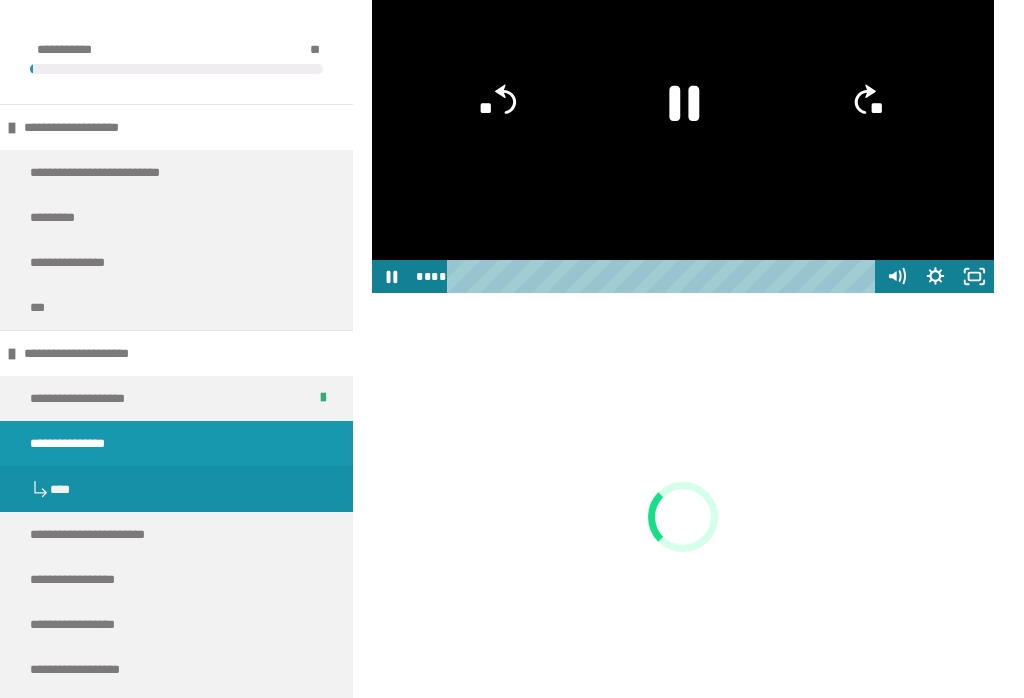 click 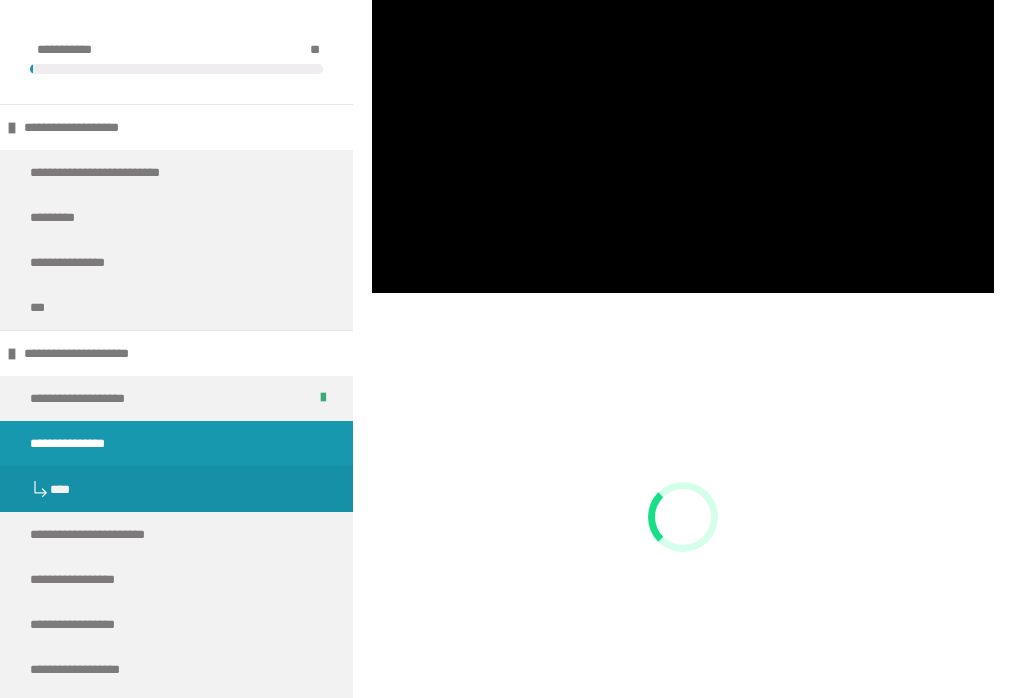 click at bounding box center (683, 118) 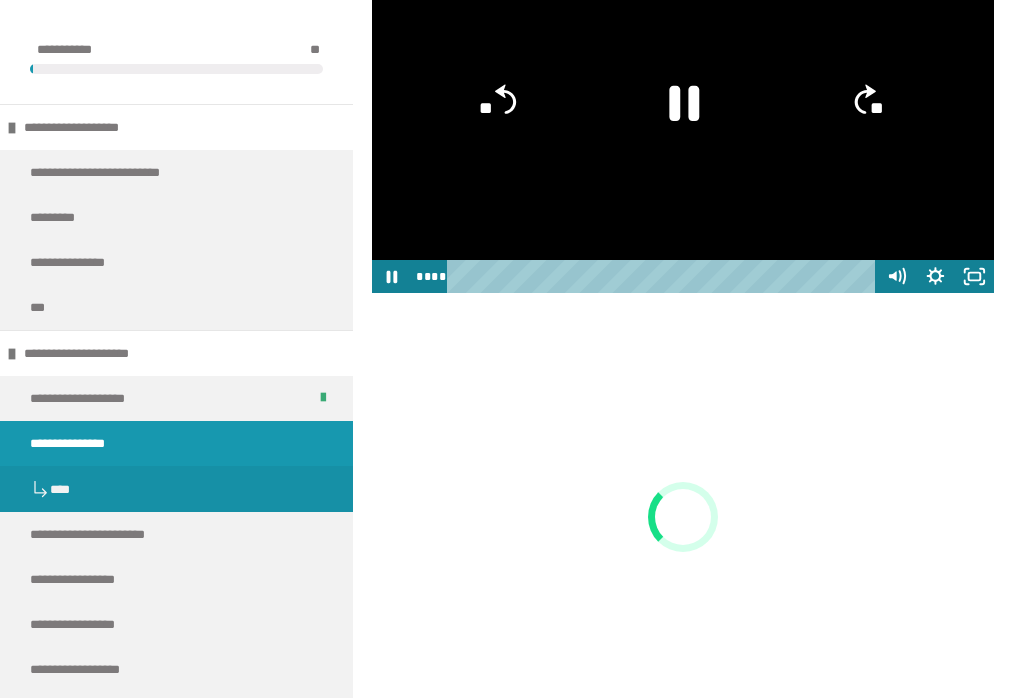 click 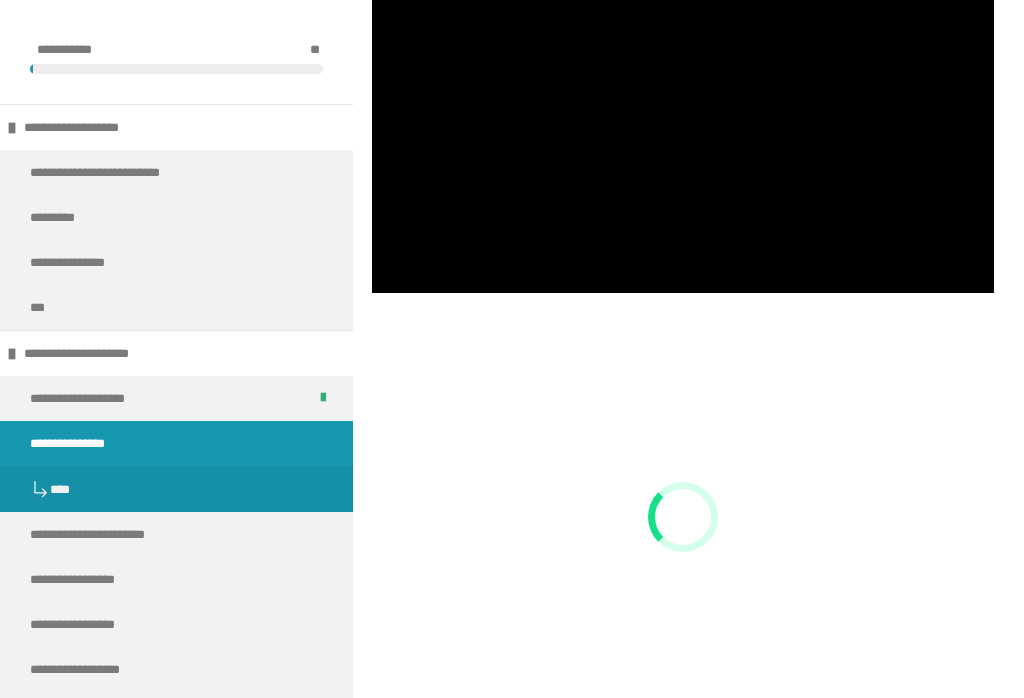 click at bounding box center (683, 118) 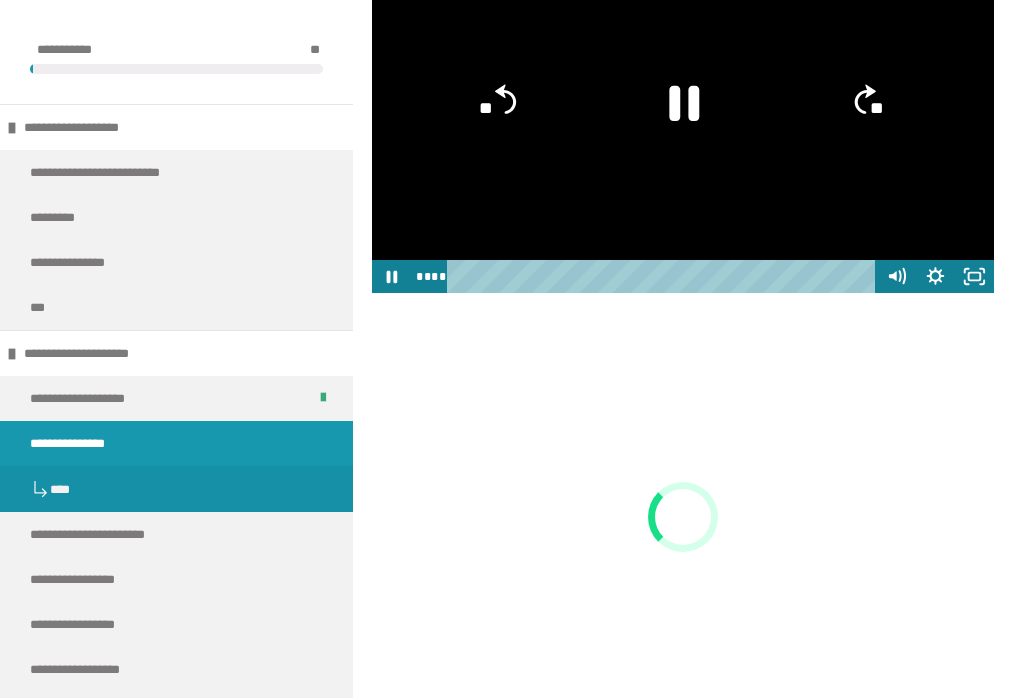 click 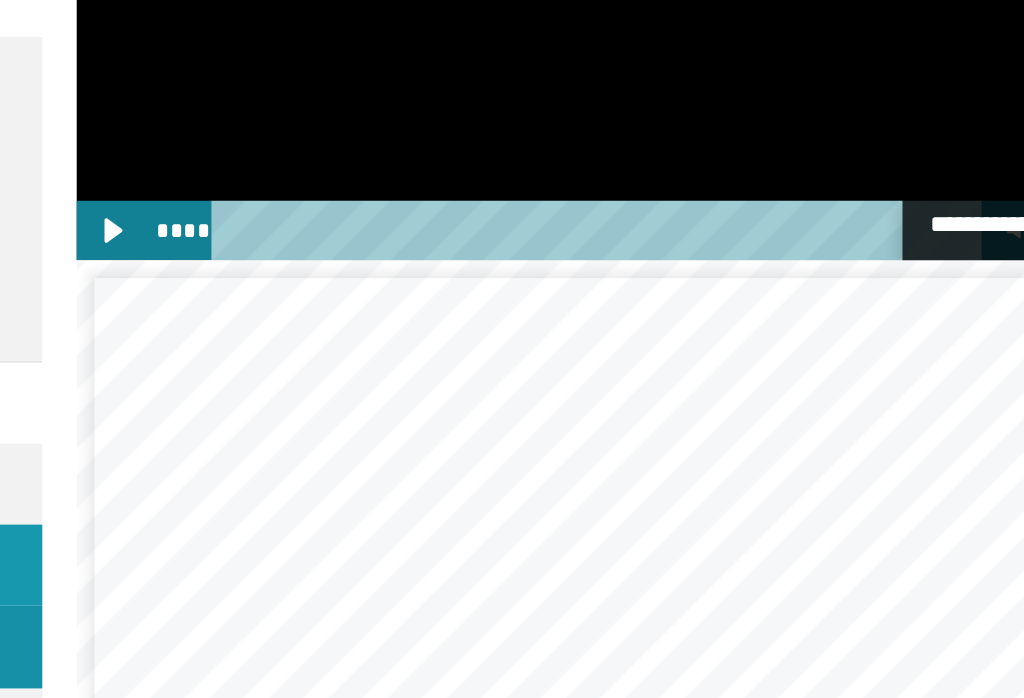 scroll, scrollTop: 2086, scrollLeft: 0, axis: vertical 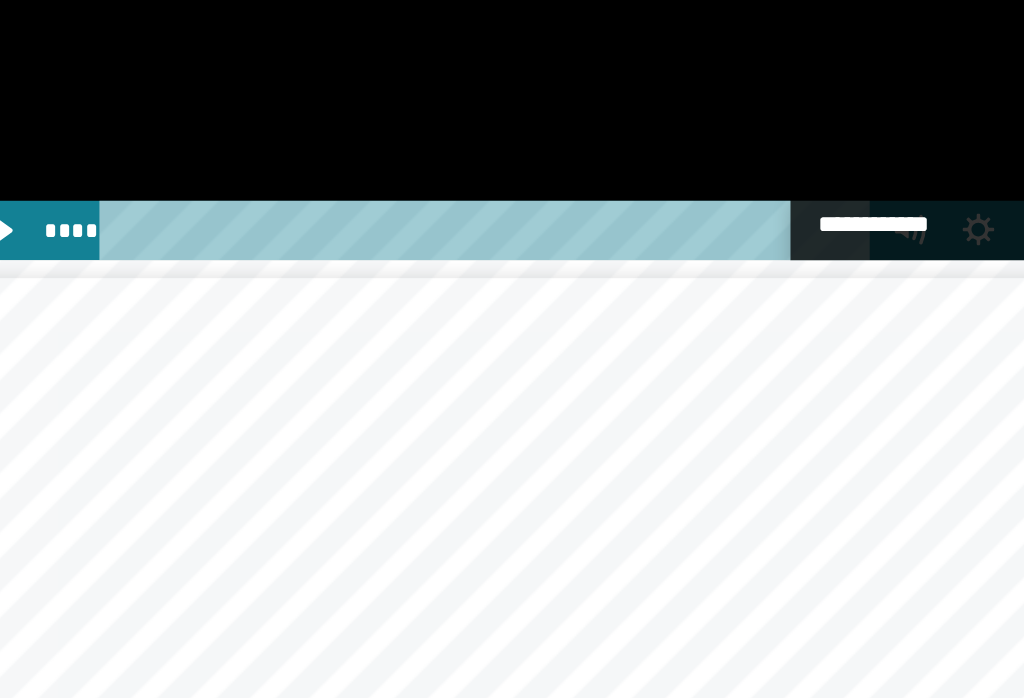 click 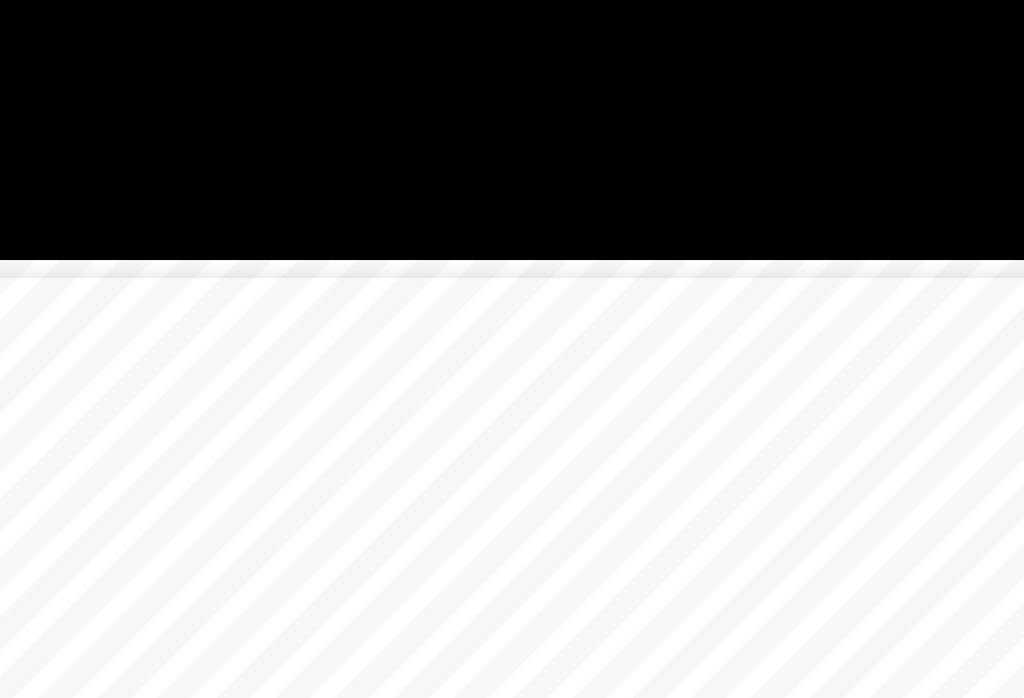 click at bounding box center (683, 99) 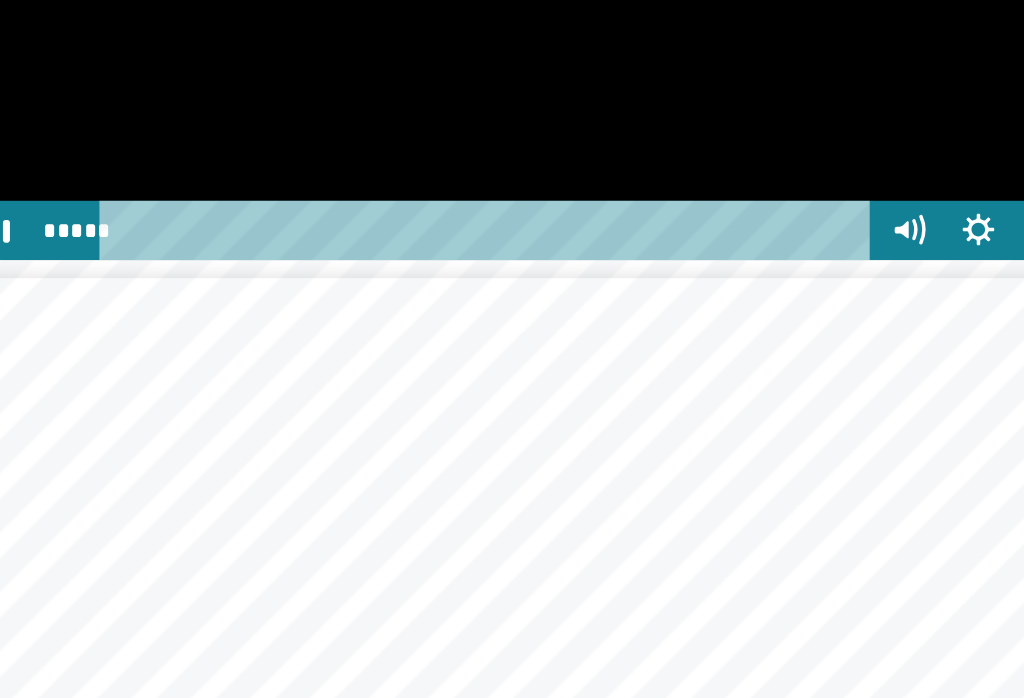 click 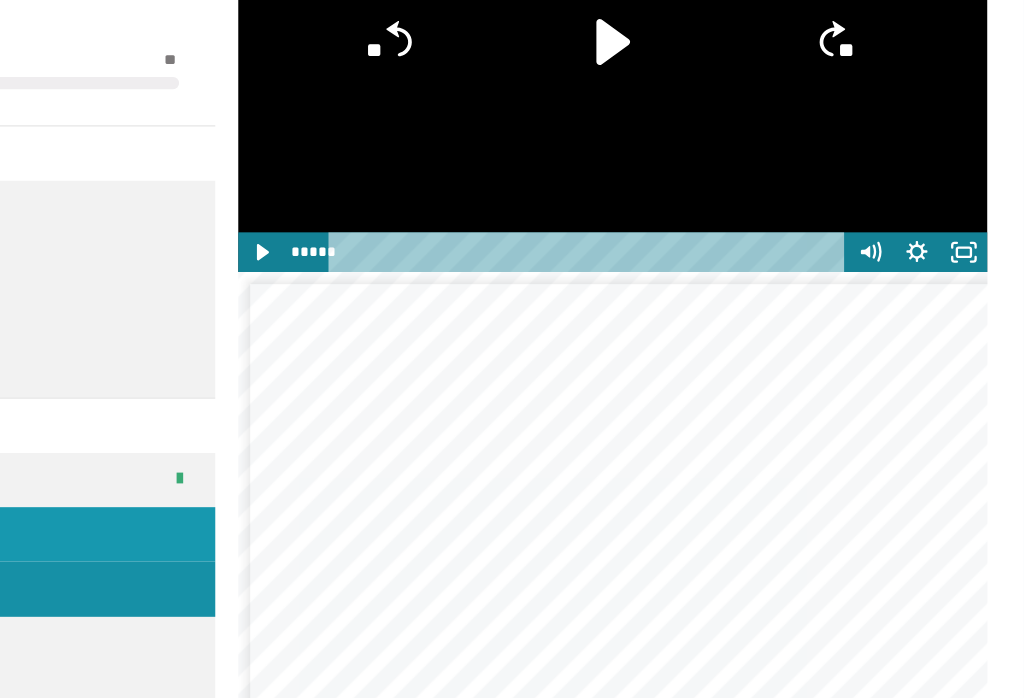 scroll, scrollTop: 2133, scrollLeft: 0, axis: vertical 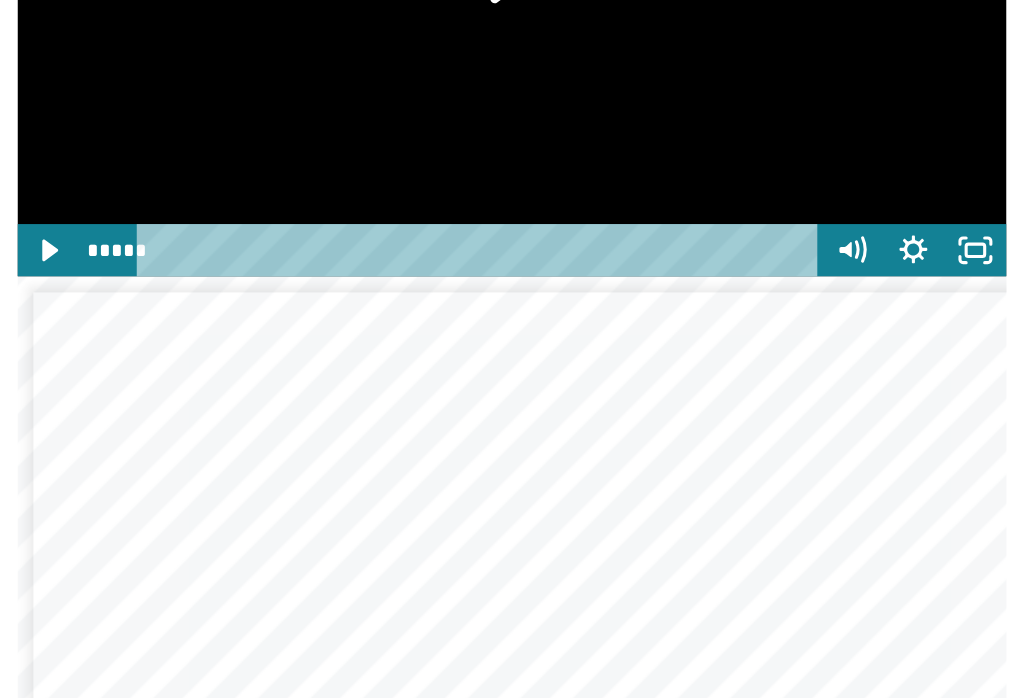 click 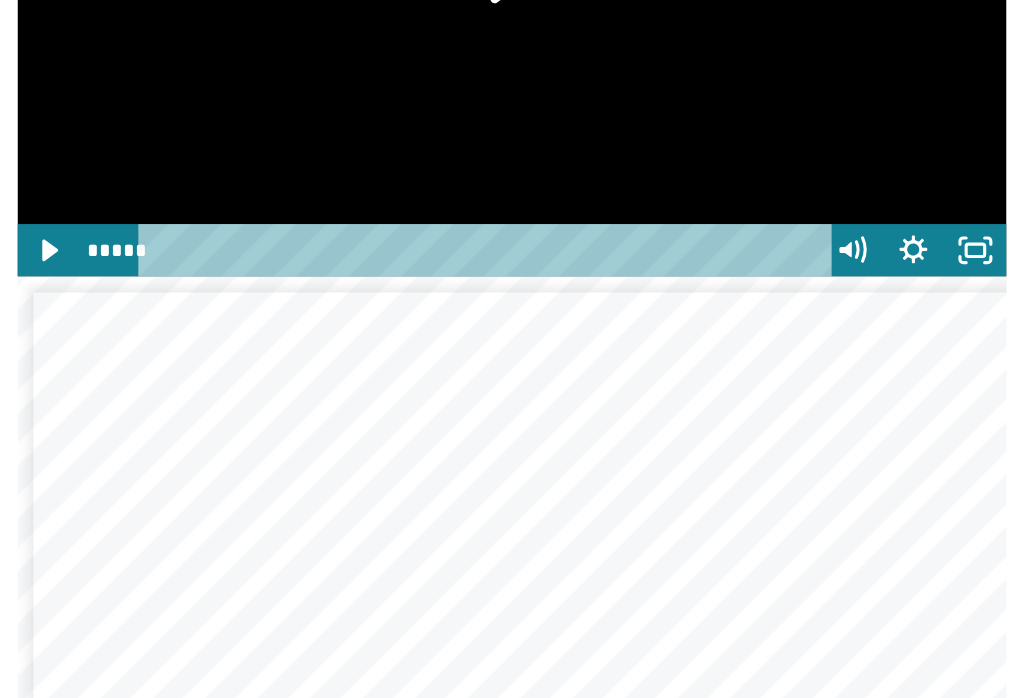 scroll, scrollTop: 2087, scrollLeft: 0, axis: vertical 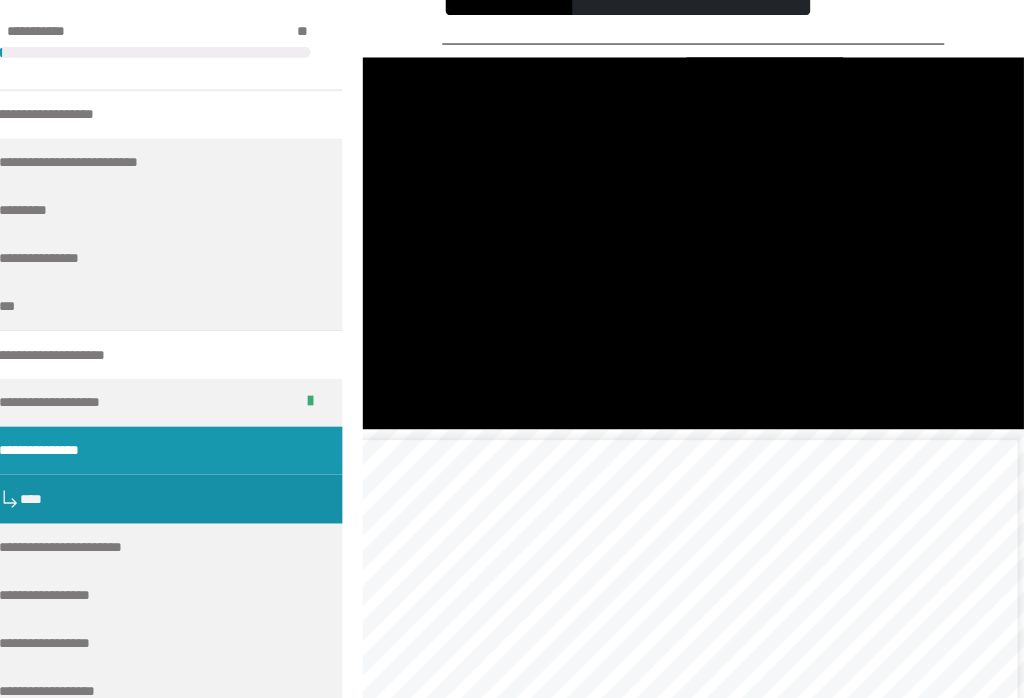 click at bounding box center [683, 248] 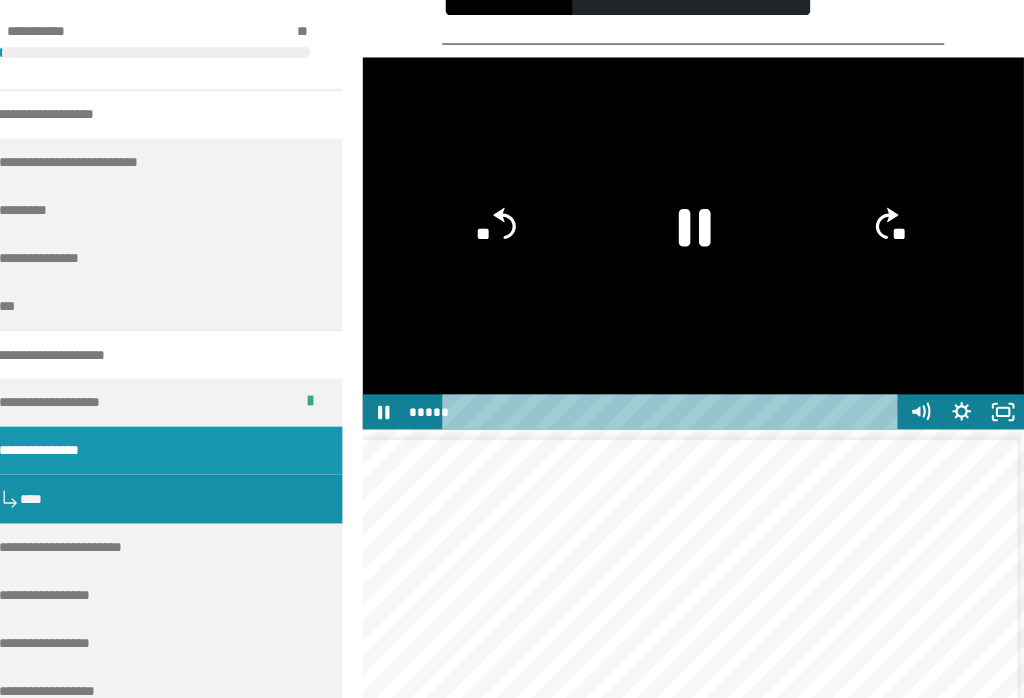 click 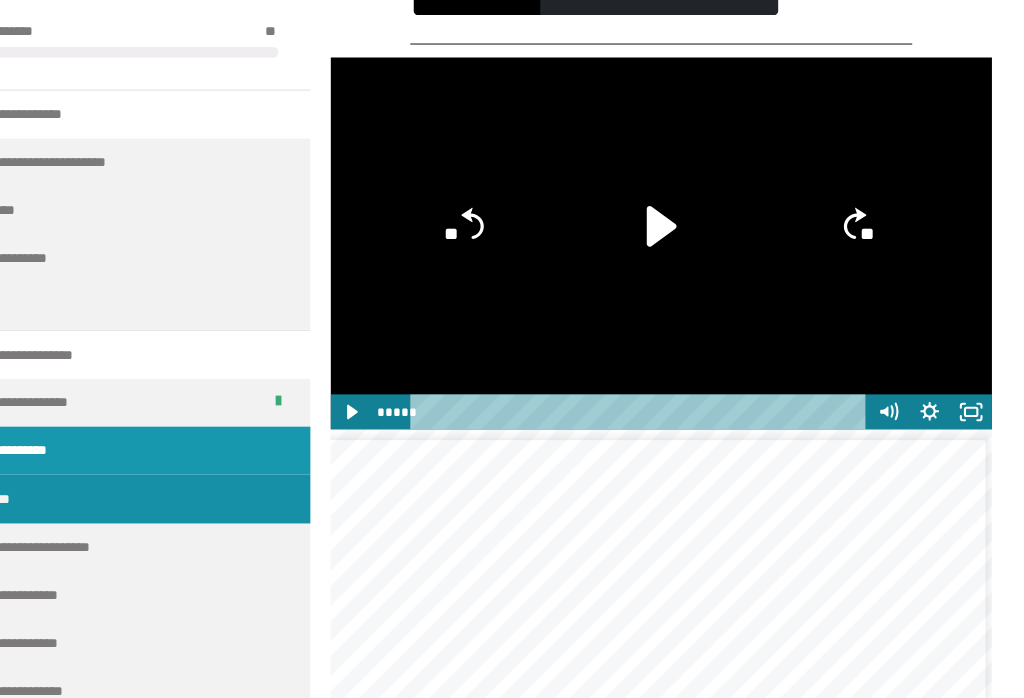 click 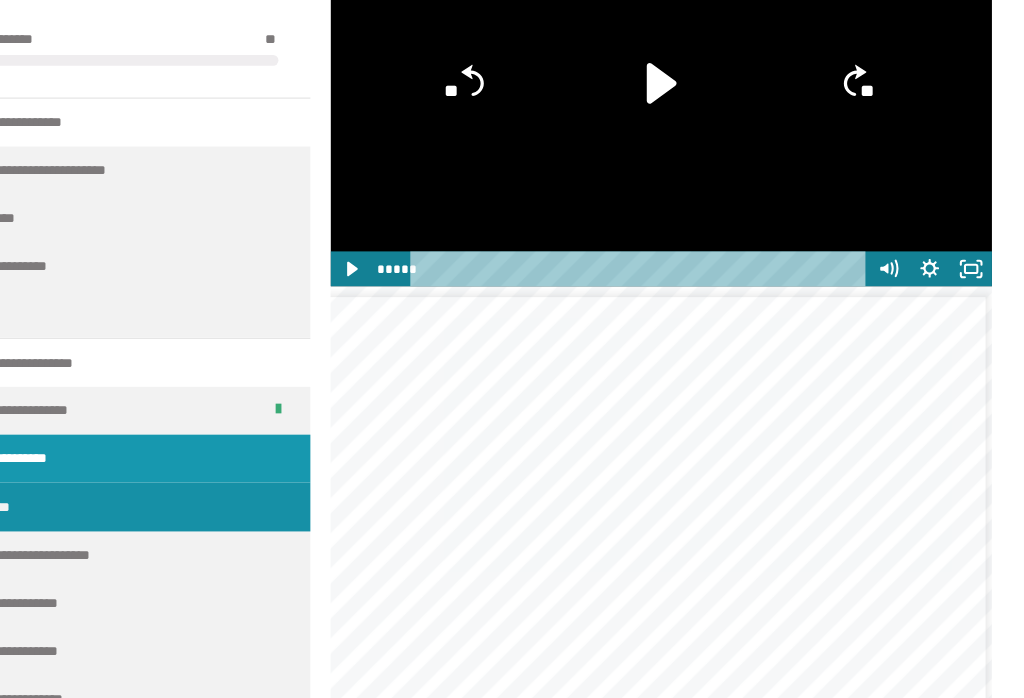 scroll, scrollTop: 2079, scrollLeft: 0, axis: vertical 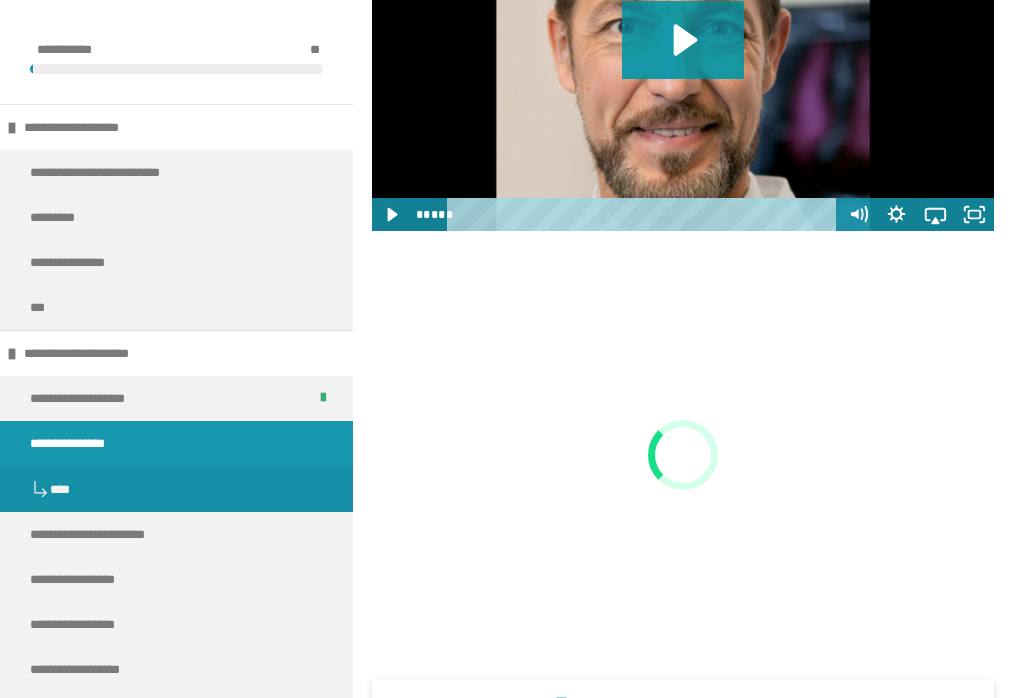 click 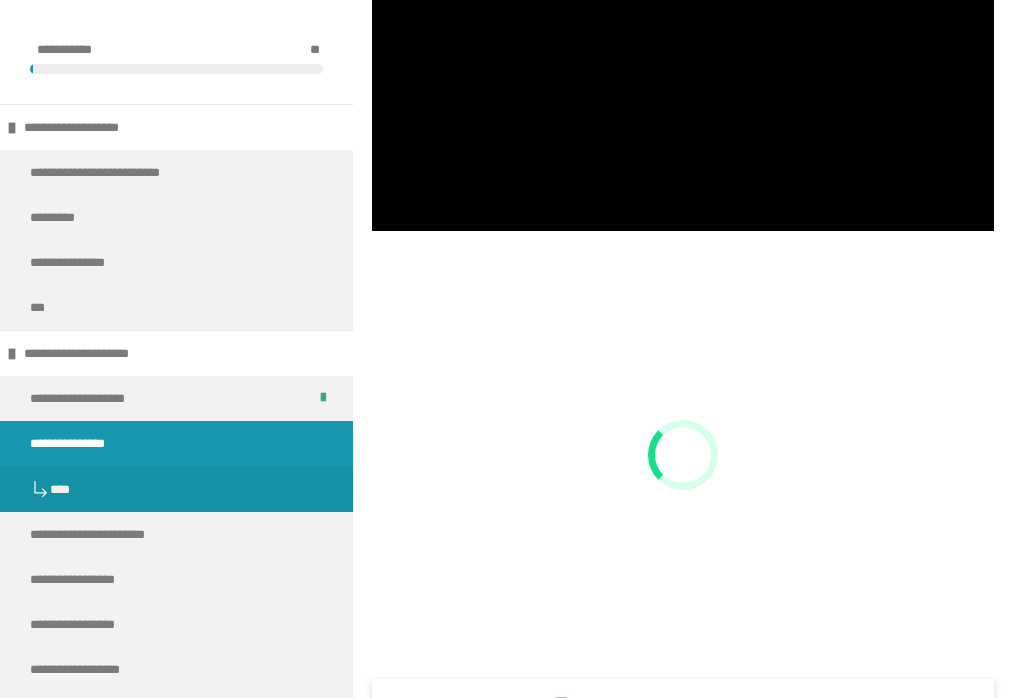 click at bounding box center (683, 56) 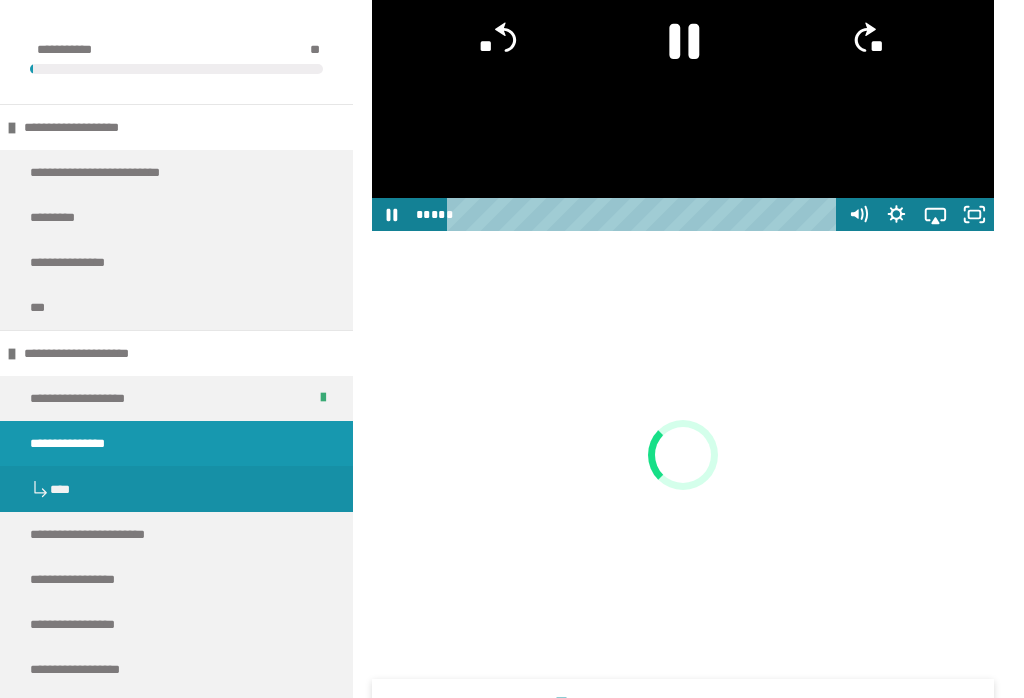 click 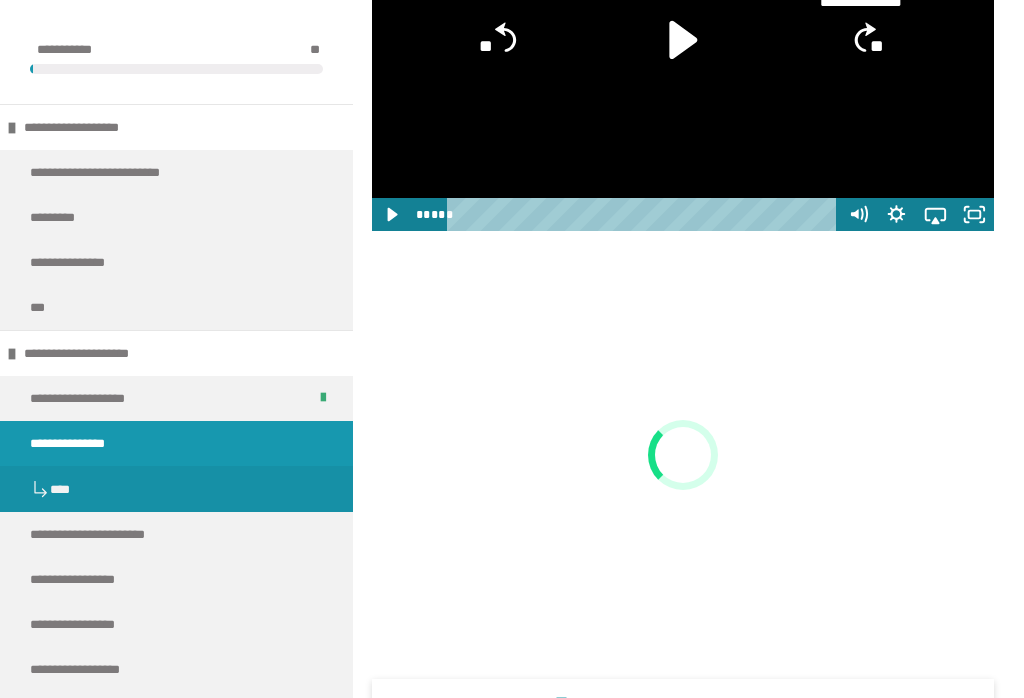 click 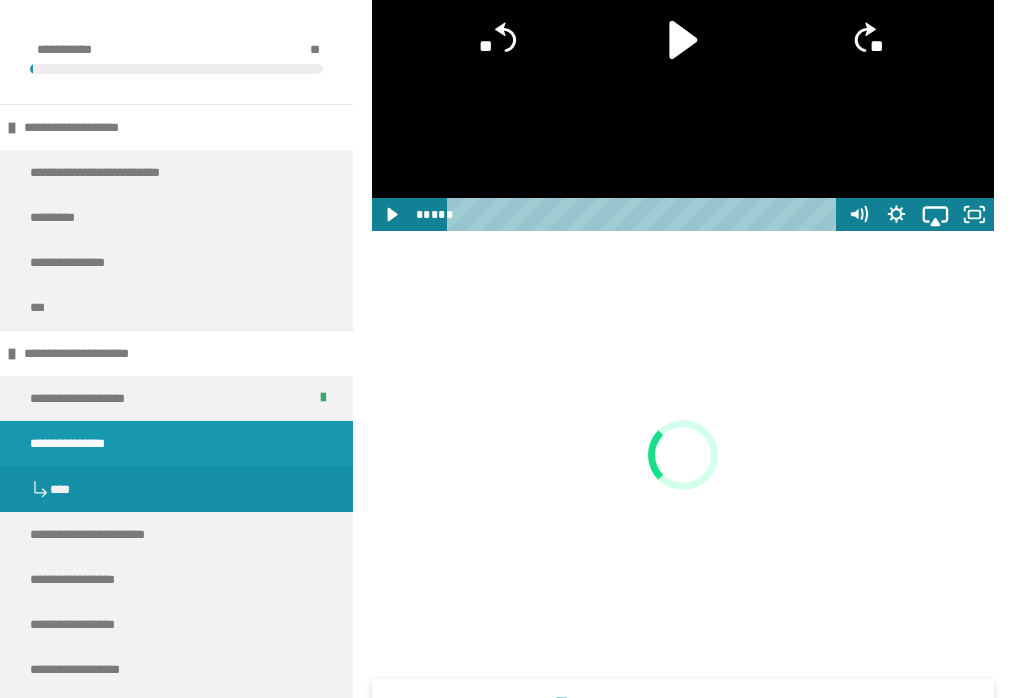 click 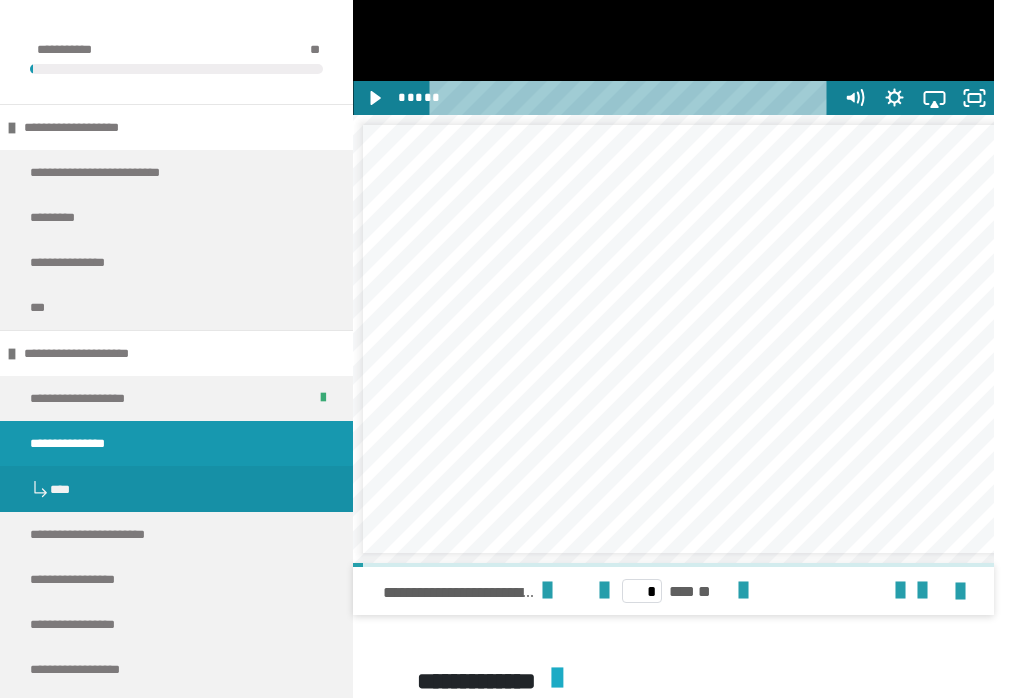 scroll, scrollTop: 2202, scrollLeft: 0, axis: vertical 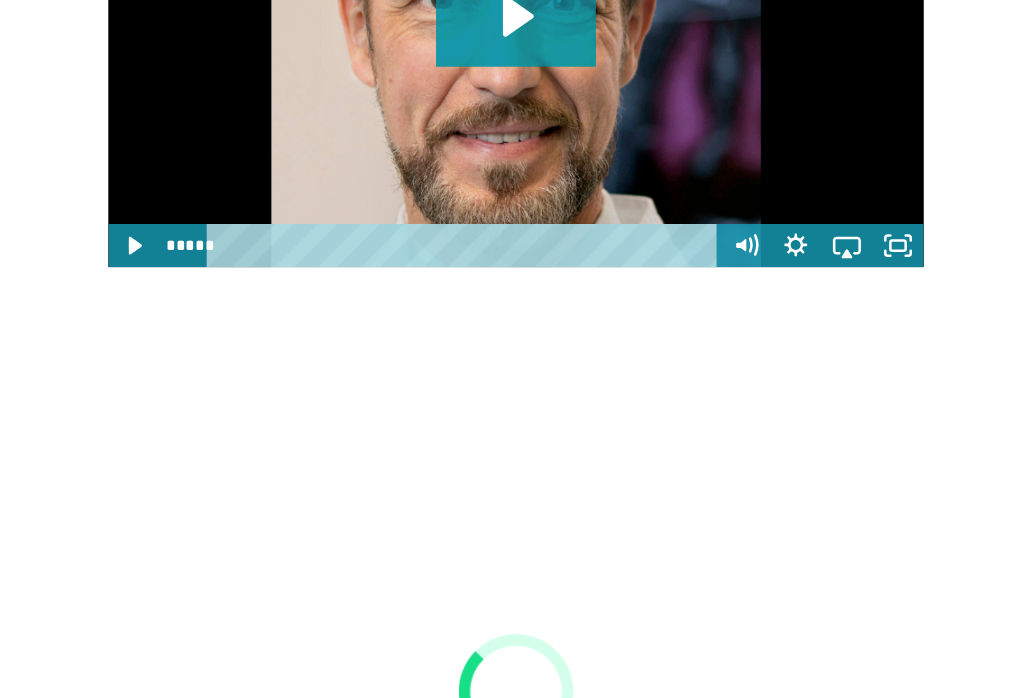 click 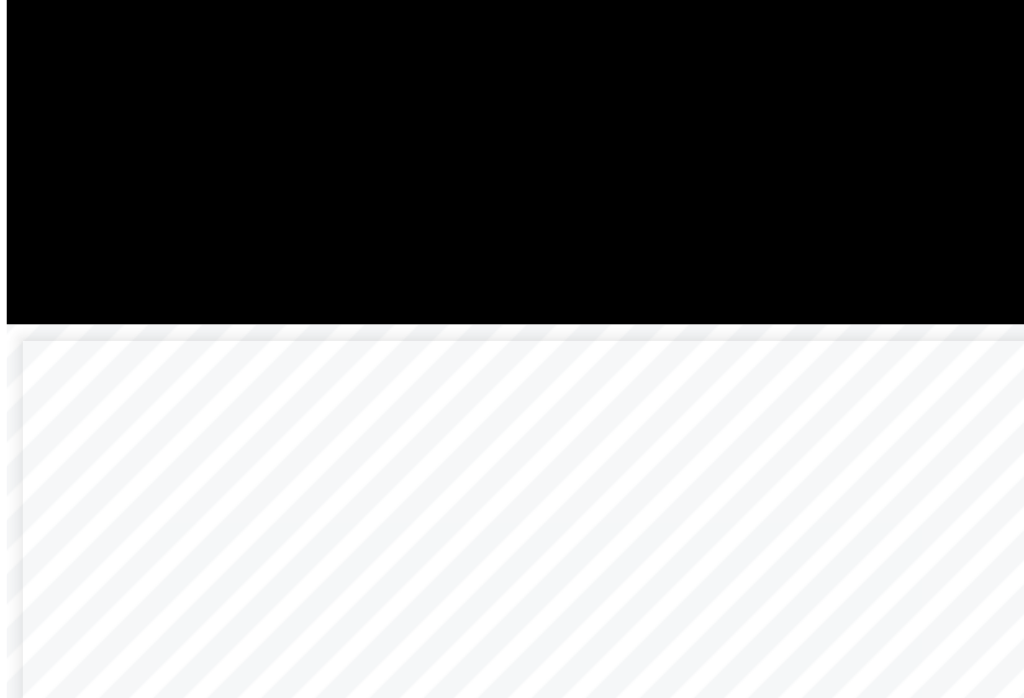 click at bounding box center [683, 193] 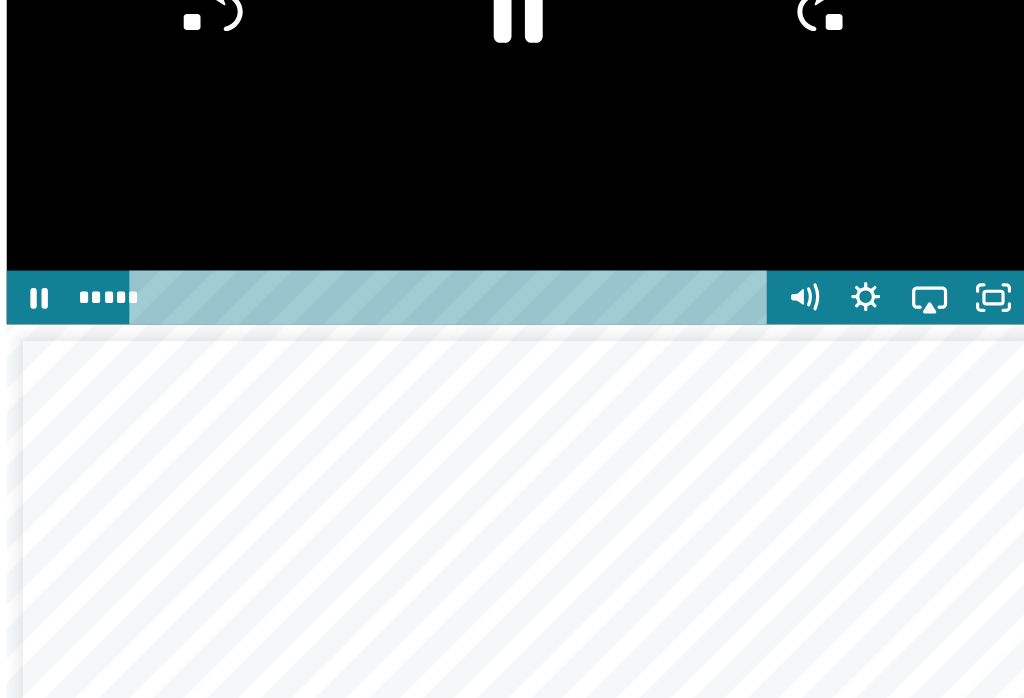 click 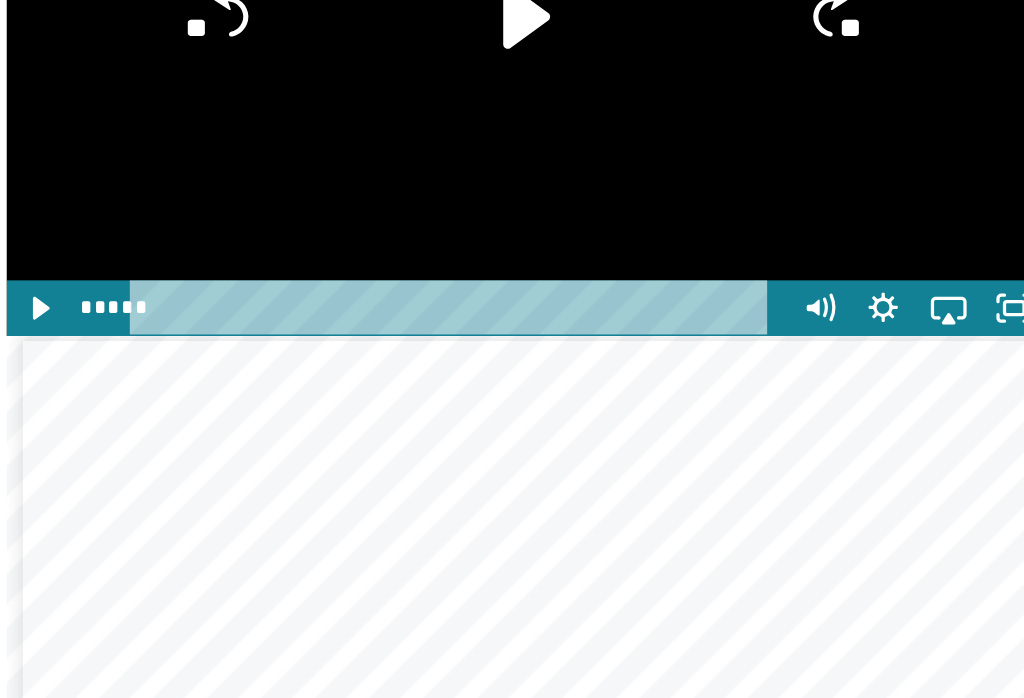 scroll, scrollTop: 2064, scrollLeft: 0, axis: vertical 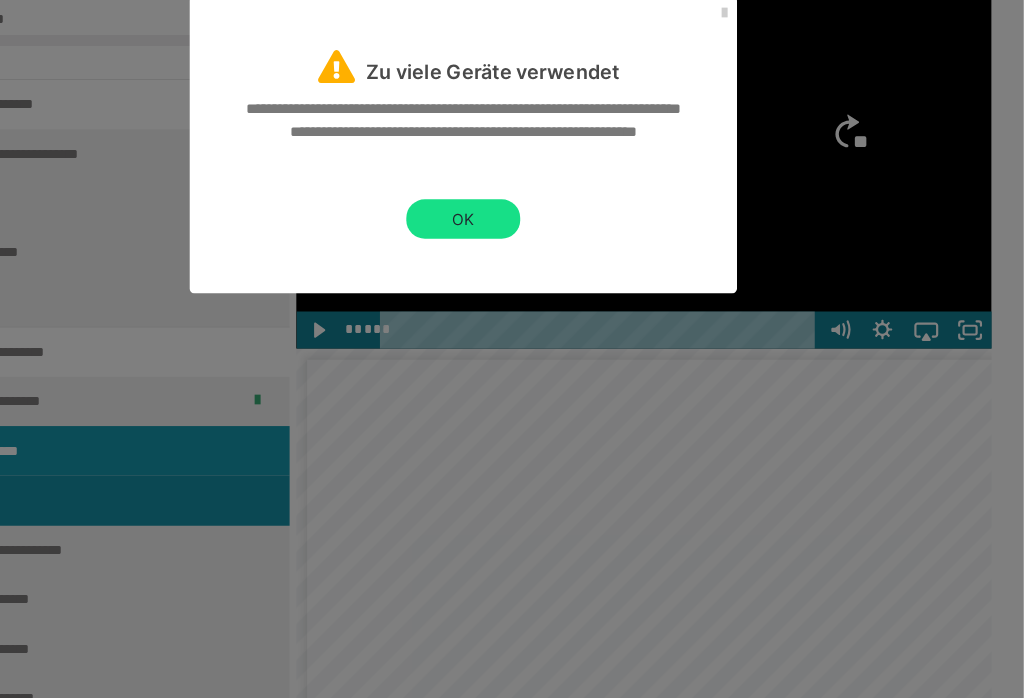 click on "OK" at bounding box center [512, 232] 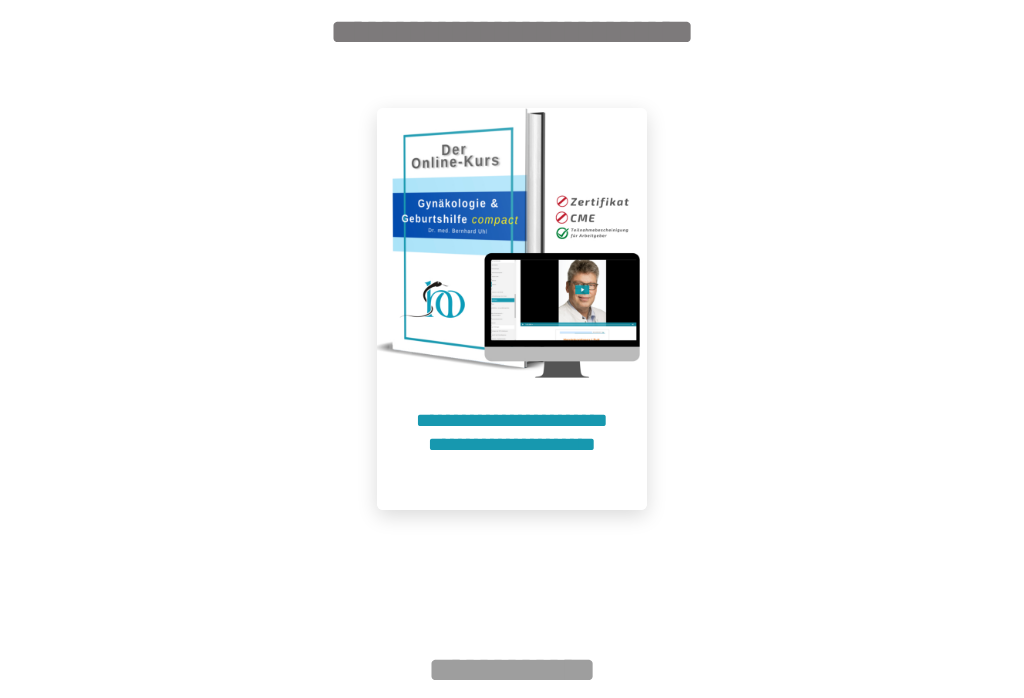 scroll, scrollTop: 760, scrollLeft: 0, axis: vertical 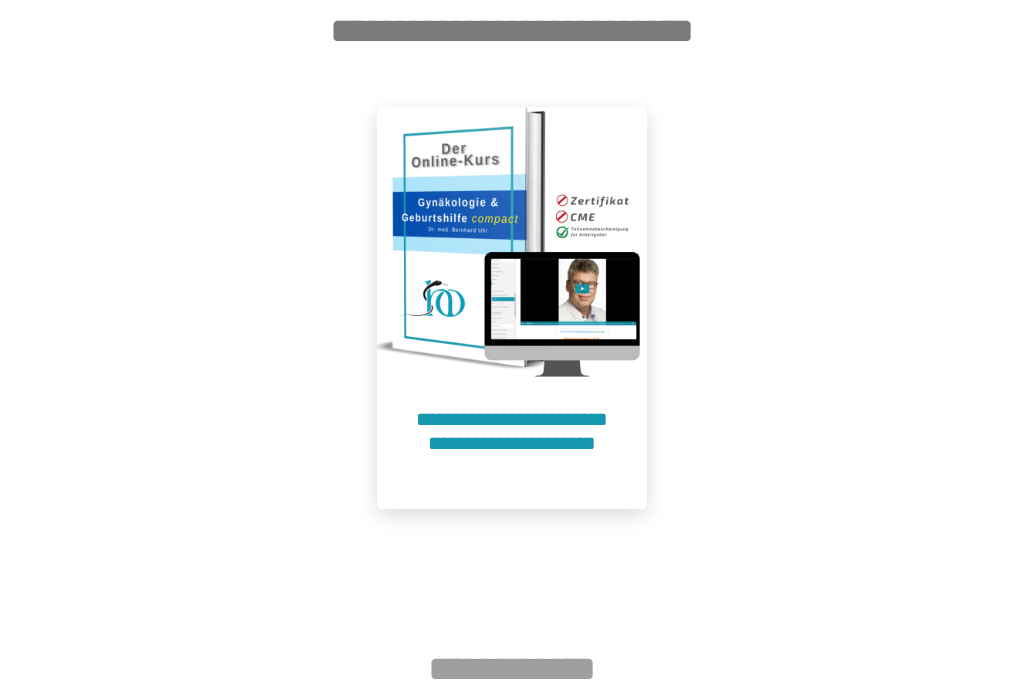 click at bounding box center (512, 242) 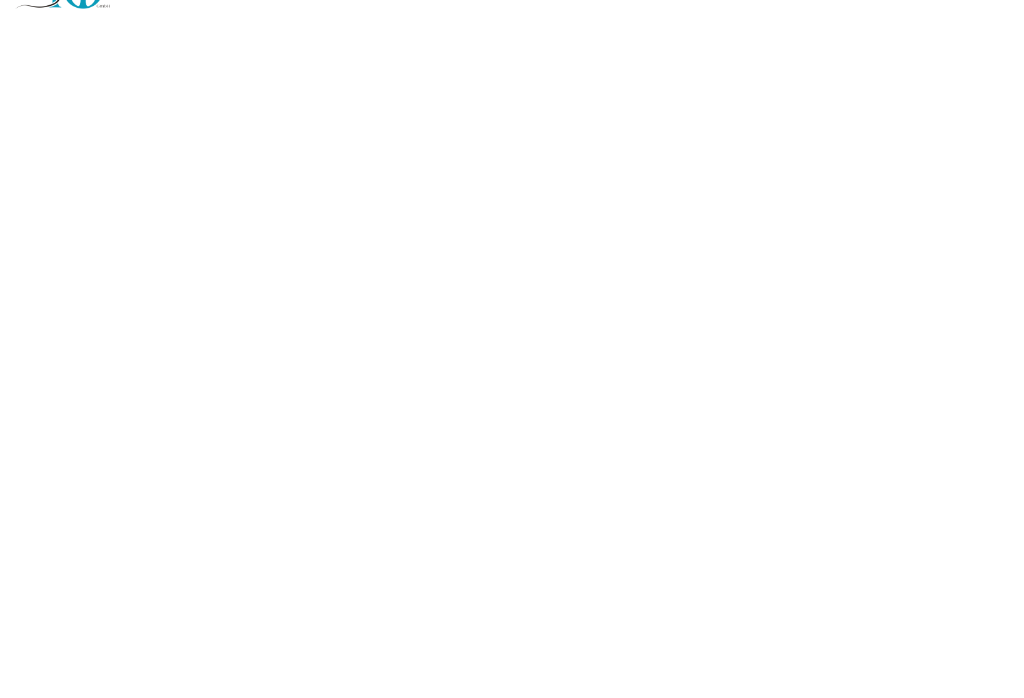 scroll, scrollTop: 91, scrollLeft: 0, axis: vertical 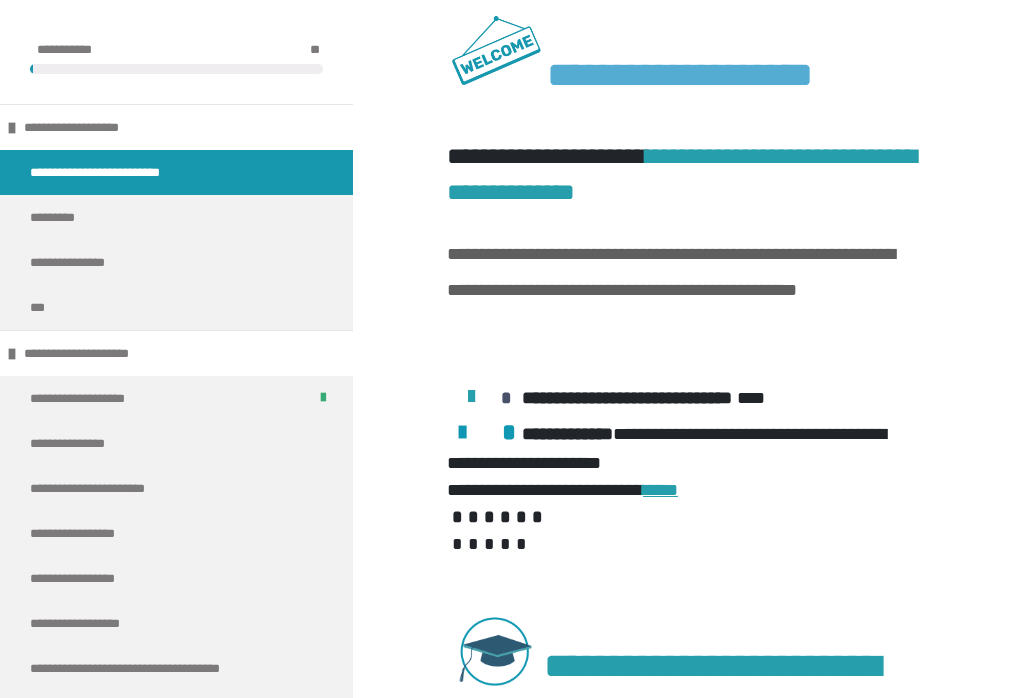 click on "**********" at bounding box center [79, 443] 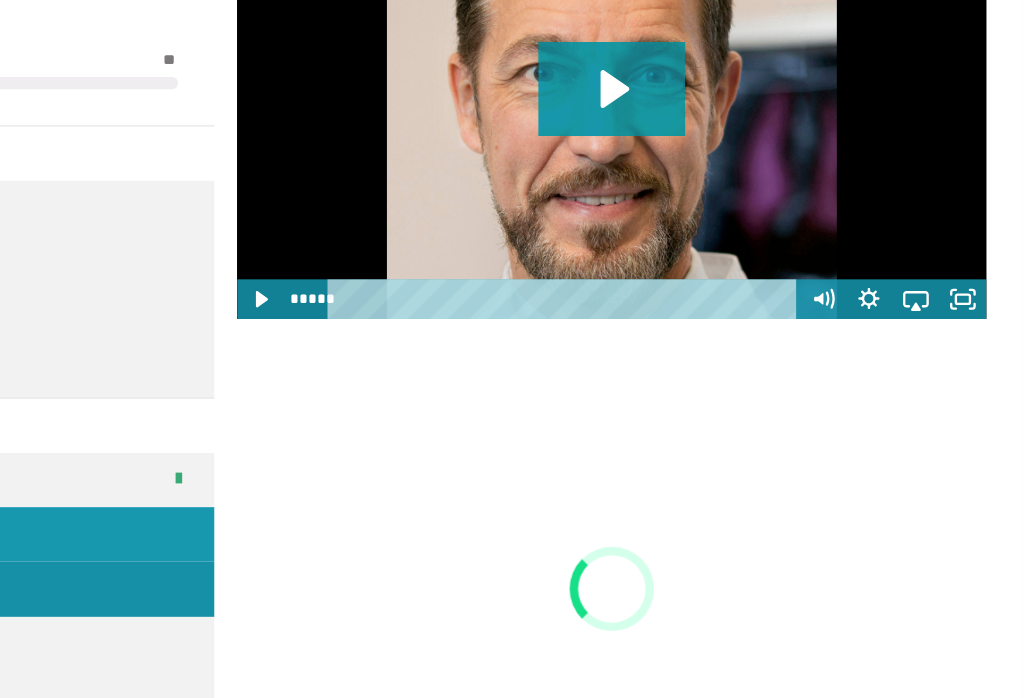 scroll, scrollTop: 2095, scrollLeft: 0, axis: vertical 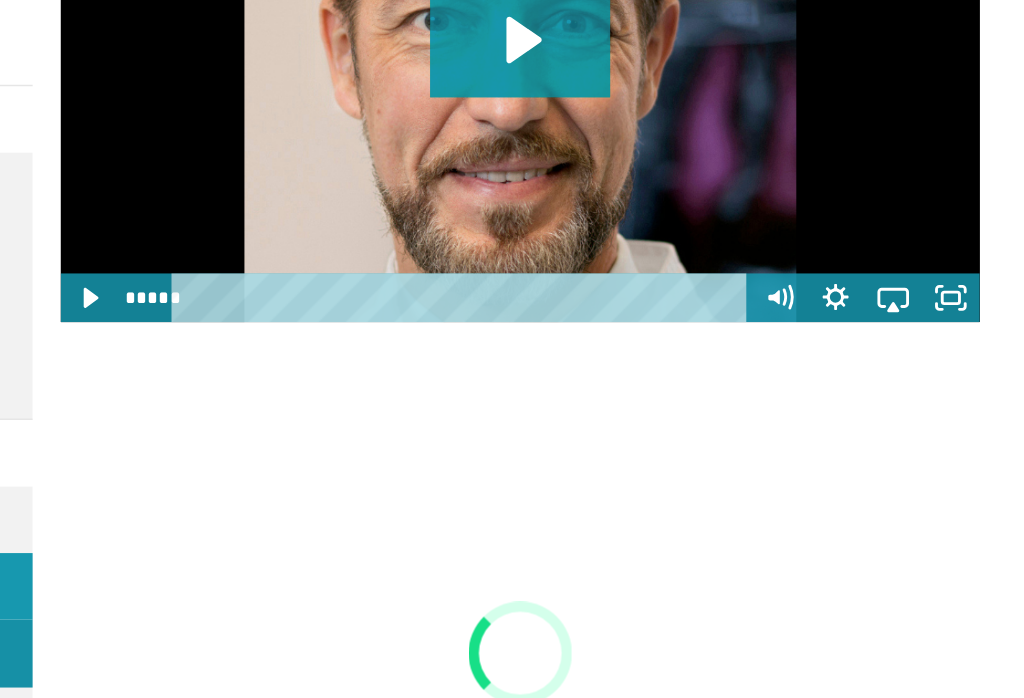 click 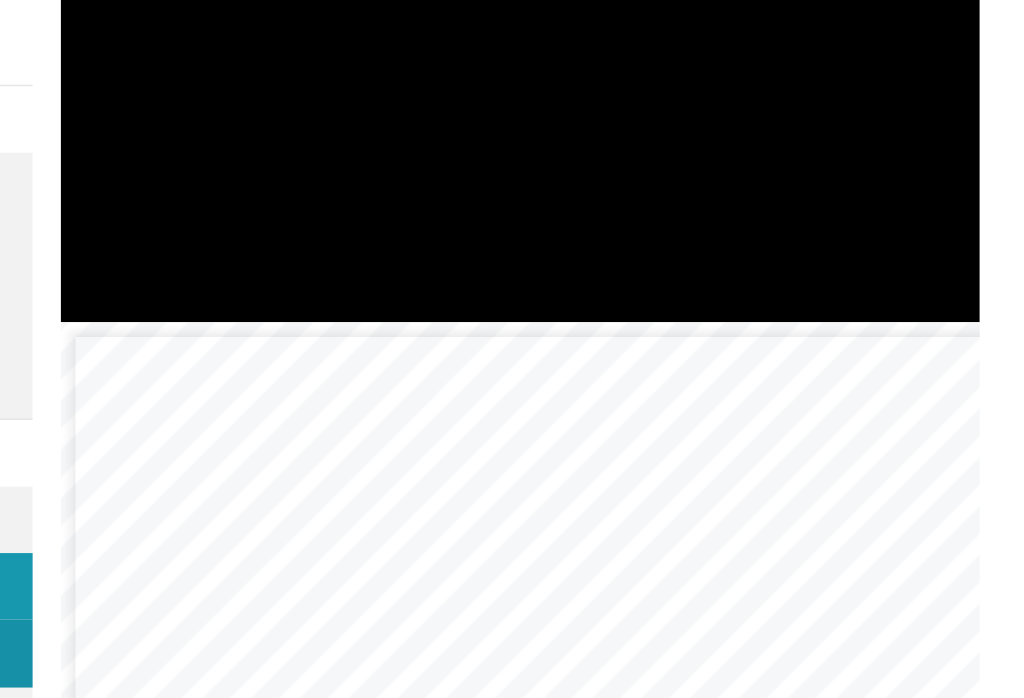 click at bounding box center [683, 90] 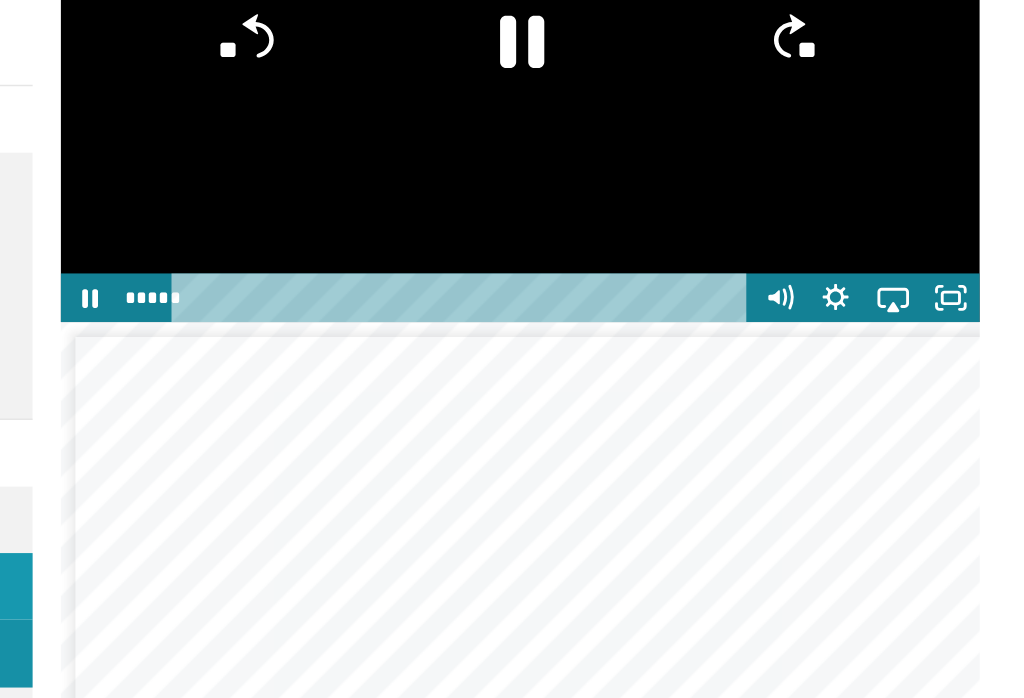 click 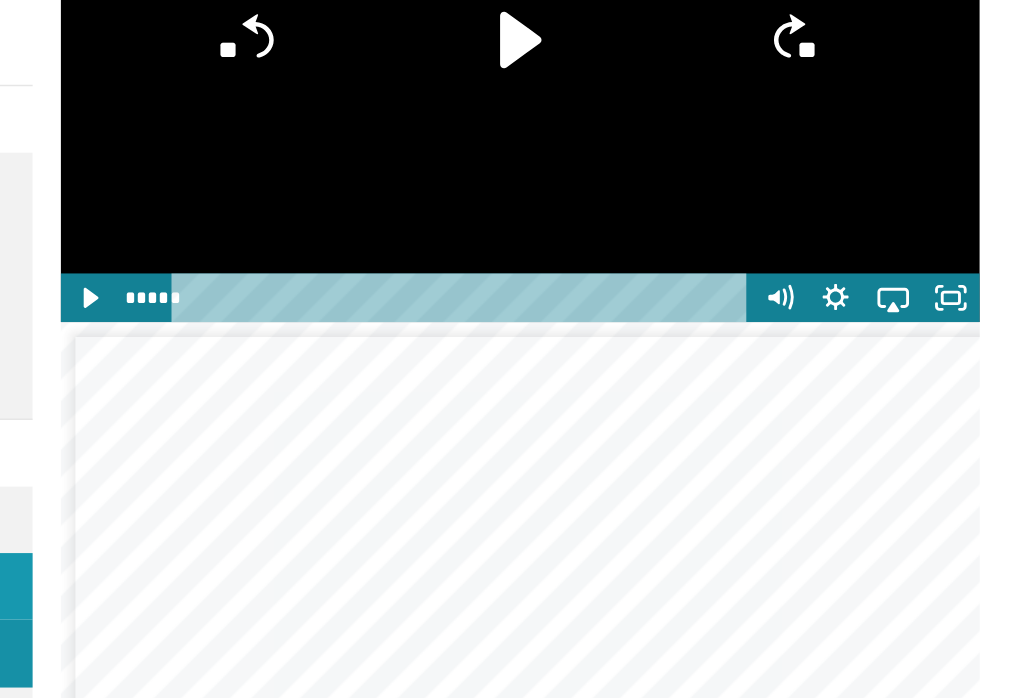 click 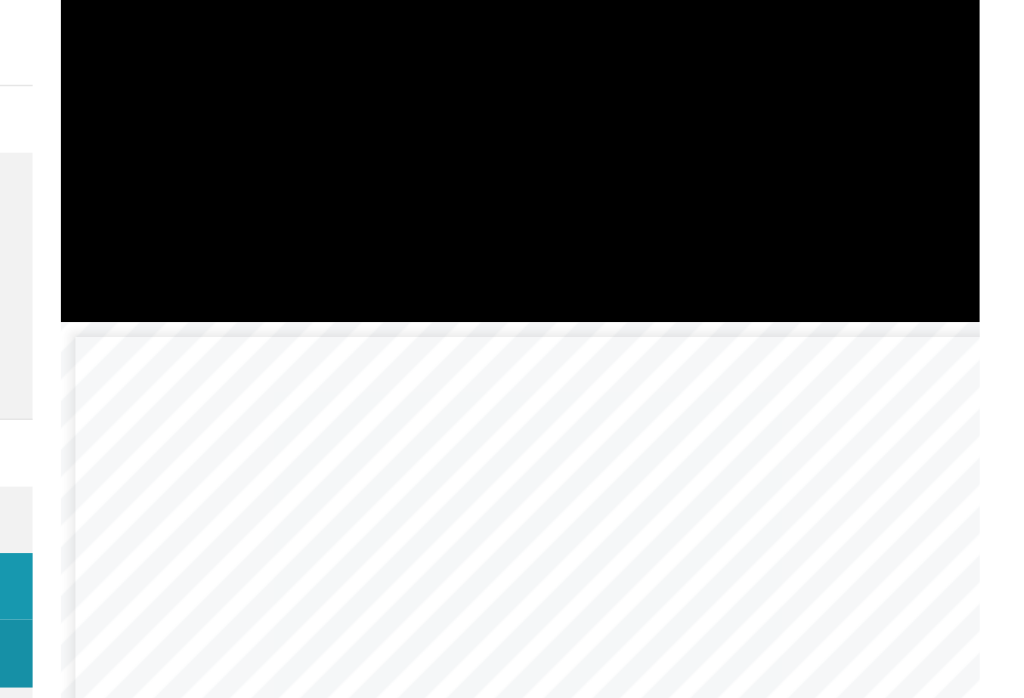 click at bounding box center (683, 90) 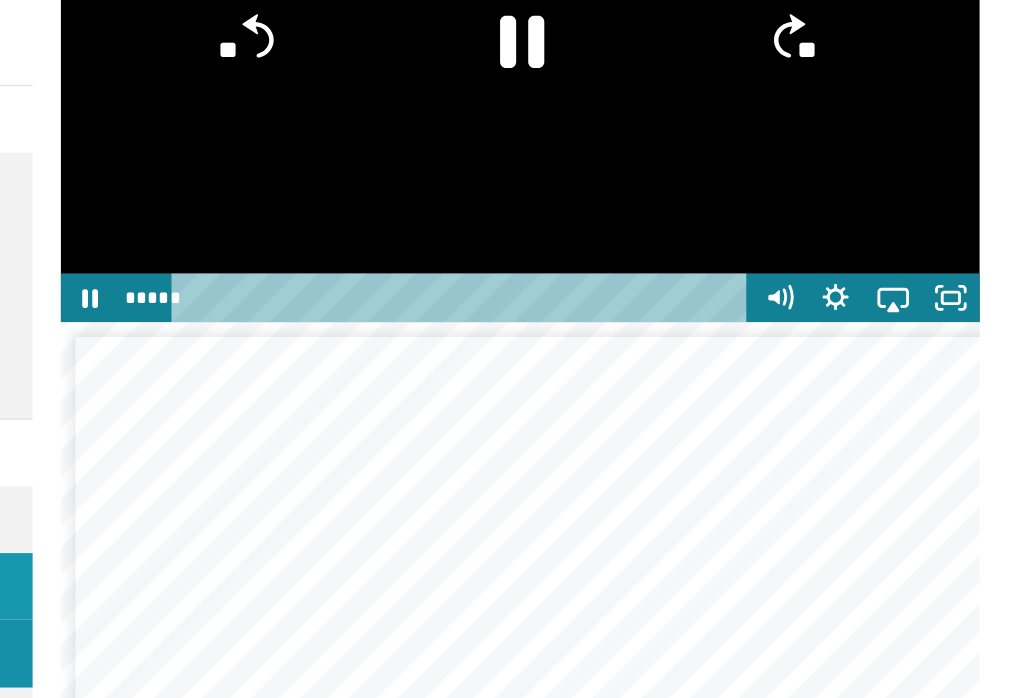 click 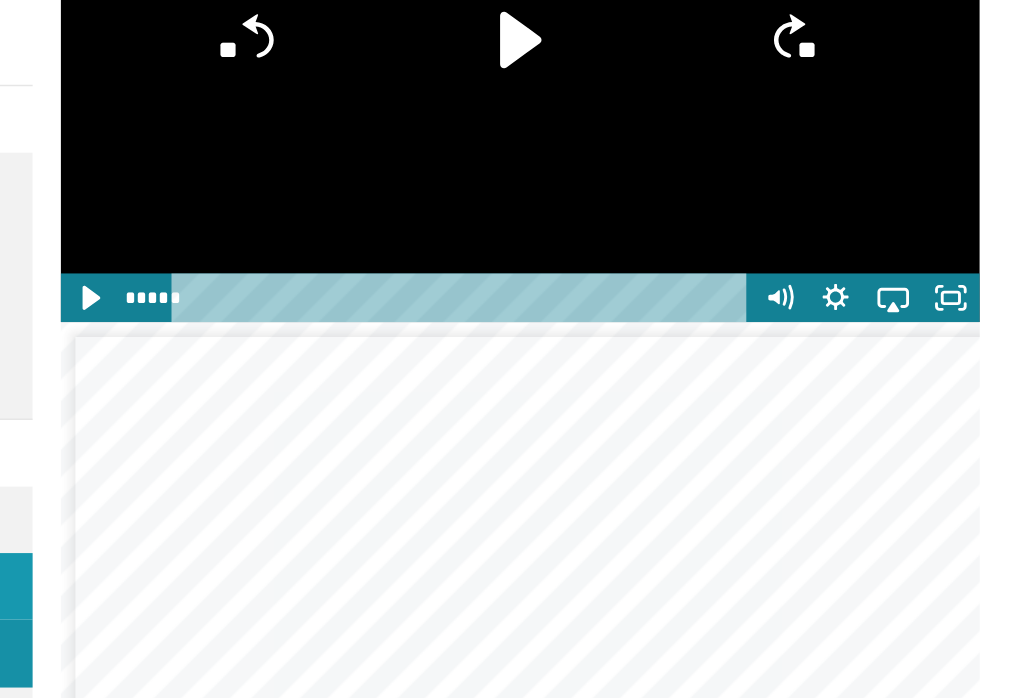 click 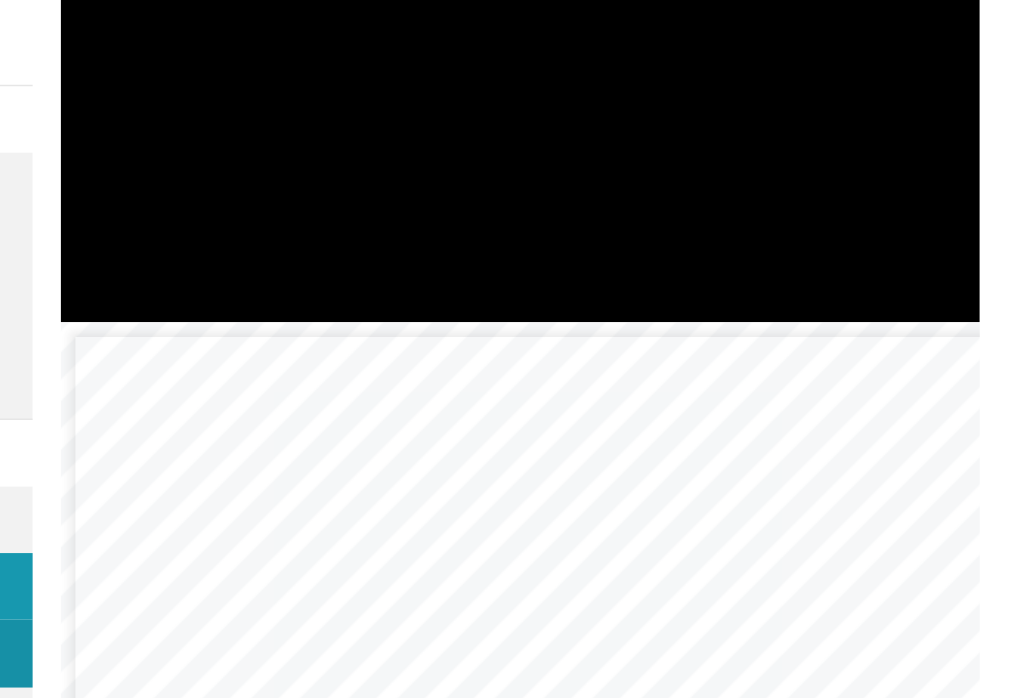 click at bounding box center (683, 90) 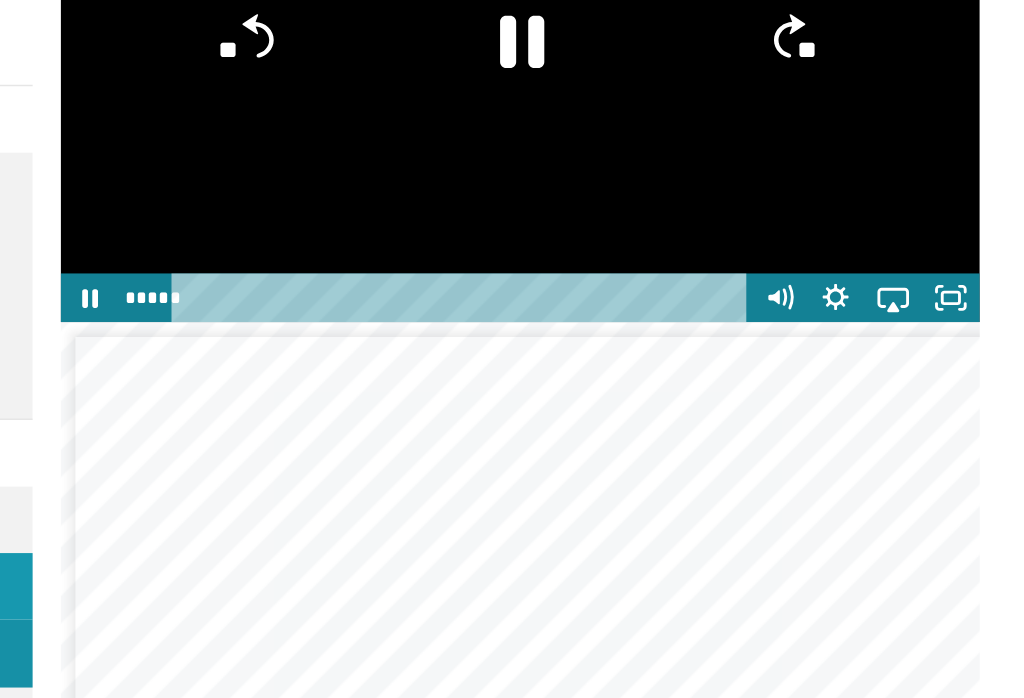 click 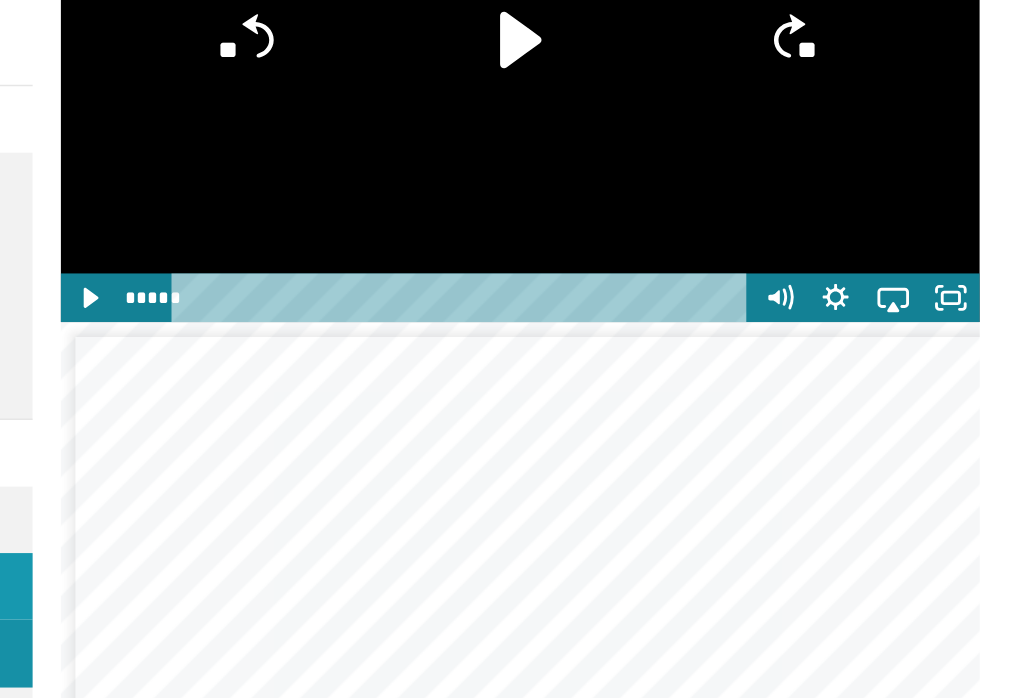 click 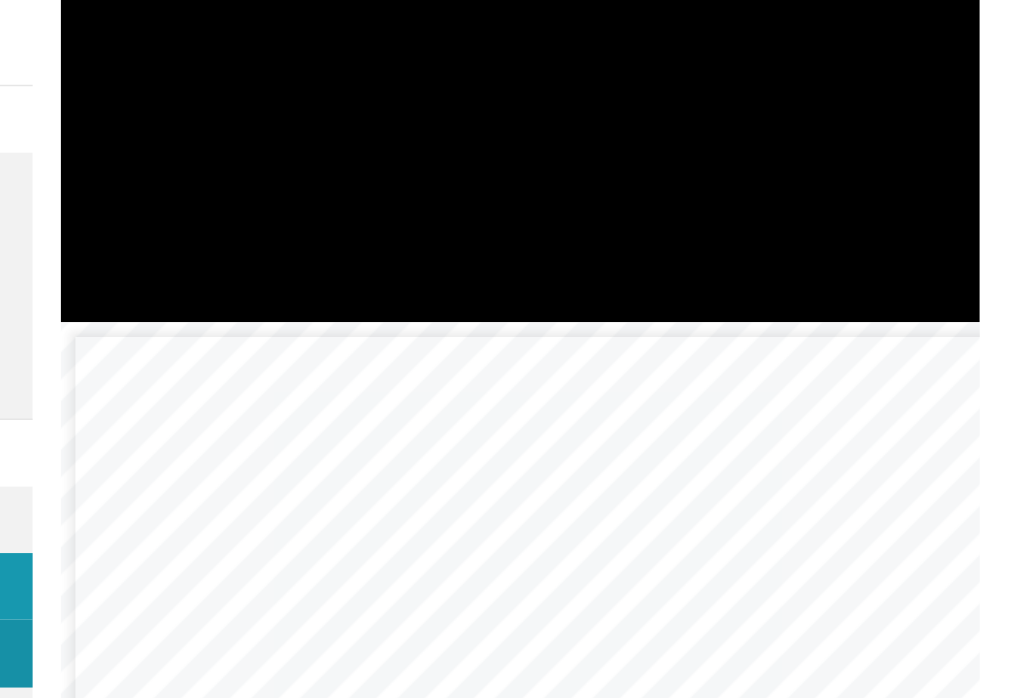 click at bounding box center [683, 90] 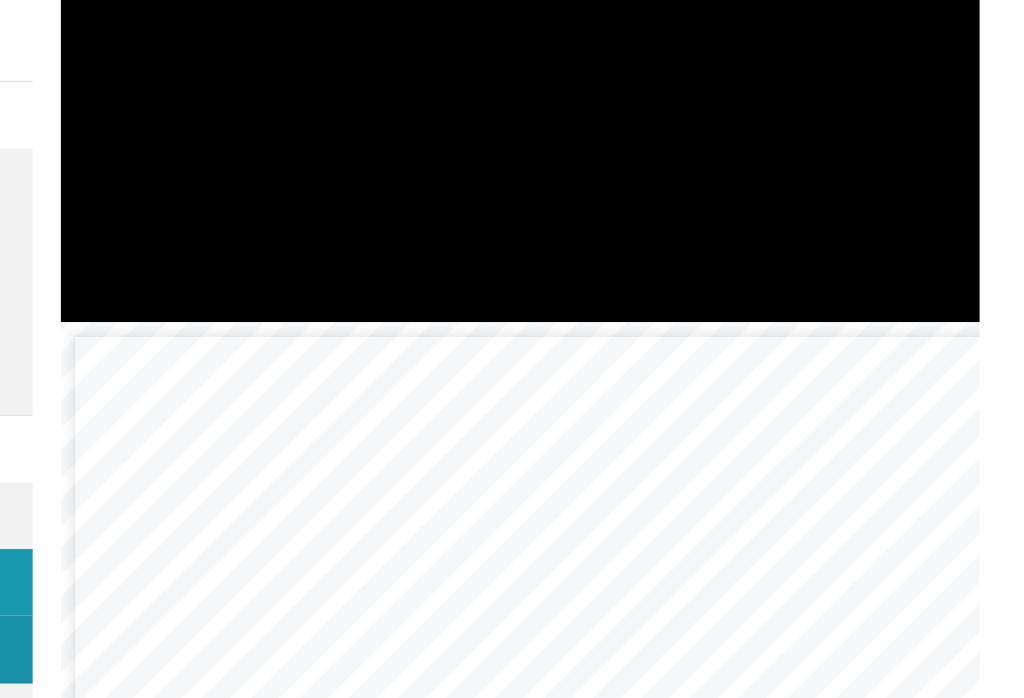 scroll, scrollTop: 2, scrollLeft: 0, axis: vertical 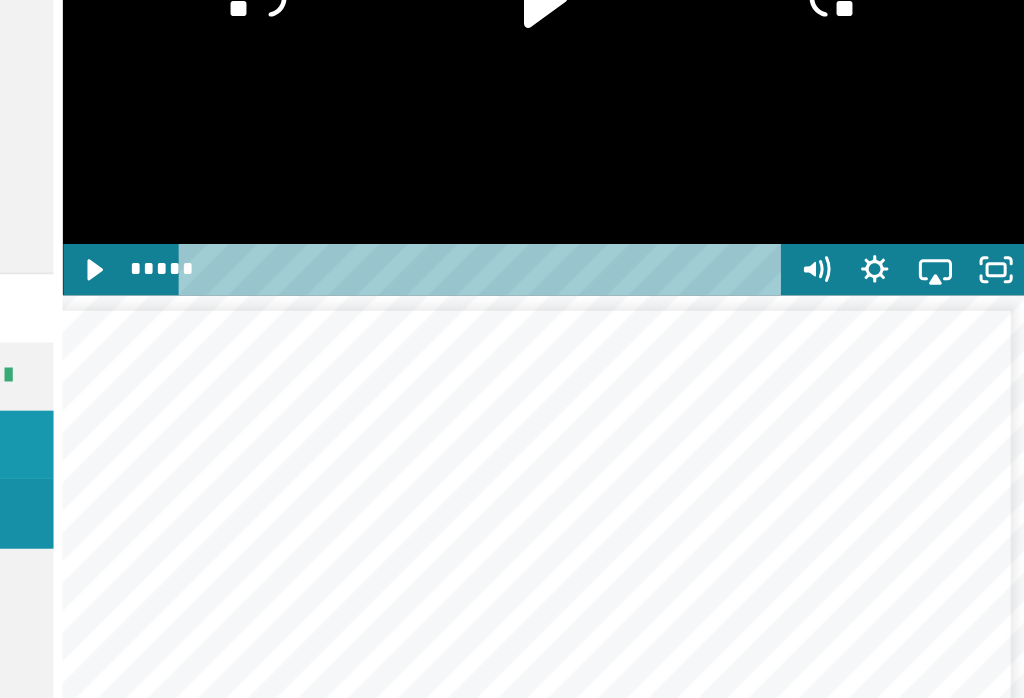 click 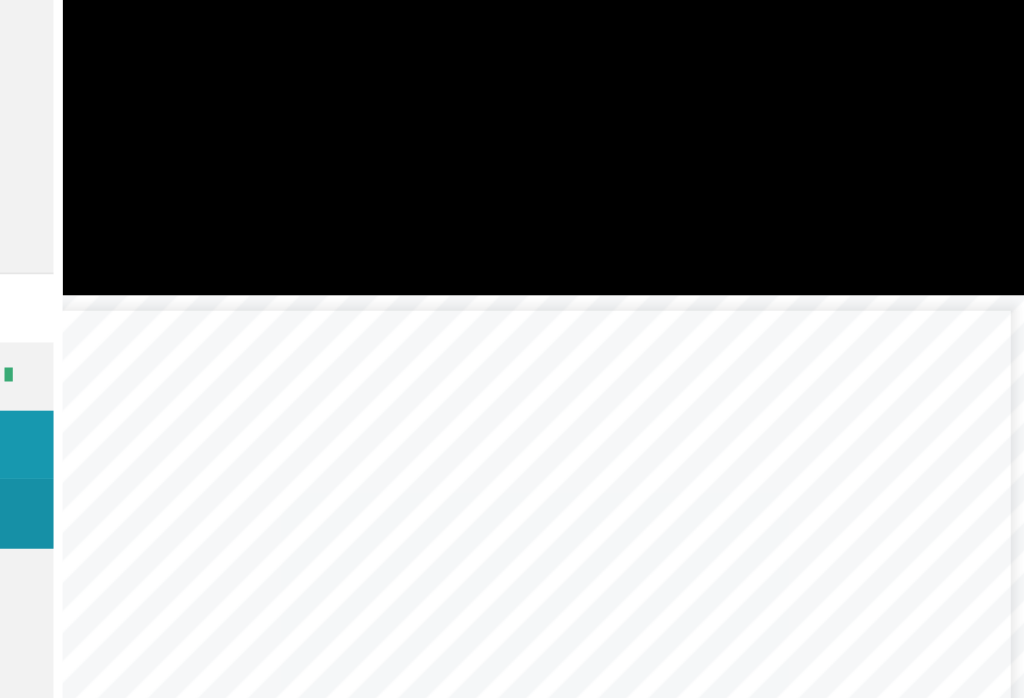 click on "**********" at bounding box center [176, 353] 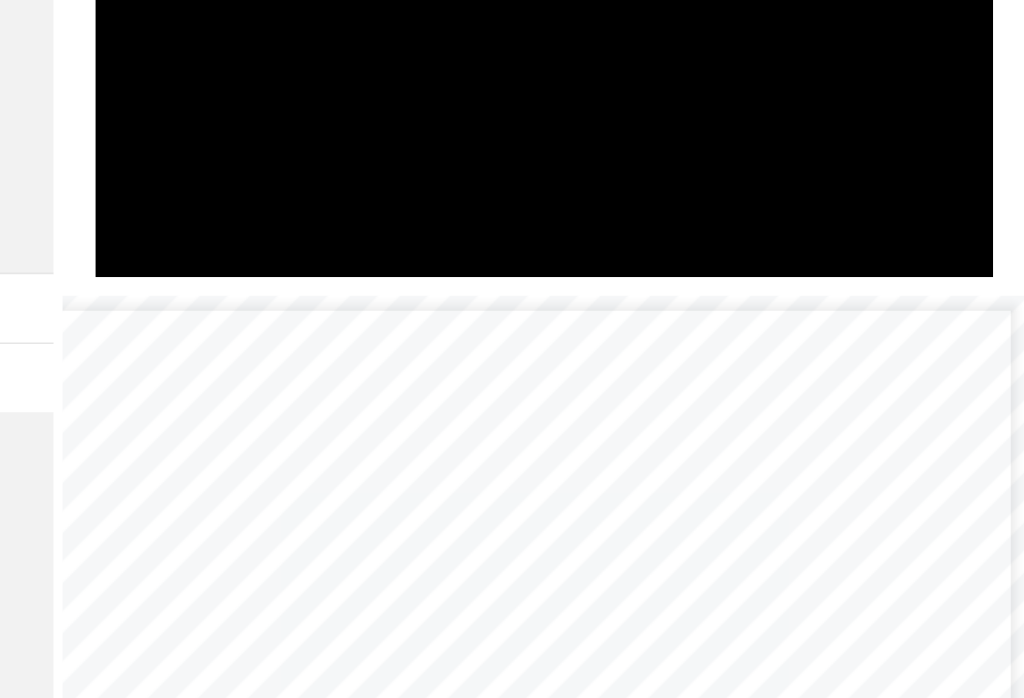 scroll, scrollTop: 2105, scrollLeft: 0, axis: vertical 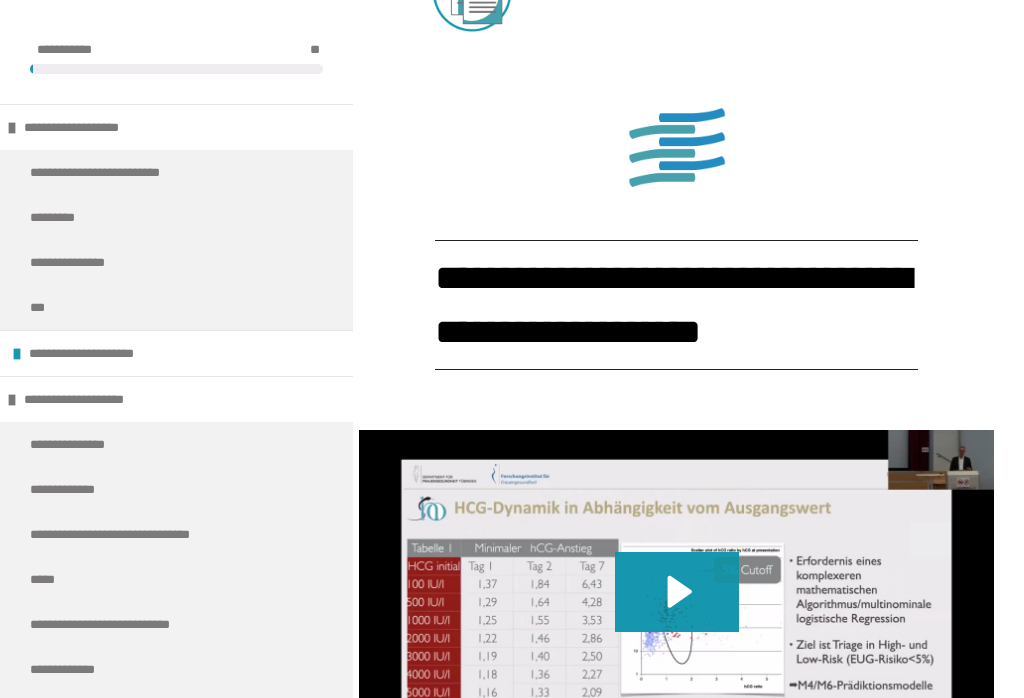 click at bounding box center (574, -92) 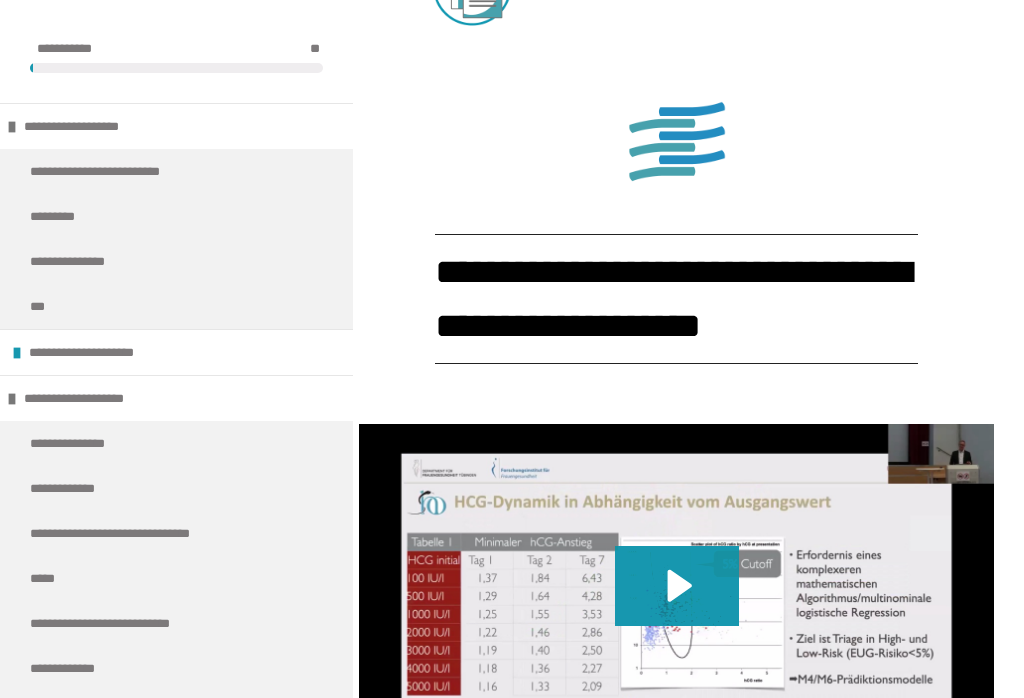 scroll, scrollTop: 3018, scrollLeft: 0, axis: vertical 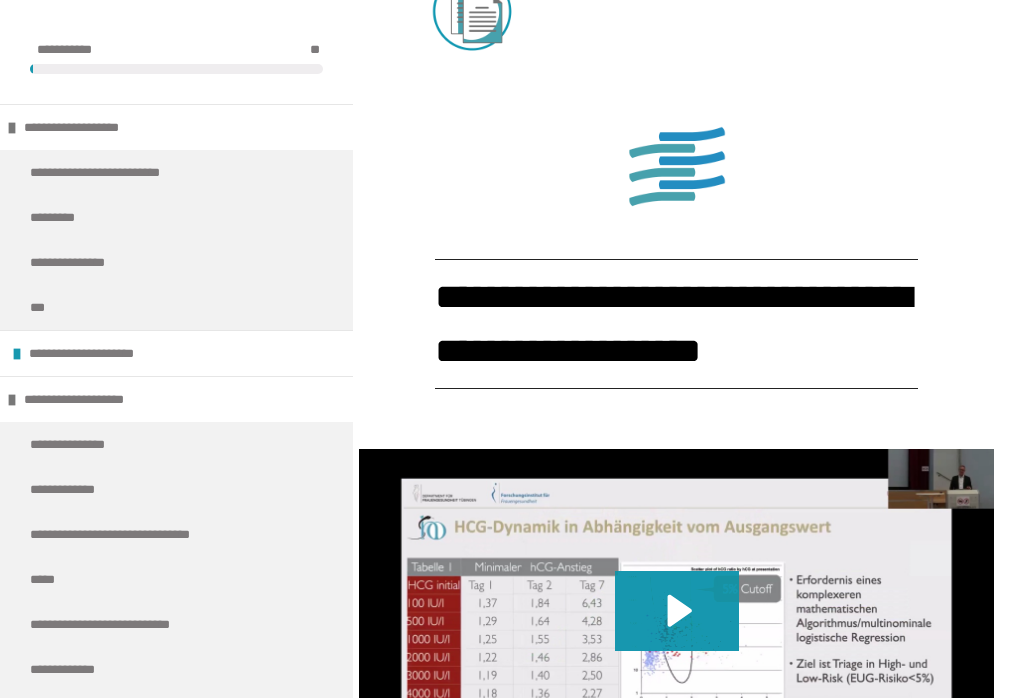 click at bounding box center (473, 9) 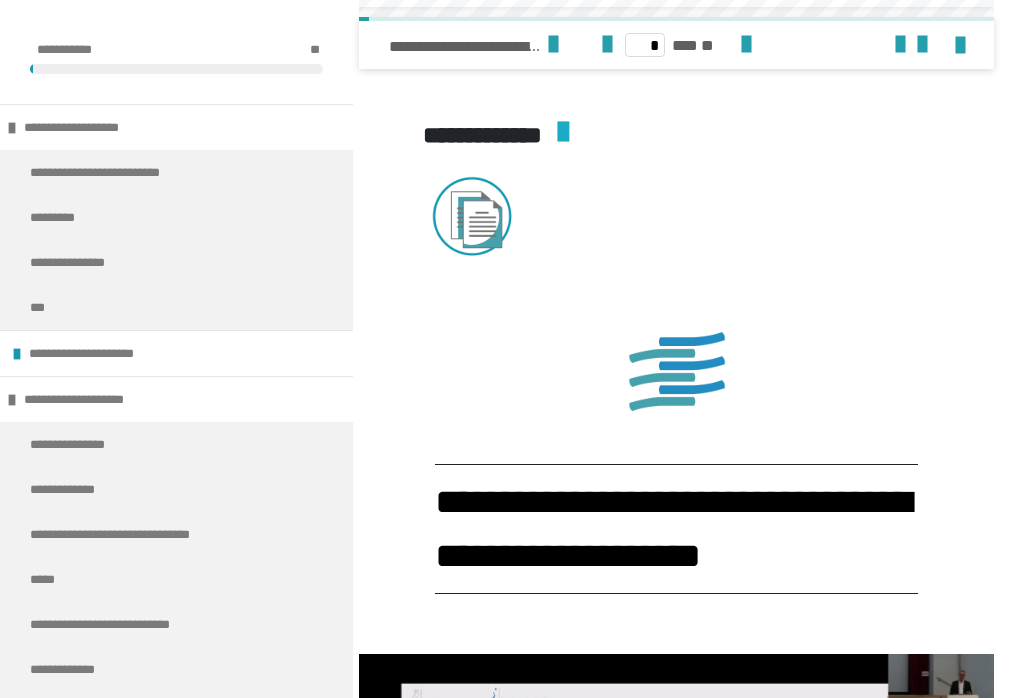 scroll, scrollTop: 2806, scrollLeft: 0, axis: vertical 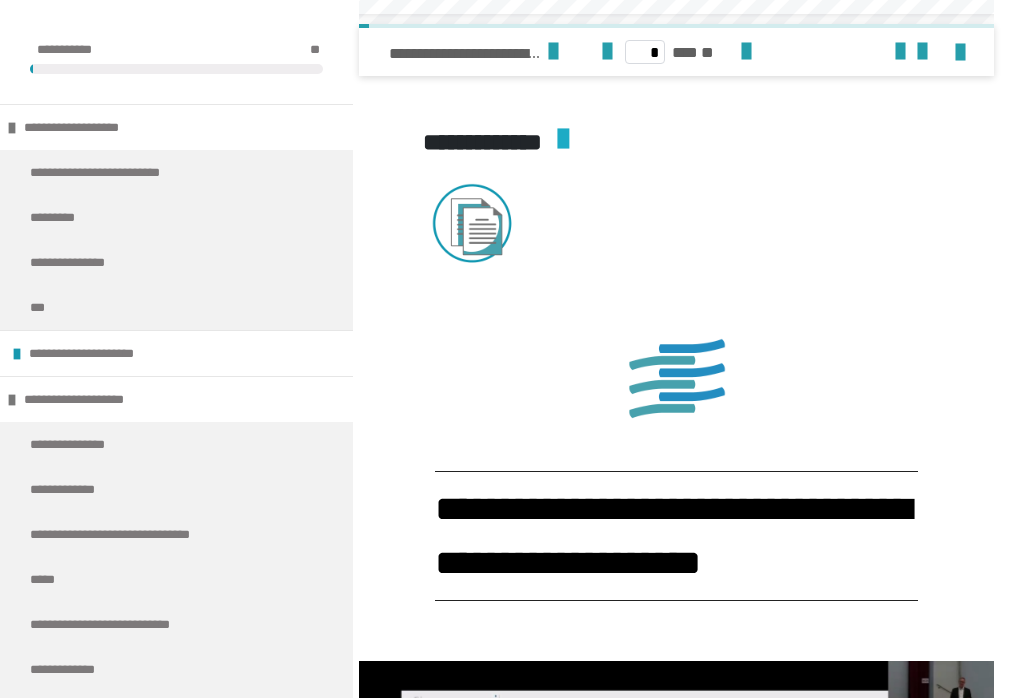 click at bounding box center (553, 52) 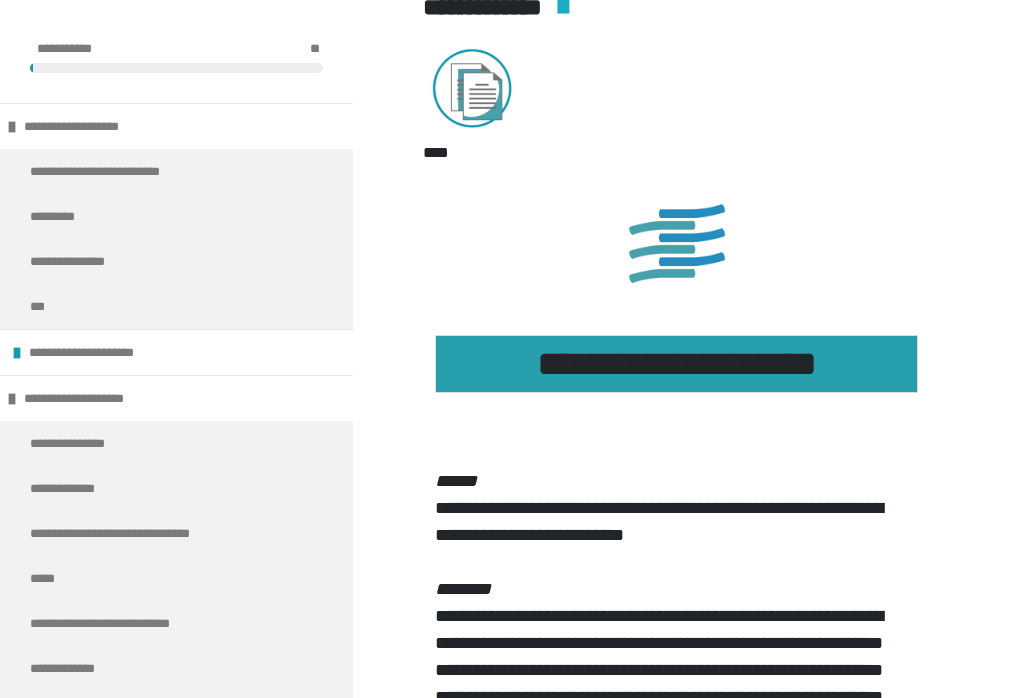 scroll, scrollTop: 4384, scrollLeft: 0, axis: vertical 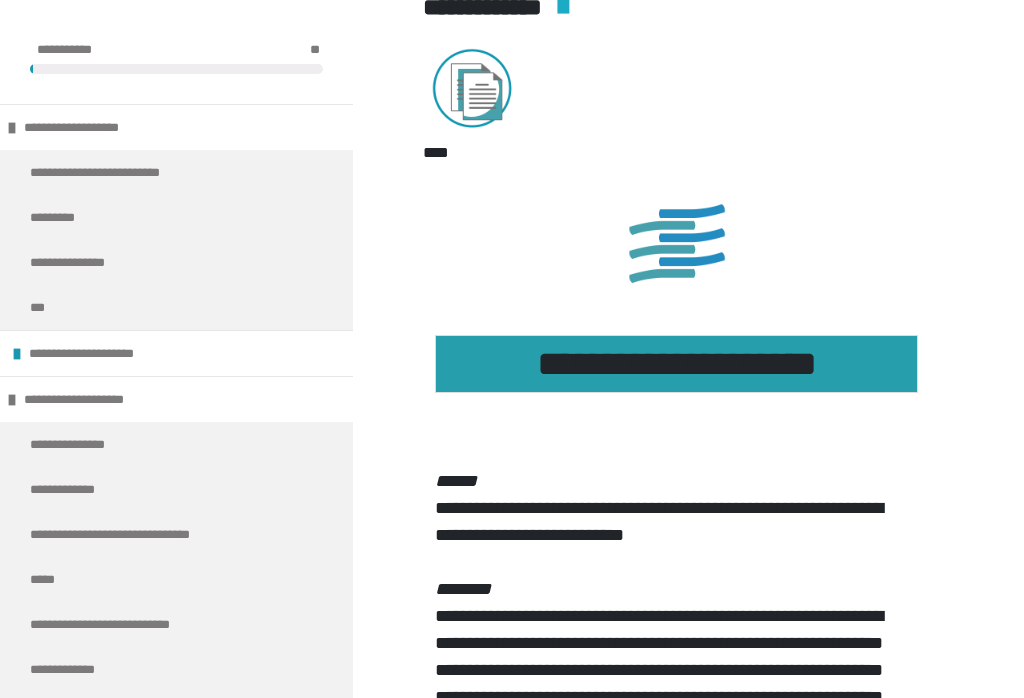 click at bounding box center [17, 354] 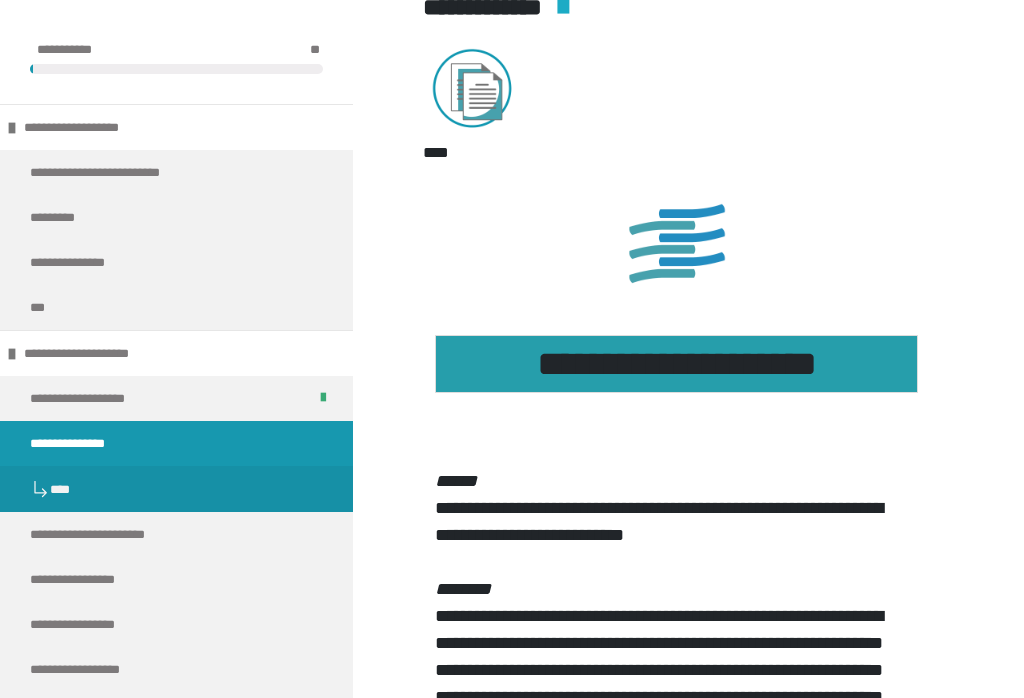 click at bounding box center (176, 913) 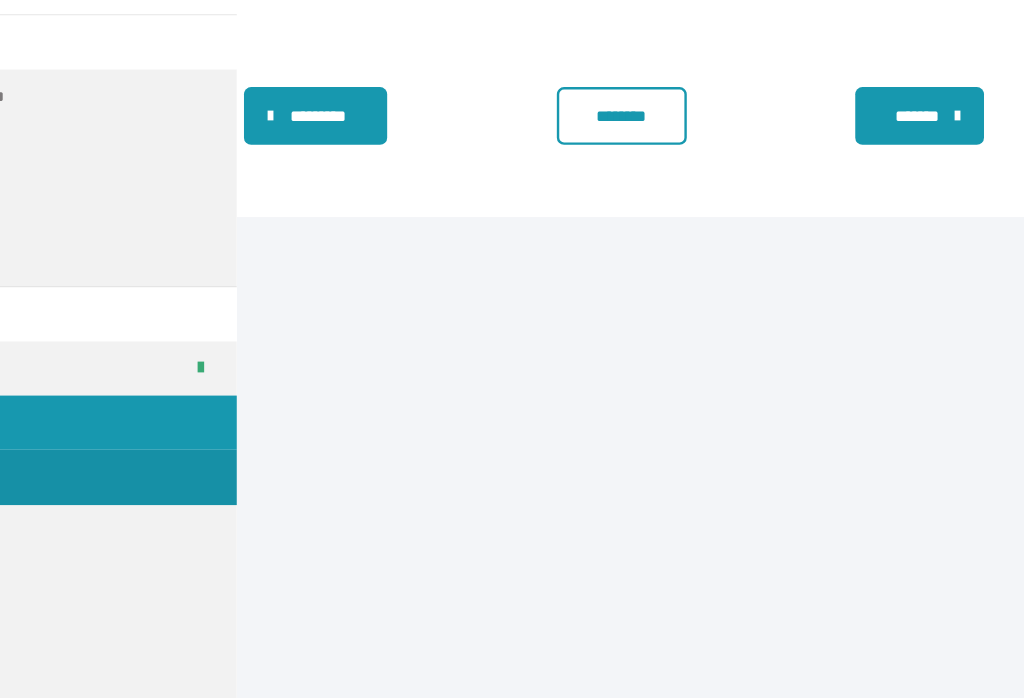 scroll, scrollTop: 7648, scrollLeft: 0, axis: vertical 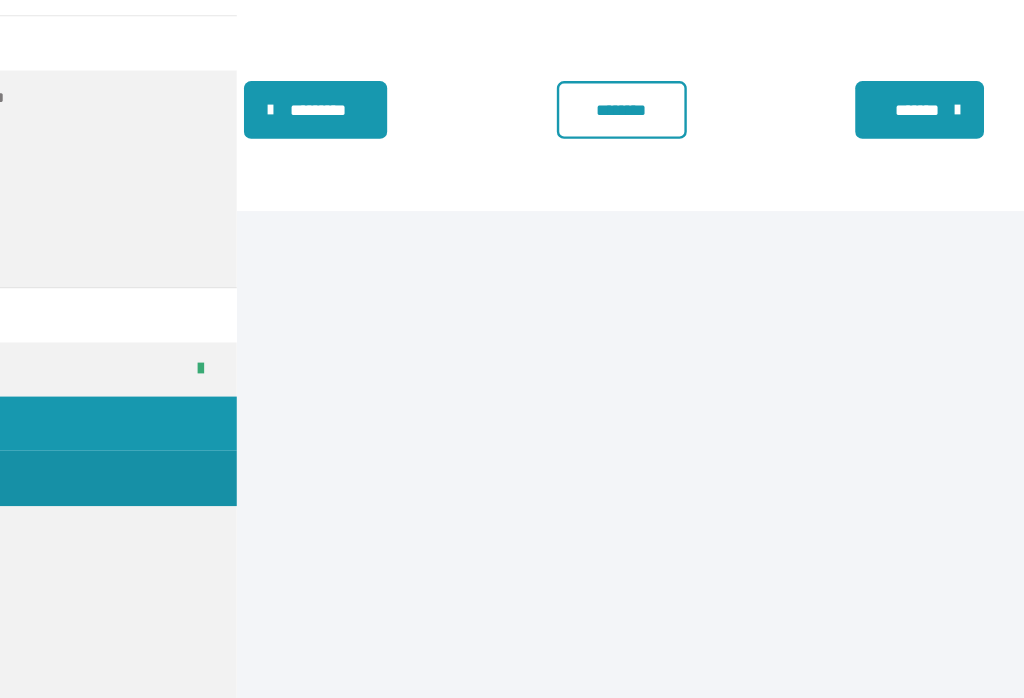 click on "**********" at bounding box center (517, -223) 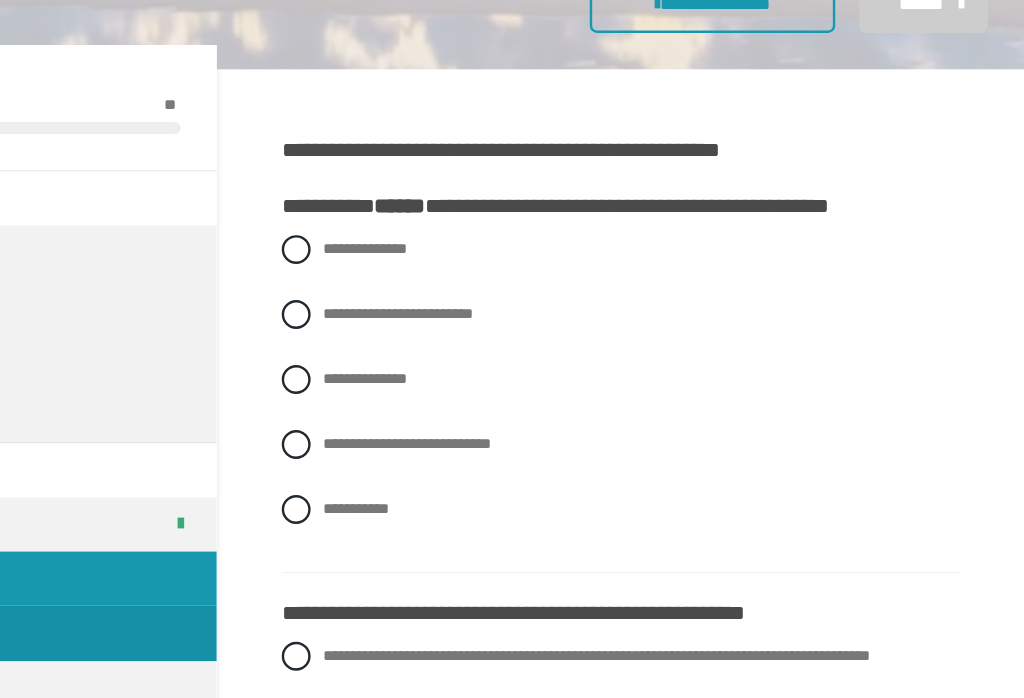 scroll, scrollTop: 300, scrollLeft: 0, axis: vertical 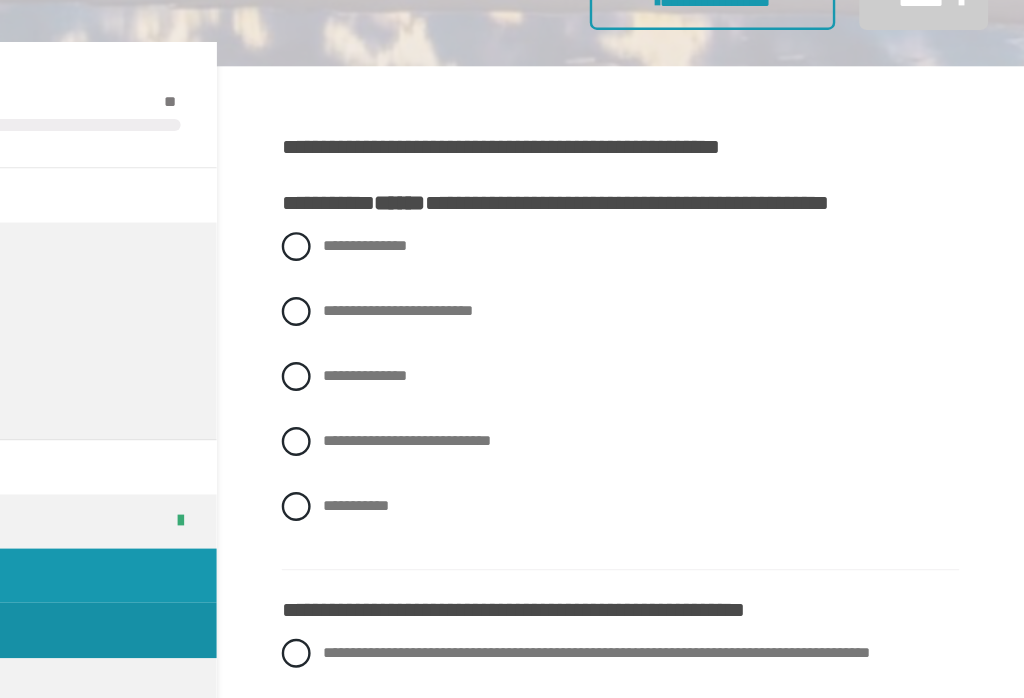 click at bounding box center [419, 460] 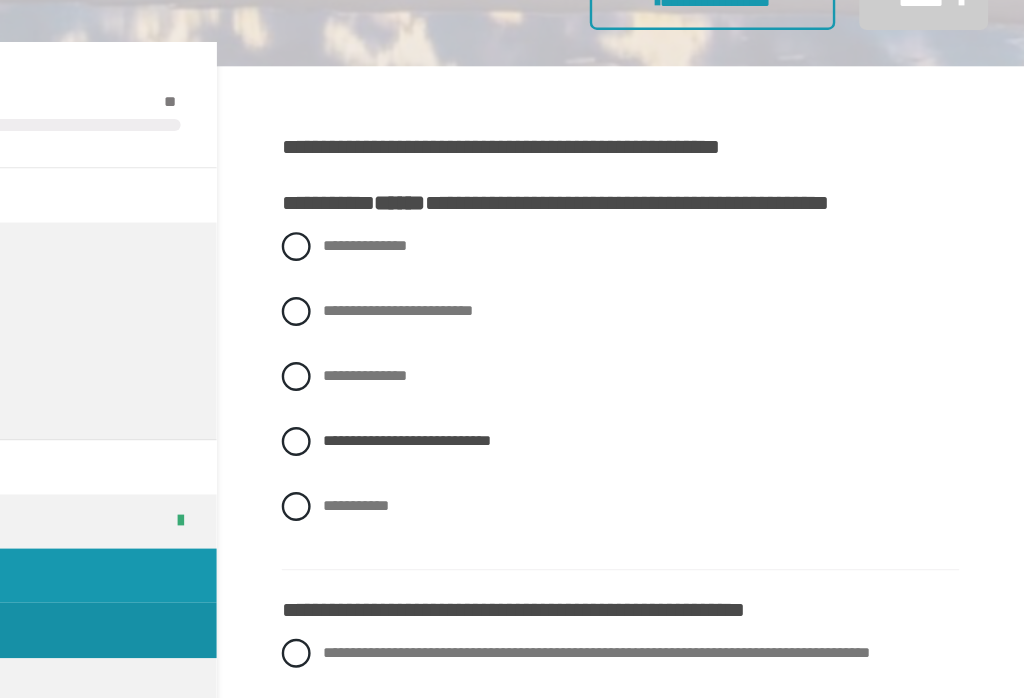 scroll, scrollTop: 301, scrollLeft: 0, axis: vertical 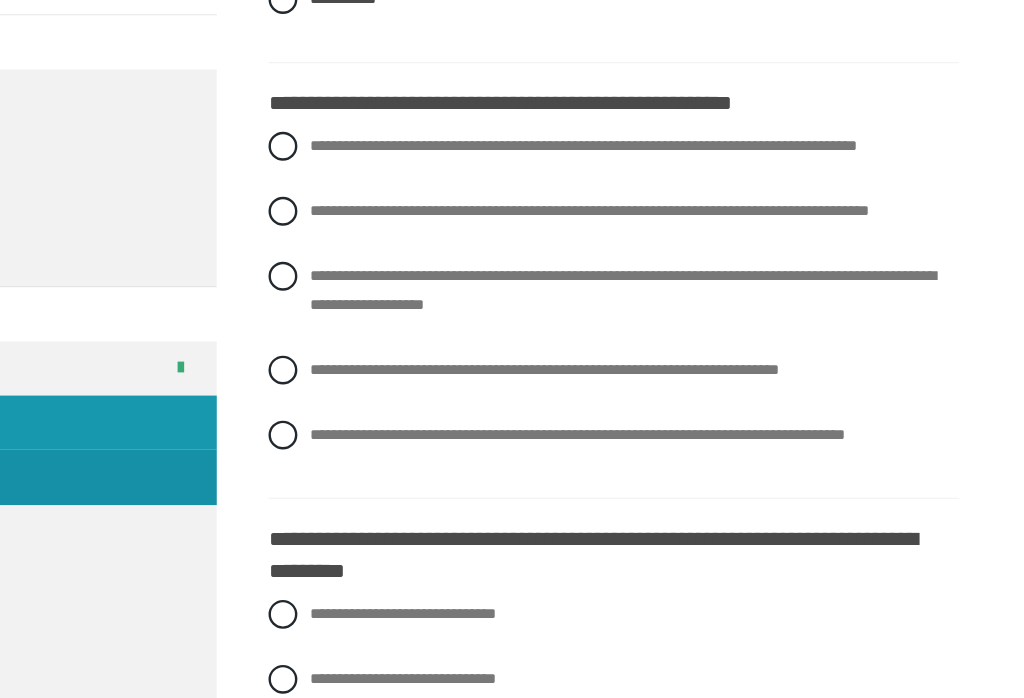 click on "**********" at bounding box center [683, 268] 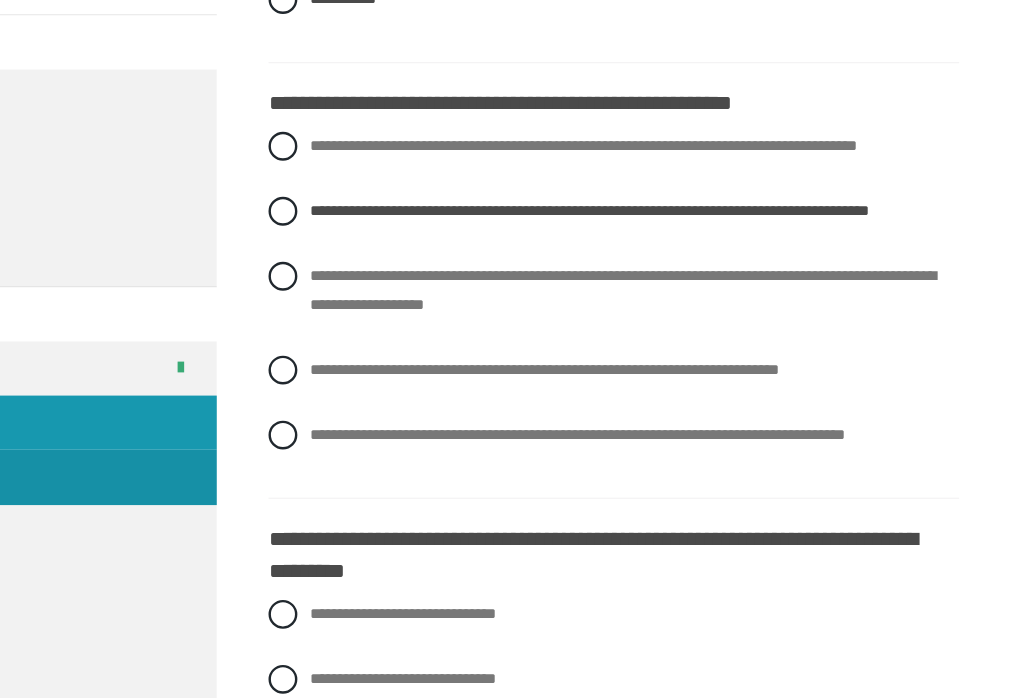 scroll, scrollTop: 723, scrollLeft: 0, axis: vertical 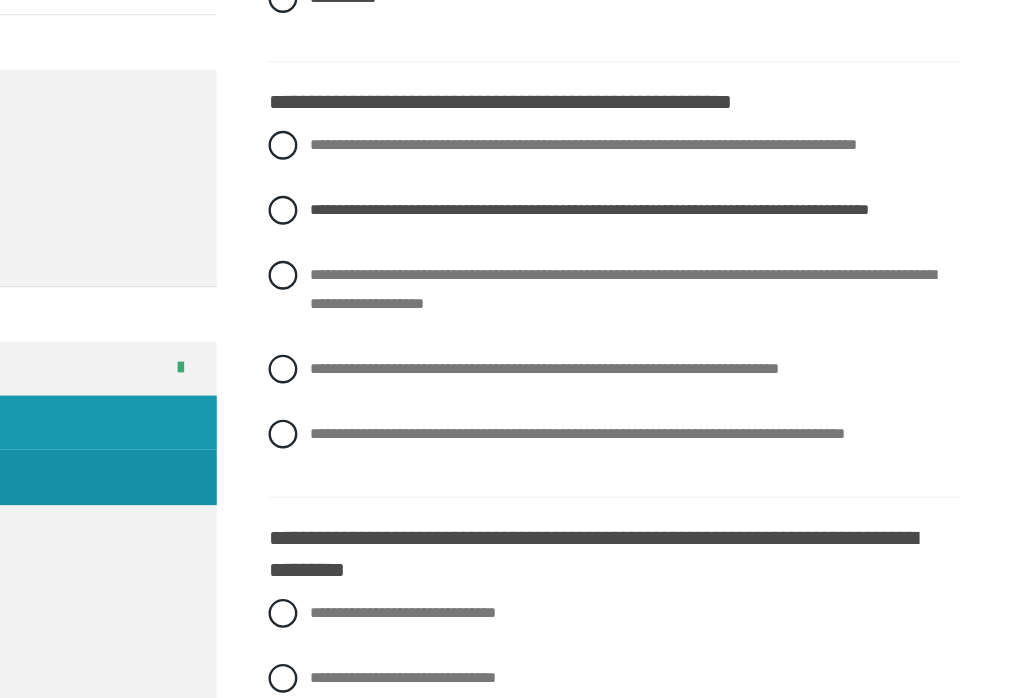click at bounding box center (408, 453) 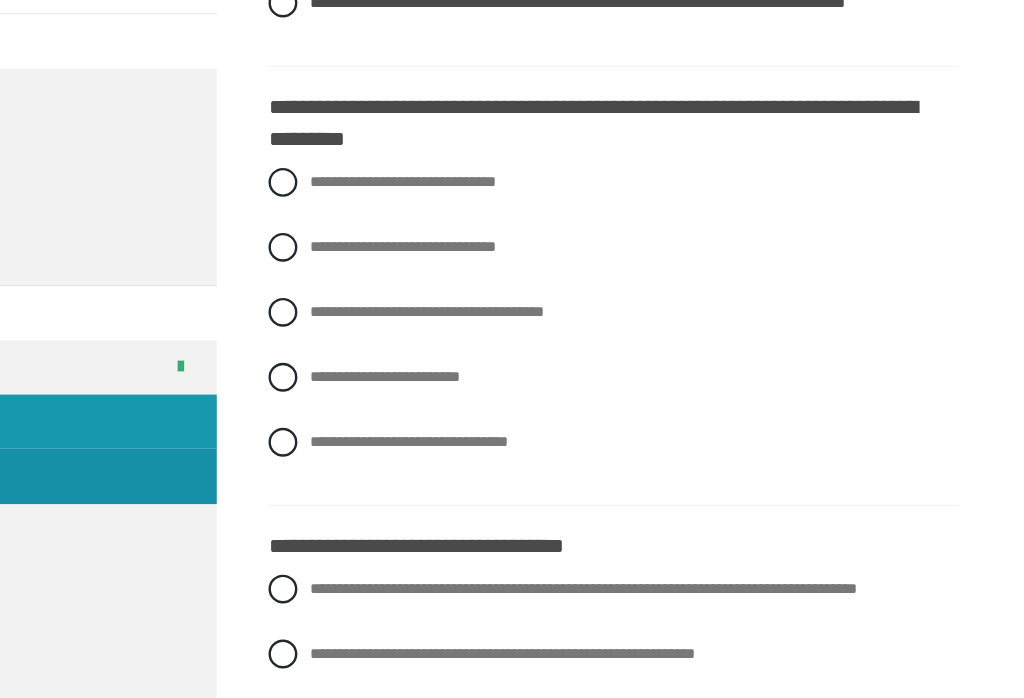 scroll, scrollTop: 1083, scrollLeft: 0, axis: vertical 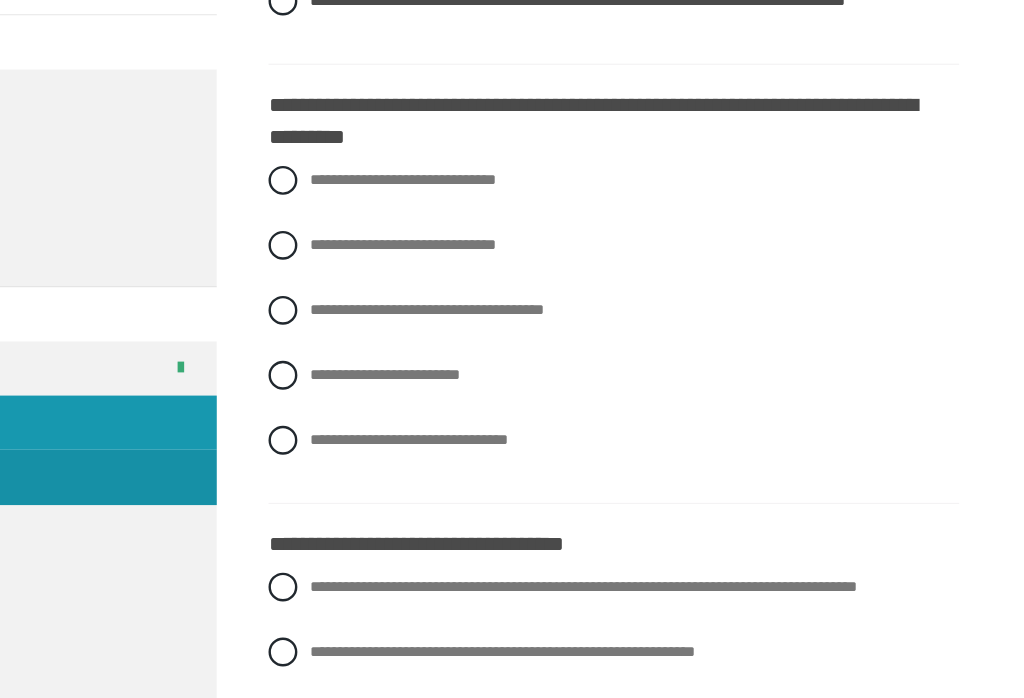 click at bounding box center [408, 458] 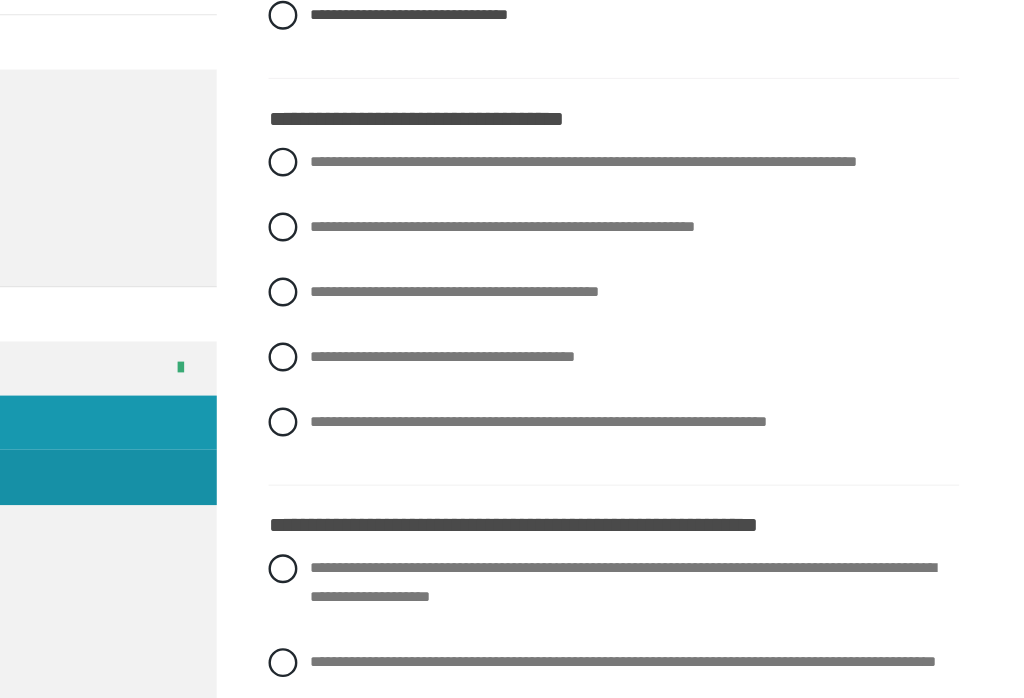 scroll, scrollTop: 1450, scrollLeft: 0, axis: vertical 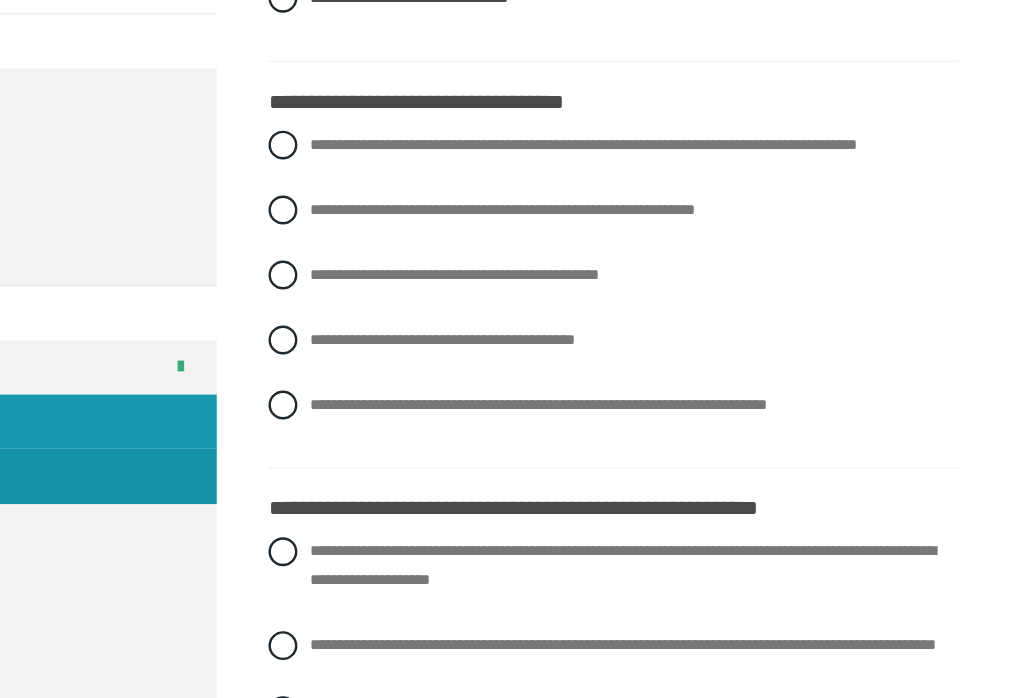 click on "**********" at bounding box center [683, 213] 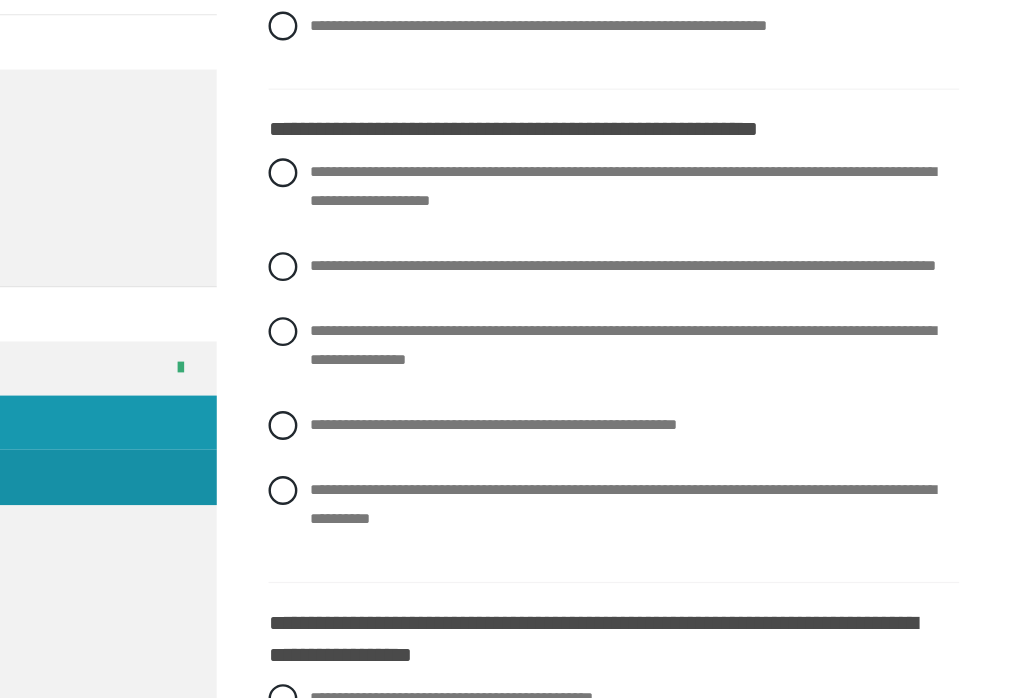 scroll, scrollTop: 1769, scrollLeft: 0, axis: vertical 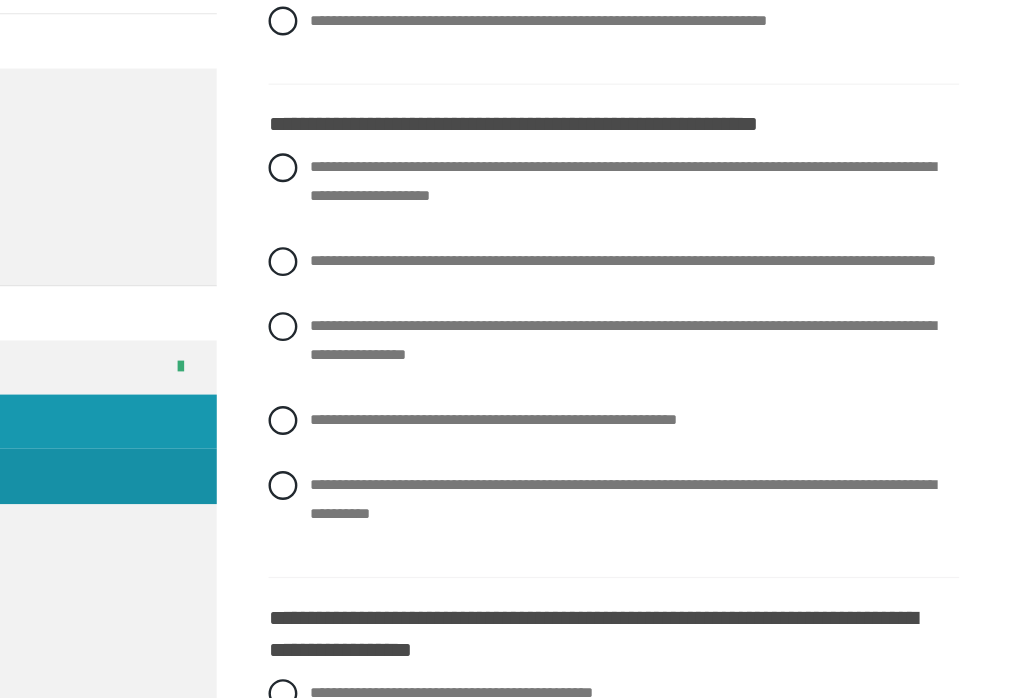 click at bounding box center (408, 442) 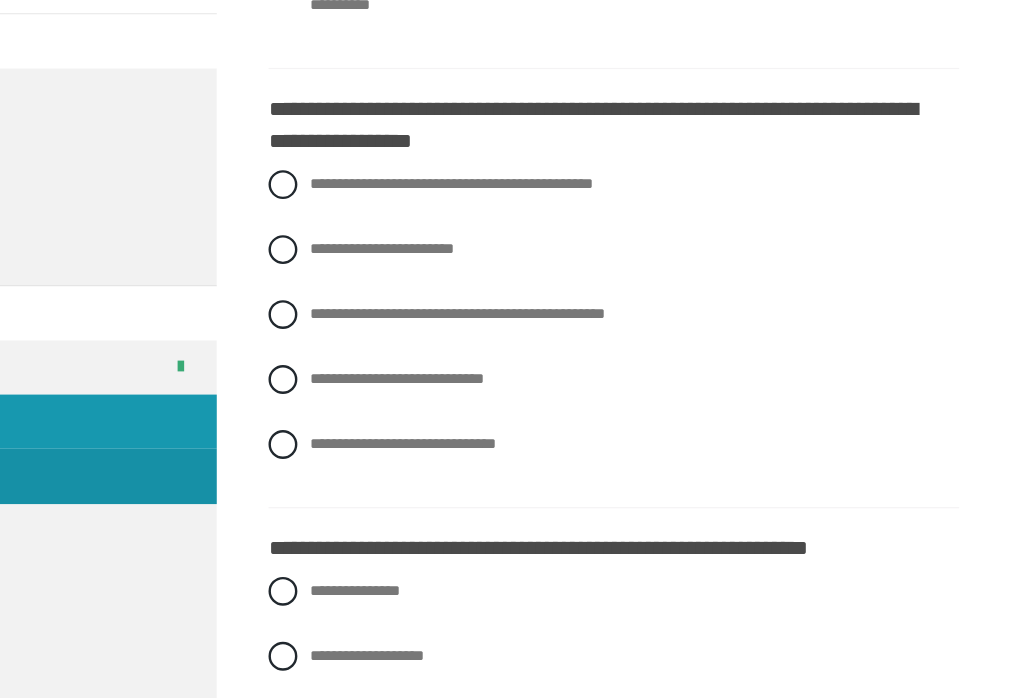 scroll, scrollTop: 2192, scrollLeft: 0, axis: vertical 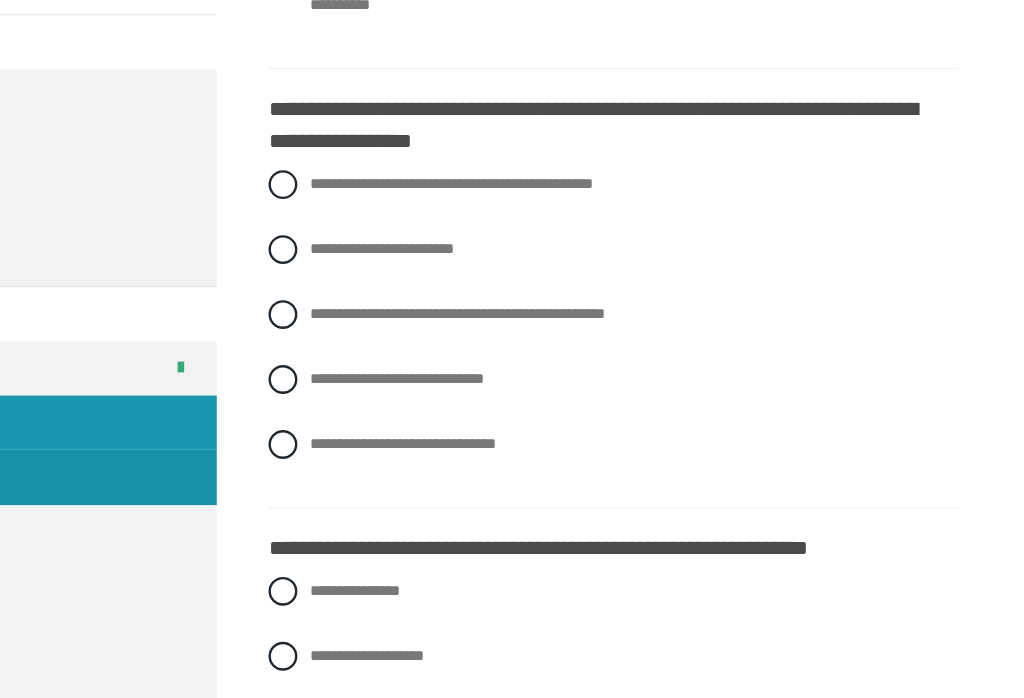click on "**********" at bounding box center (683, 408) 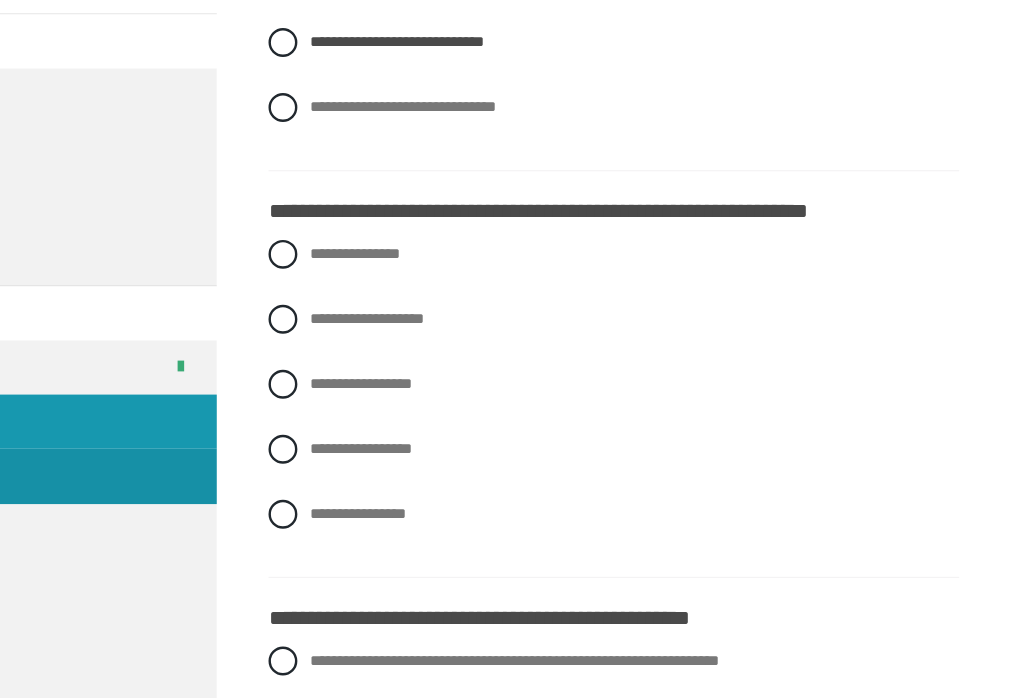 scroll, scrollTop: 2473, scrollLeft: 0, axis: vertical 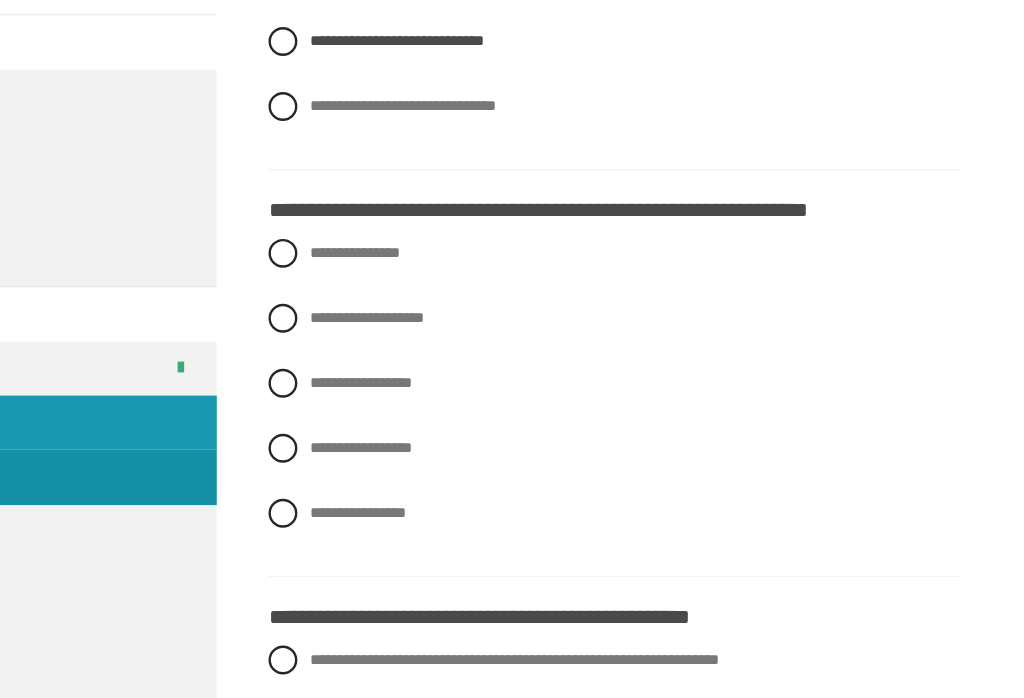 click on "**********" at bounding box center (470, 518) 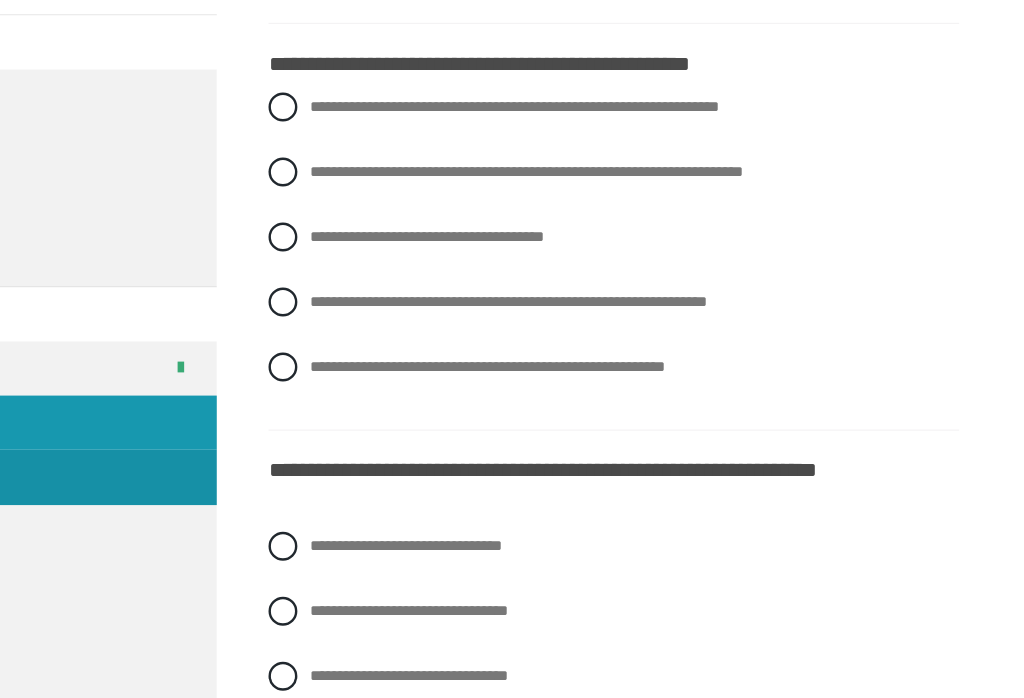 scroll, scrollTop: 2937, scrollLeft: 0, axis: vertical 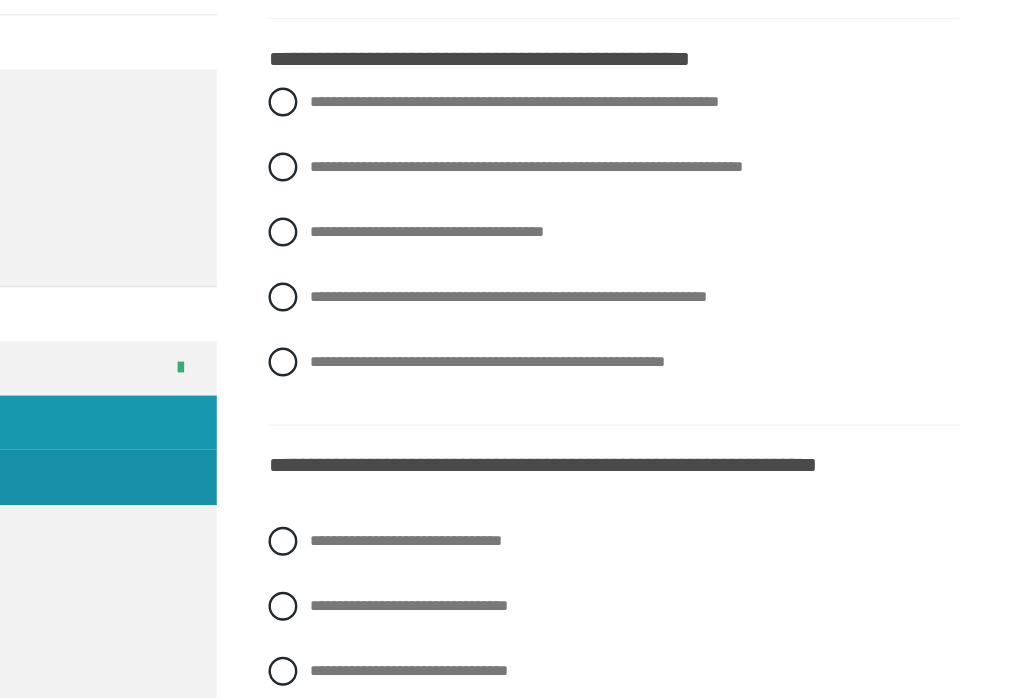 click at bounding box center (408, 177) 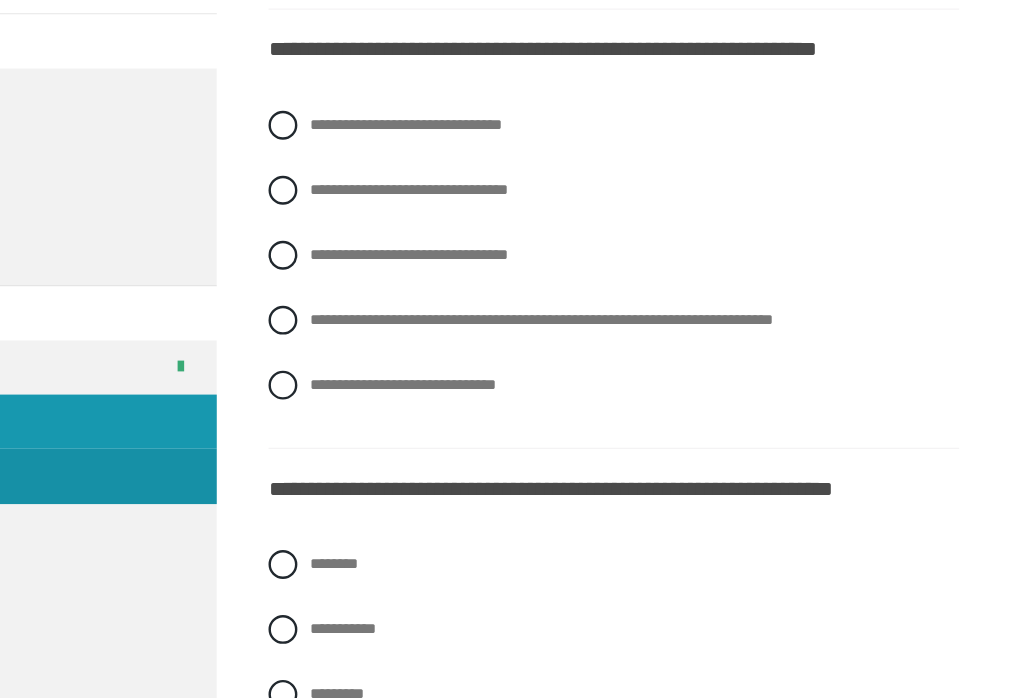scroll, scrollTop: 3286, scrollLeft: 0, axis: vertical 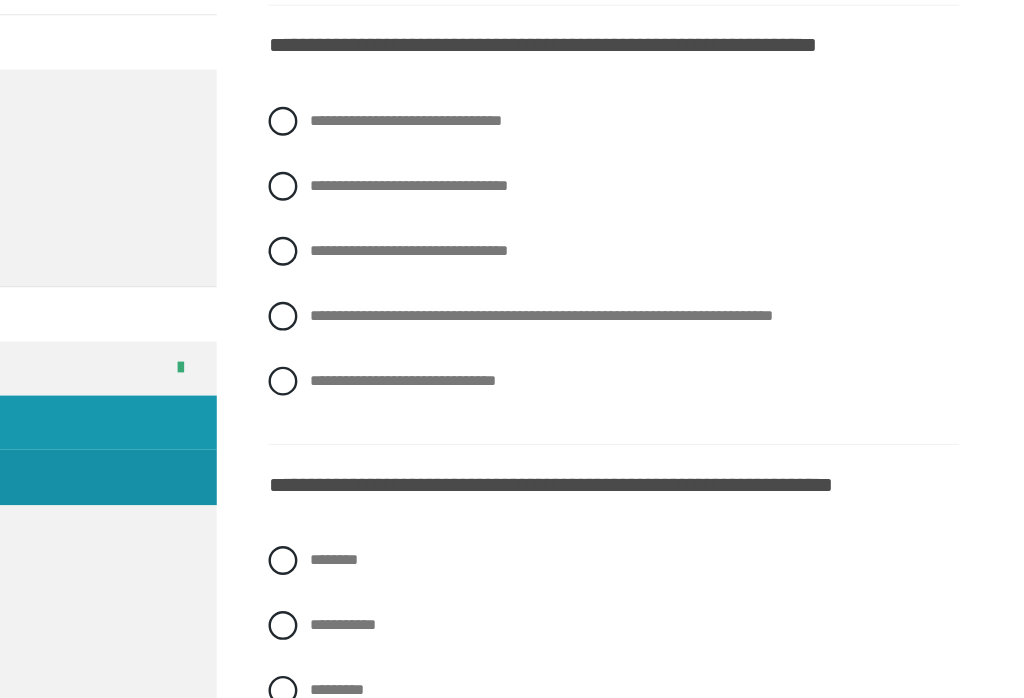 click on "**********" at bounding box center [683, 355] 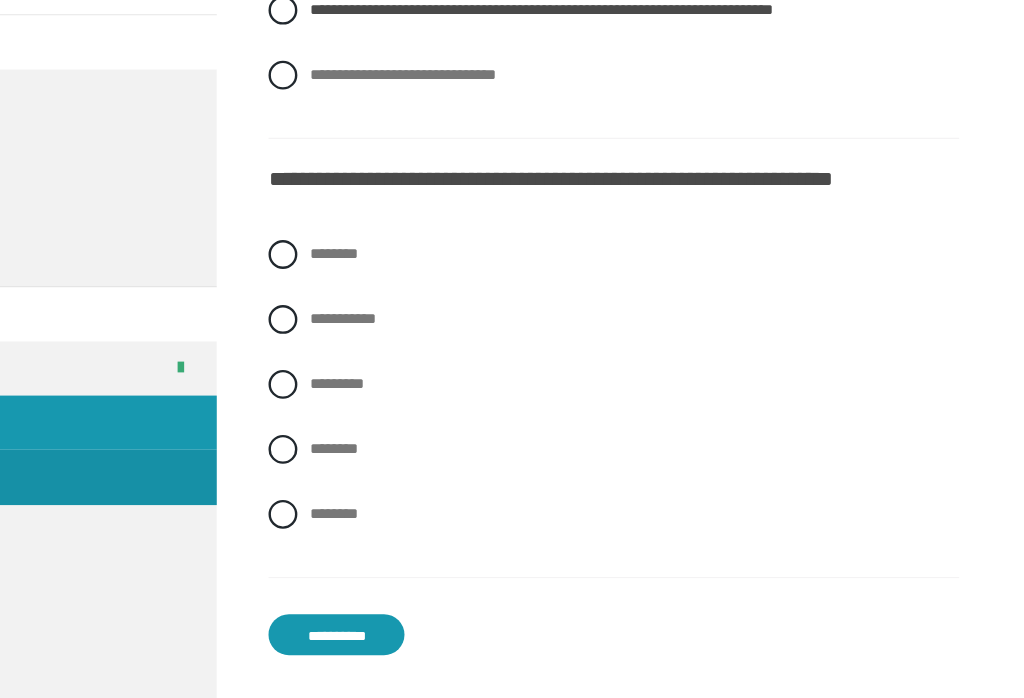 scroll, scrollTop: 3541, scrollLeft: 0, axis: vertical 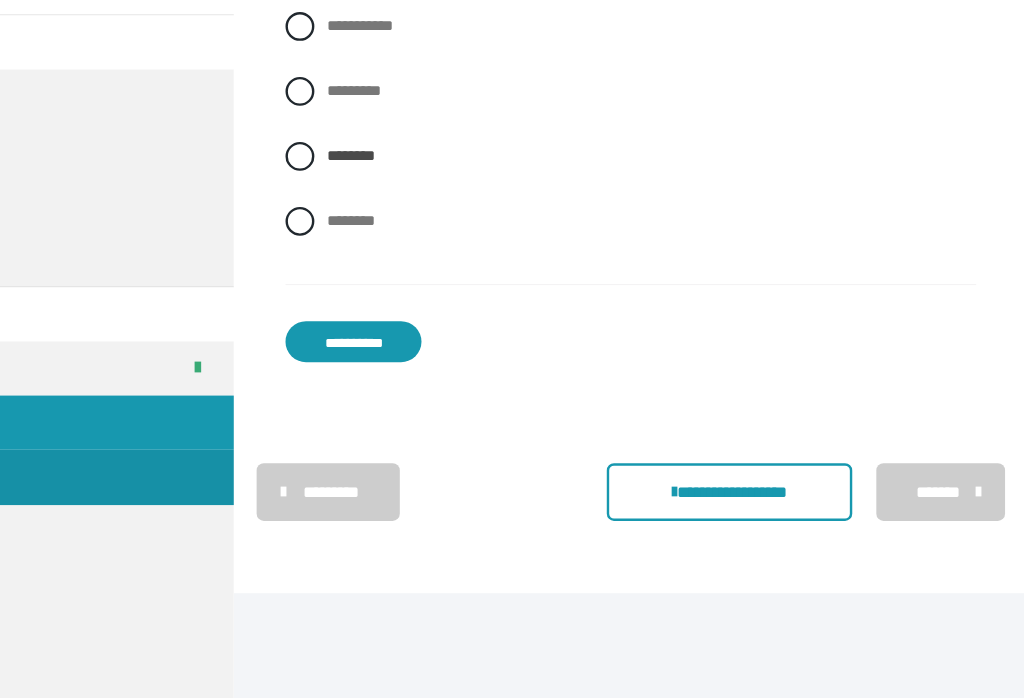 click on "**********" at bounding box center (452, 376) 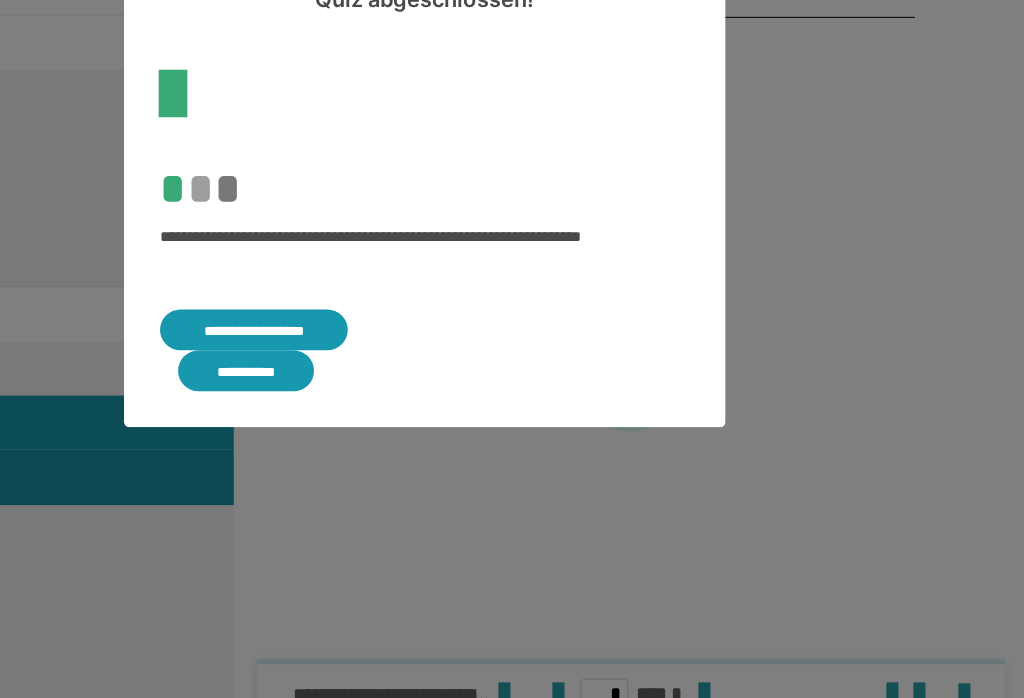 scroll, scrollTop: 785, scrollLeft: 0, axis: vertical 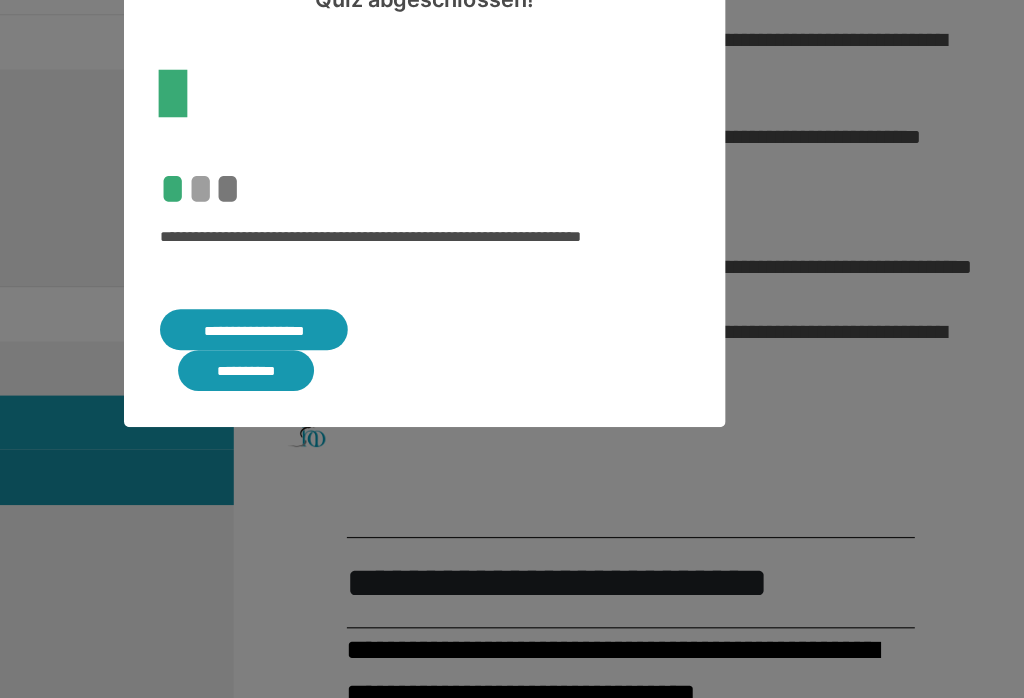 click on "**********" at bounding box center [370, 366] 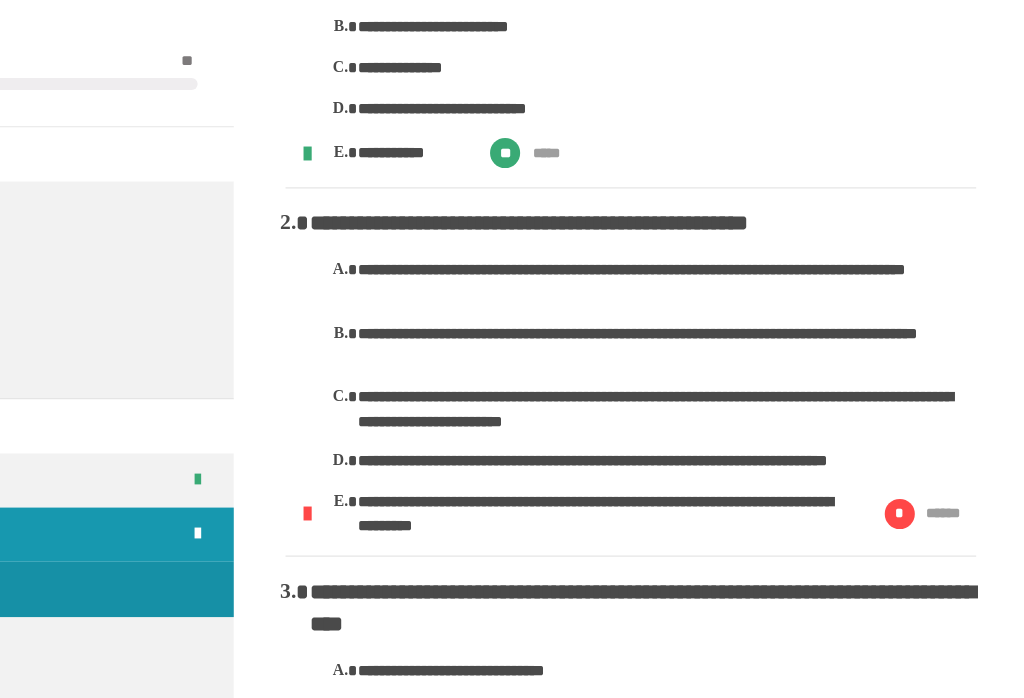scroll, scrollTop: 604, scrollLeft: 0, axis: vertical 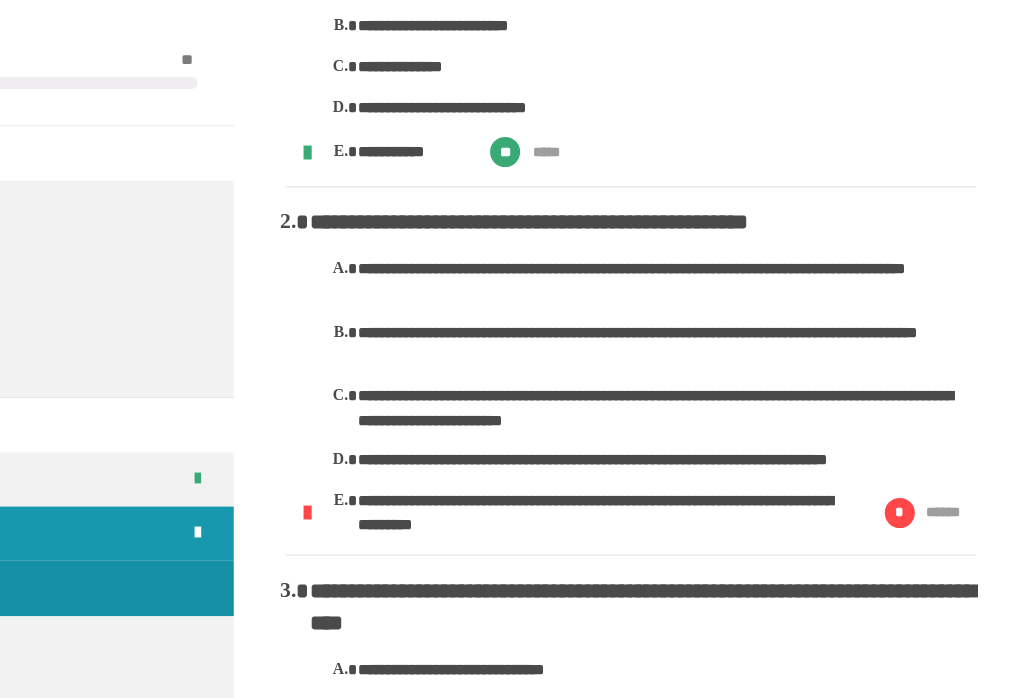 click on "**********" at bounding box center (665, 426) 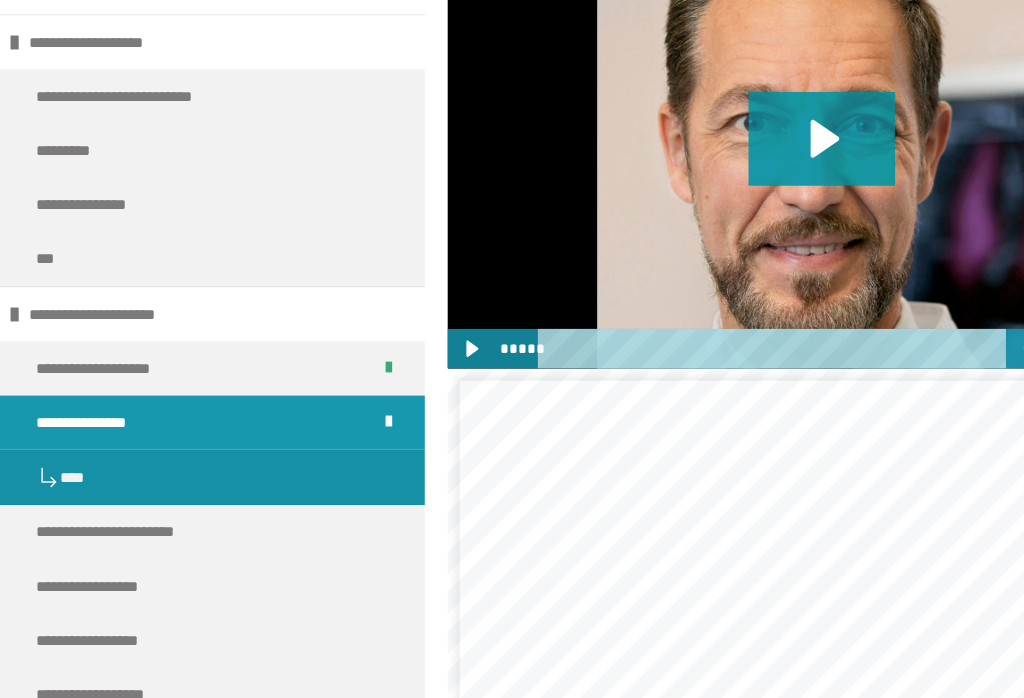 scroll, scrollTop: 4711, scrollLeft: 0, axis: vertical 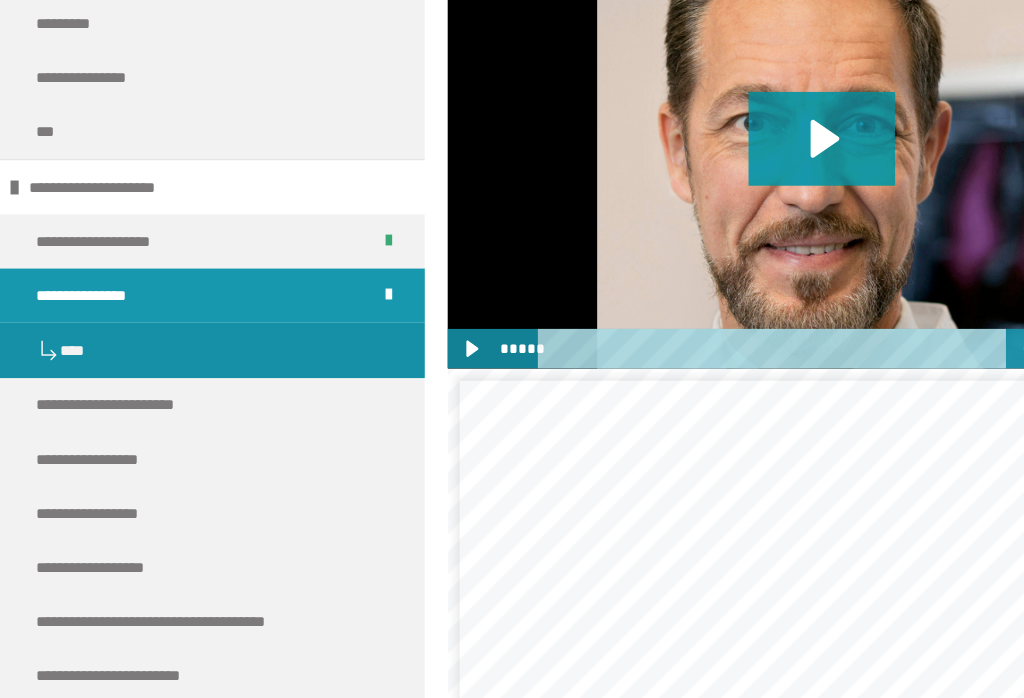 click on "**********" at bounding box center (108, 428) 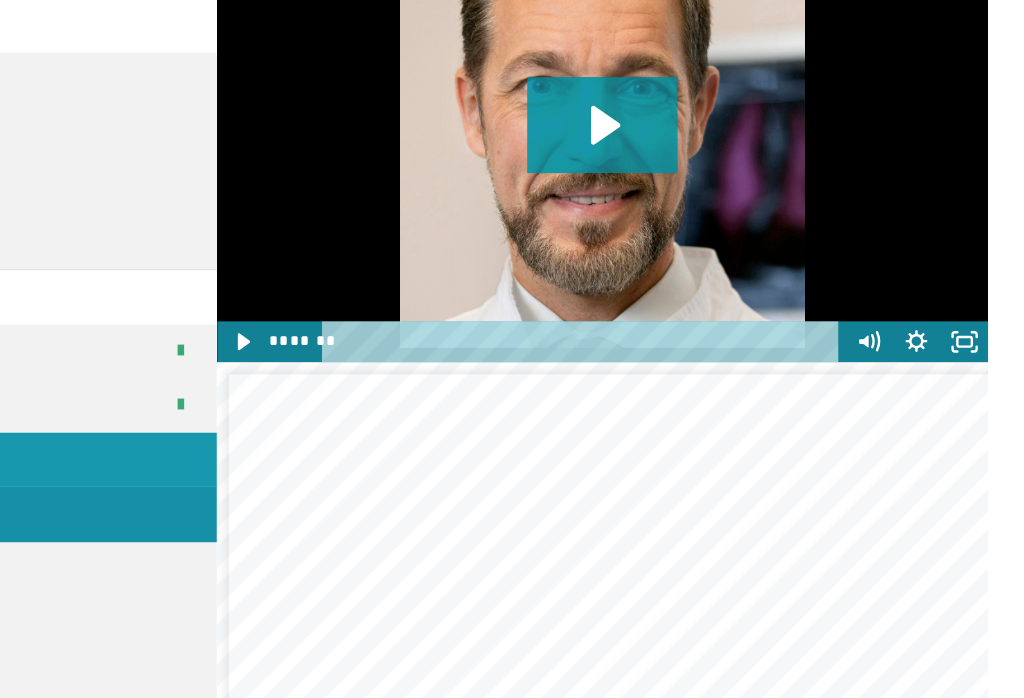 scroll, scrollTop: 637, scrollLeft: 0, axis: vertical 